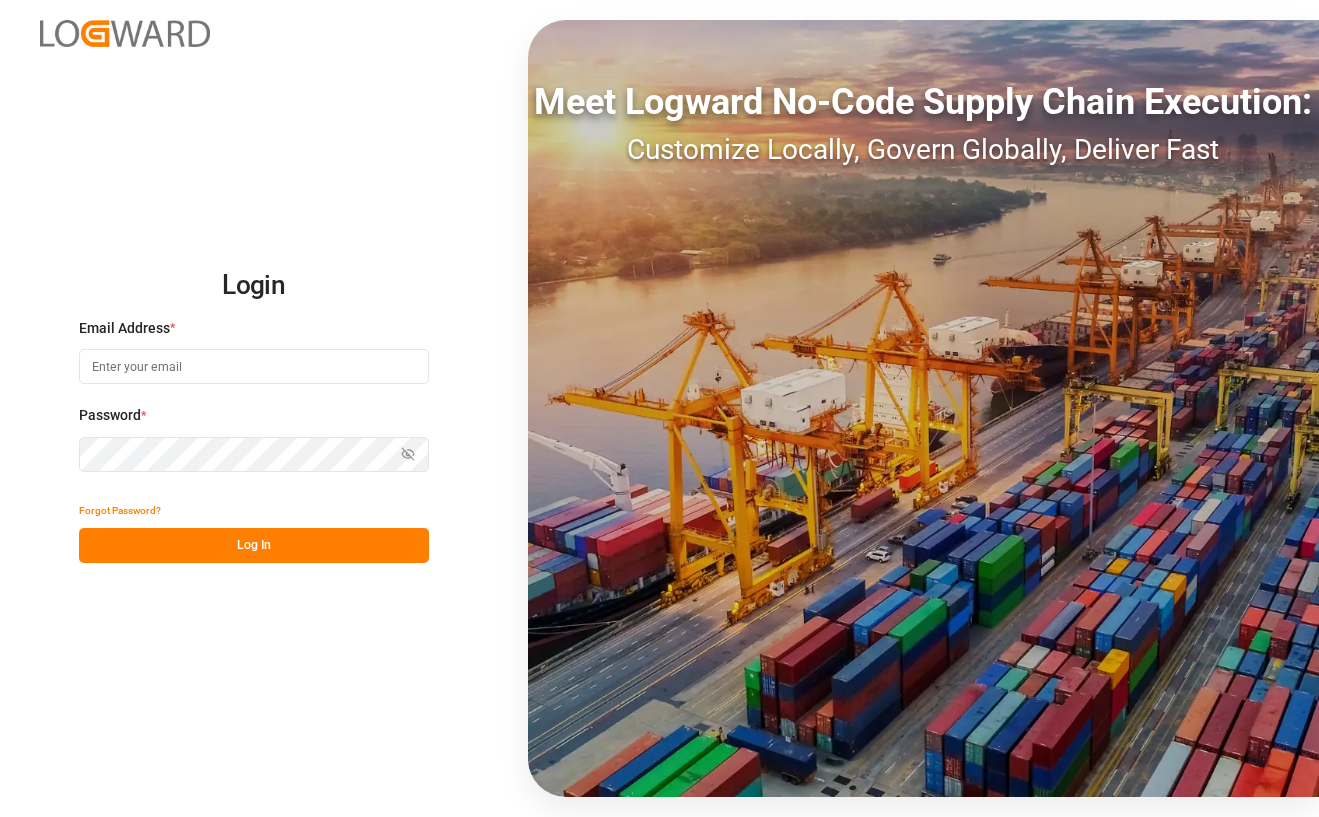 scroll, scrollTop: 0, scrollLeft: 0, axis: both 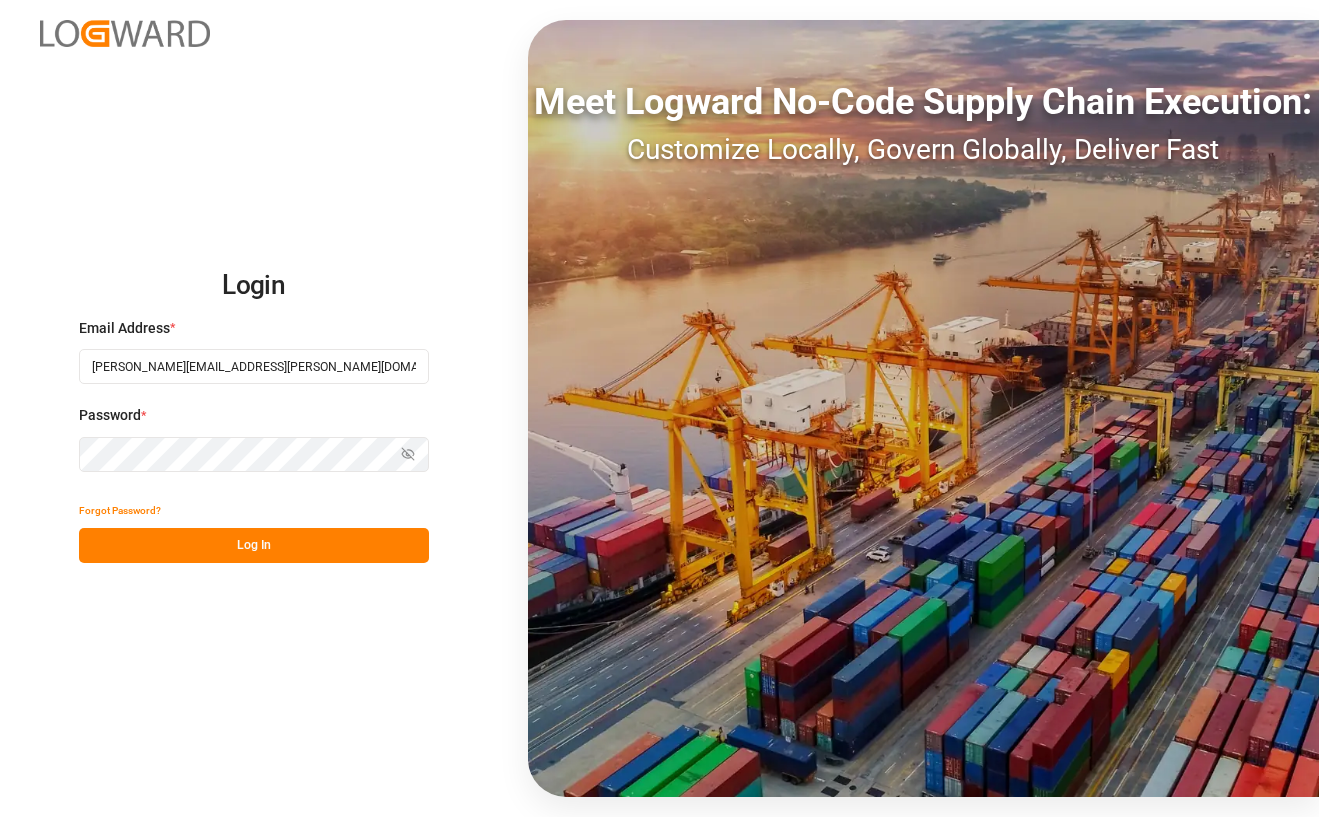 type on "catherine.danielson@jamindustries.com" 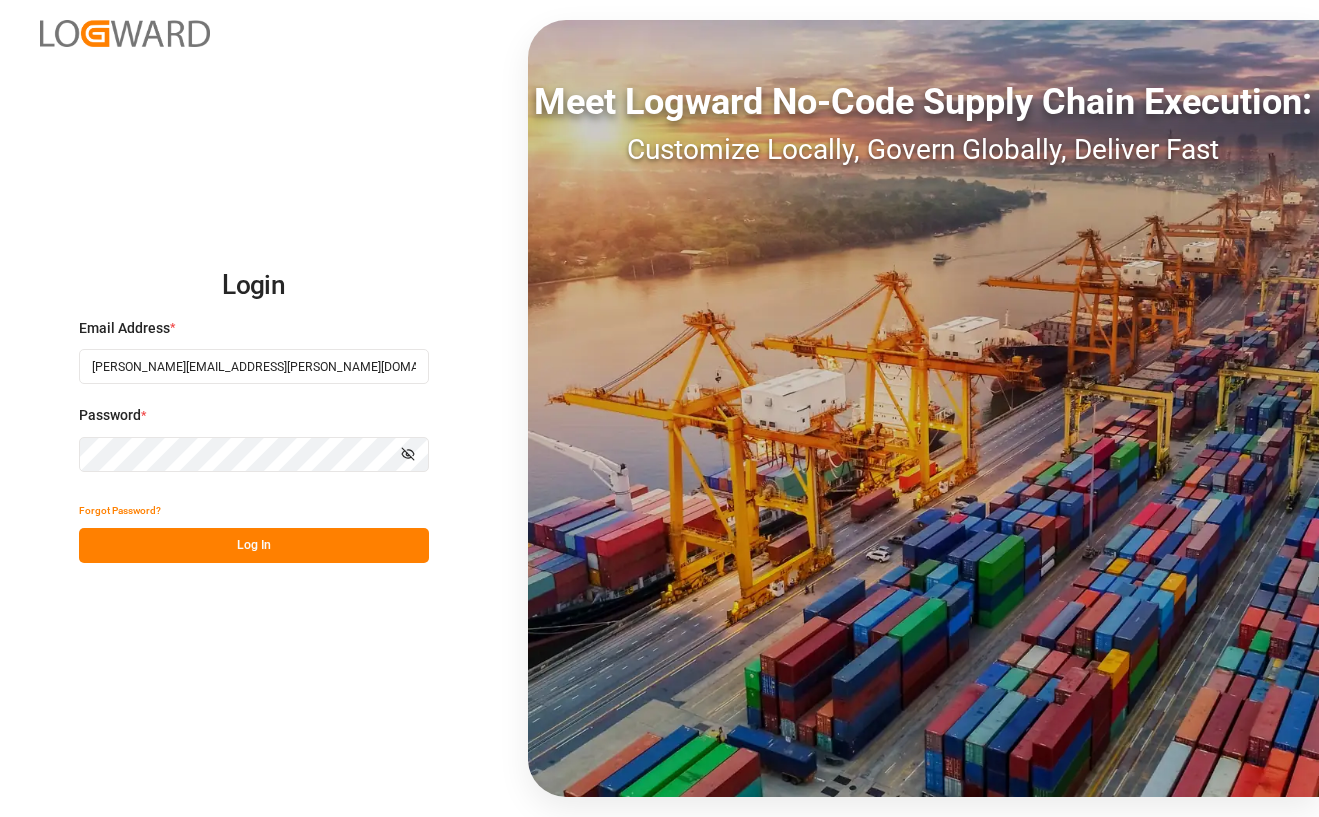 click on "Log In" at bounding box center (254, 545) 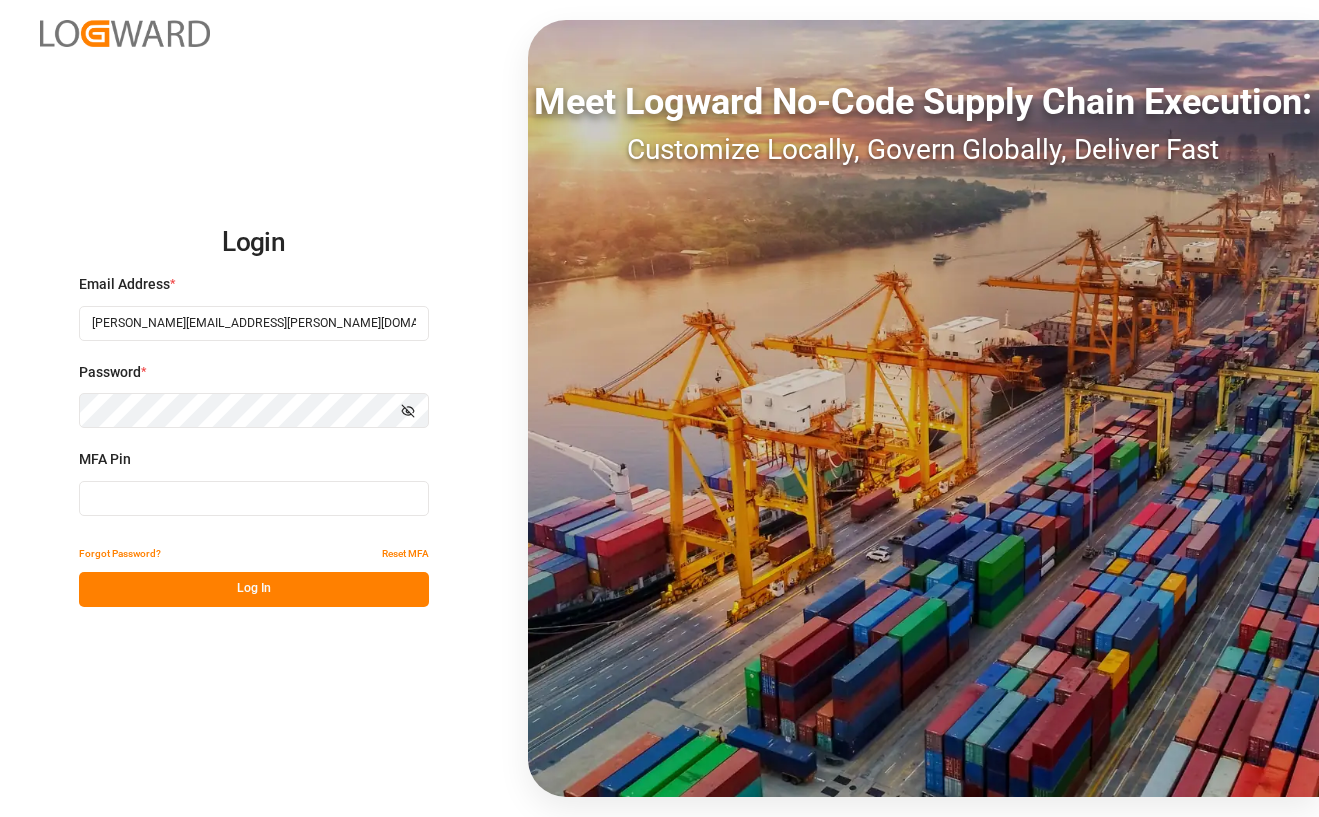 click at bounding box center (254, 498) 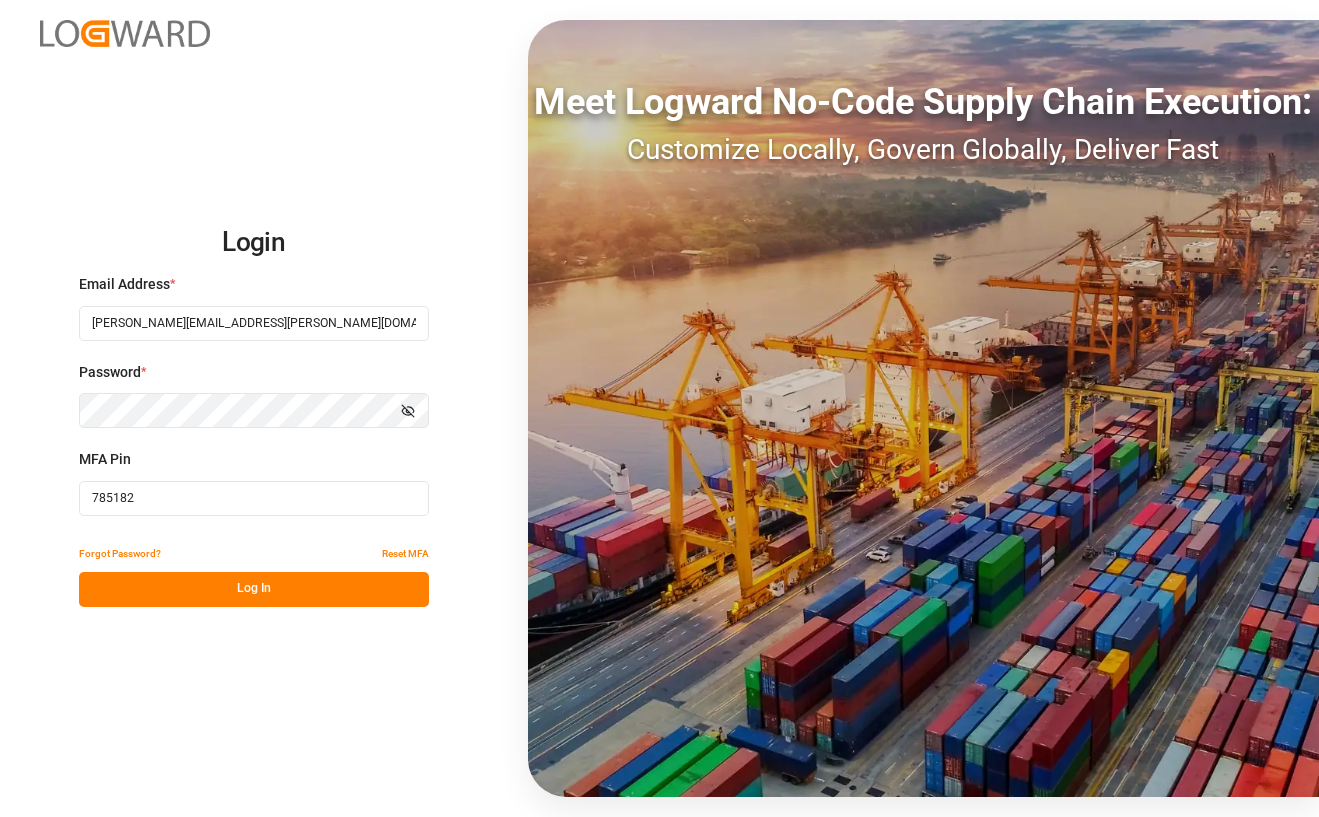 type on "785182" 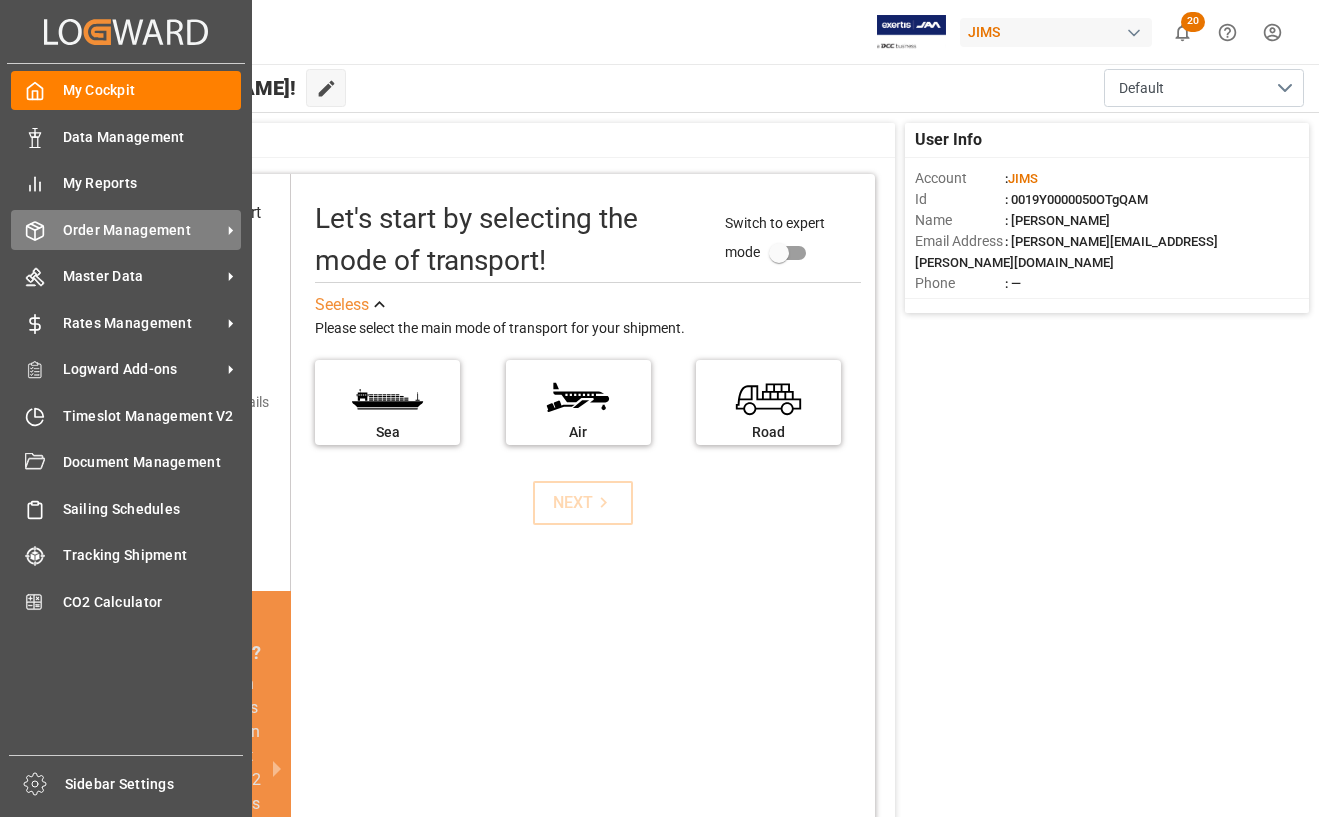 click on "Order Management" at bounding box center (142, 230) 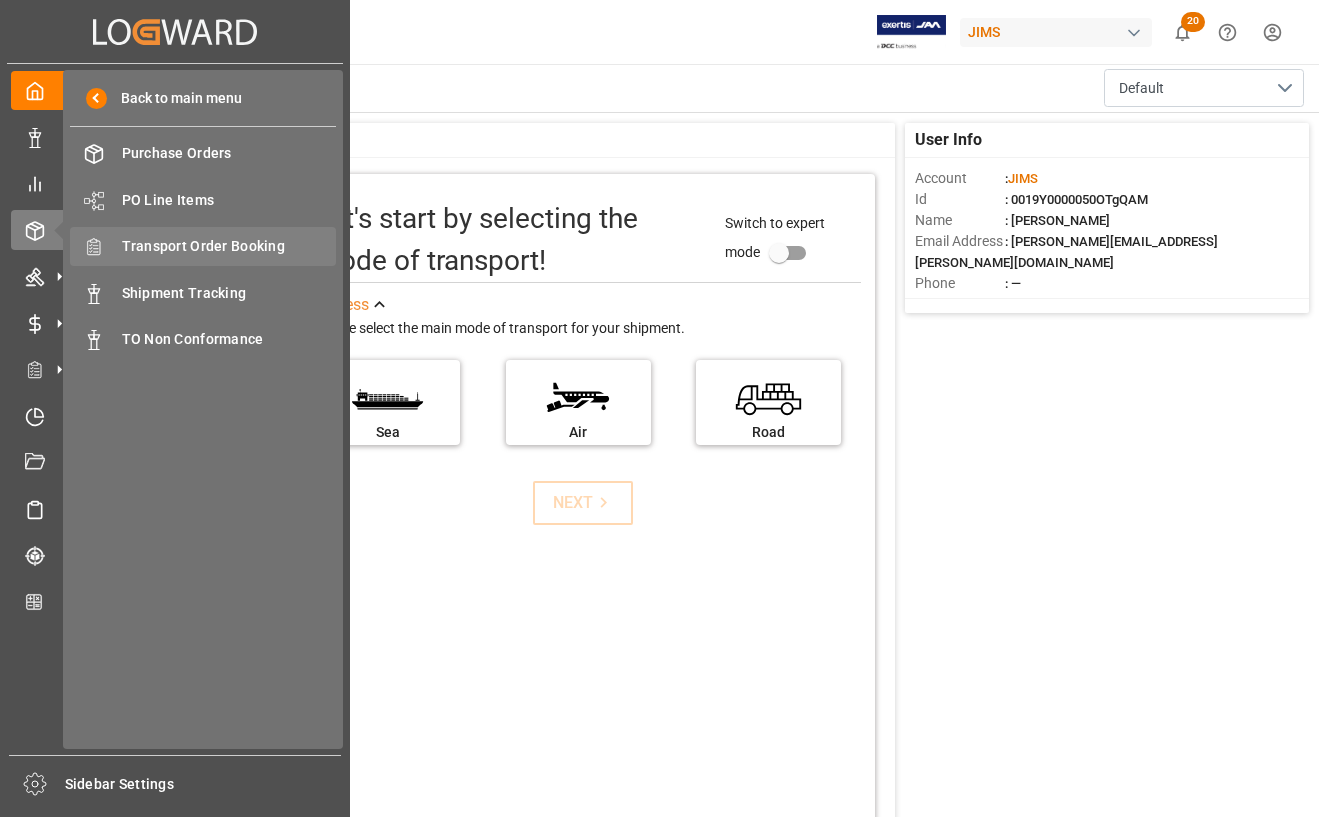 click on "Transport Order Booking" at bounding box center [229, 246] 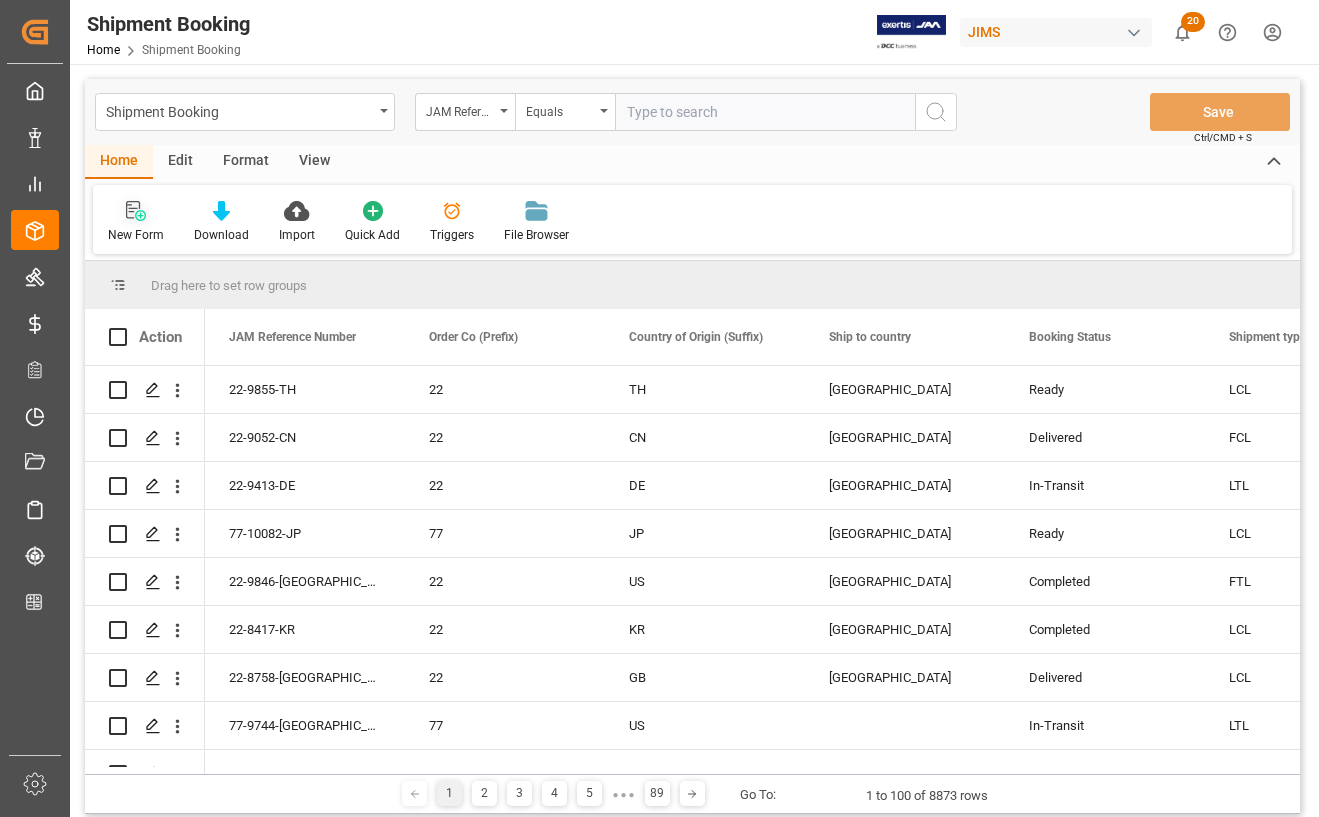 click on "New Form" at bounding box center (136, 235) 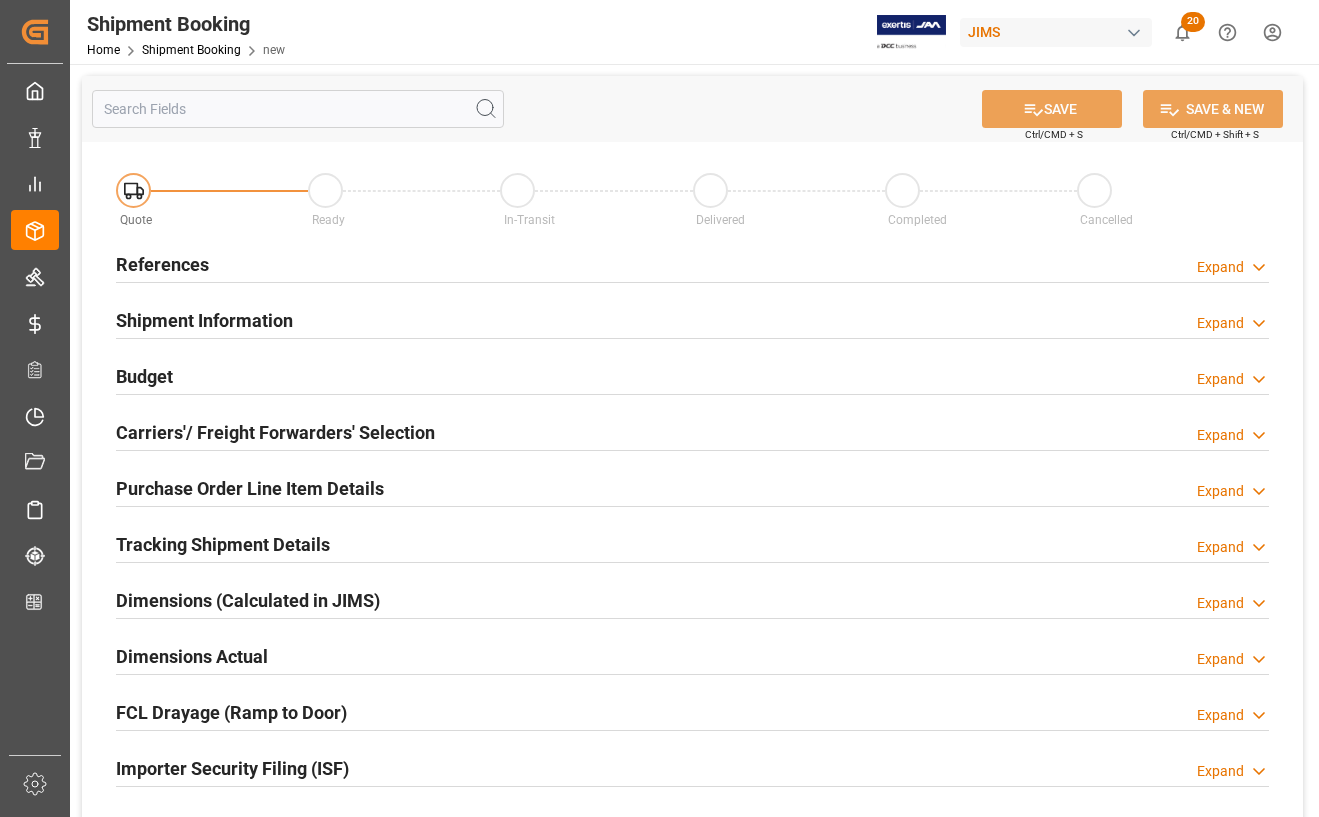 click on "References" at bounding box center [162, 264] 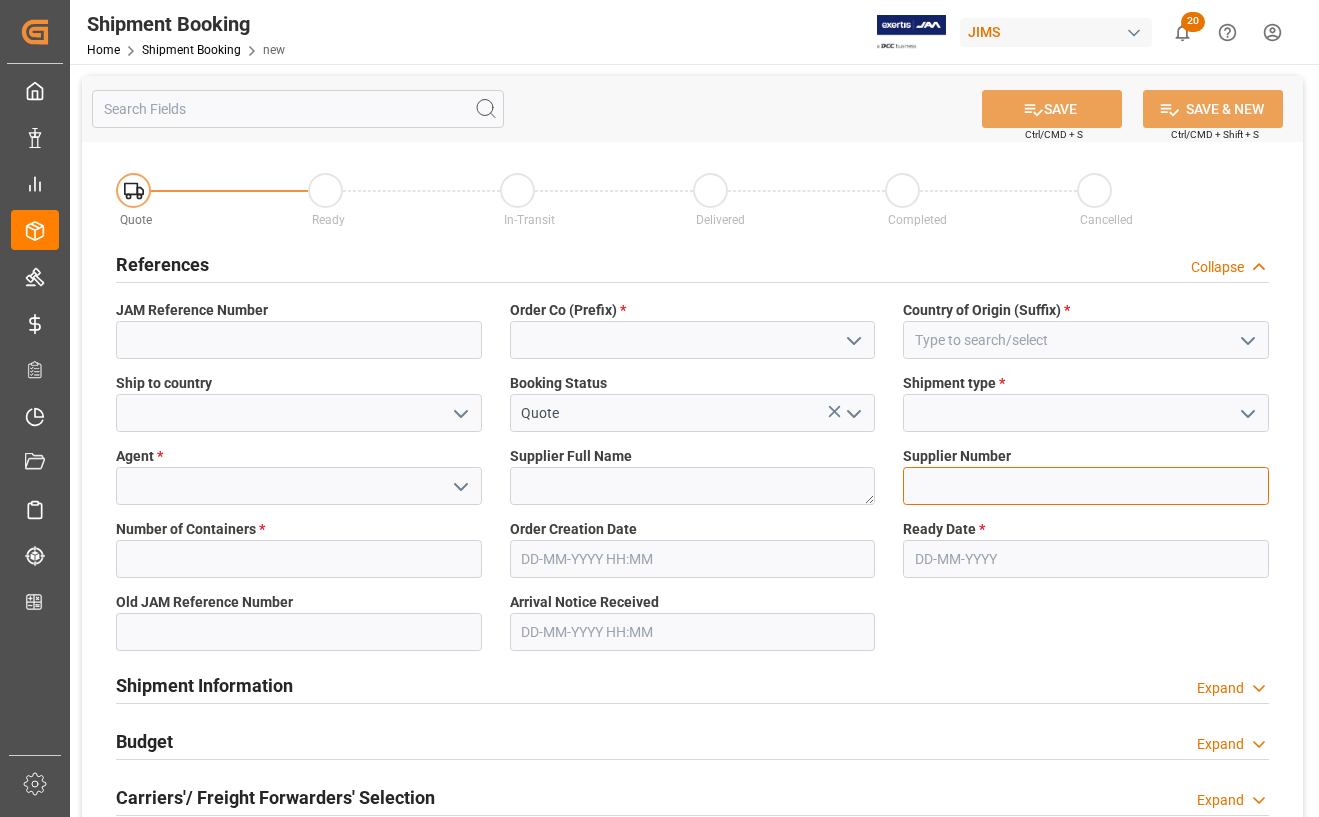 click at bounding box center [1086, 486] 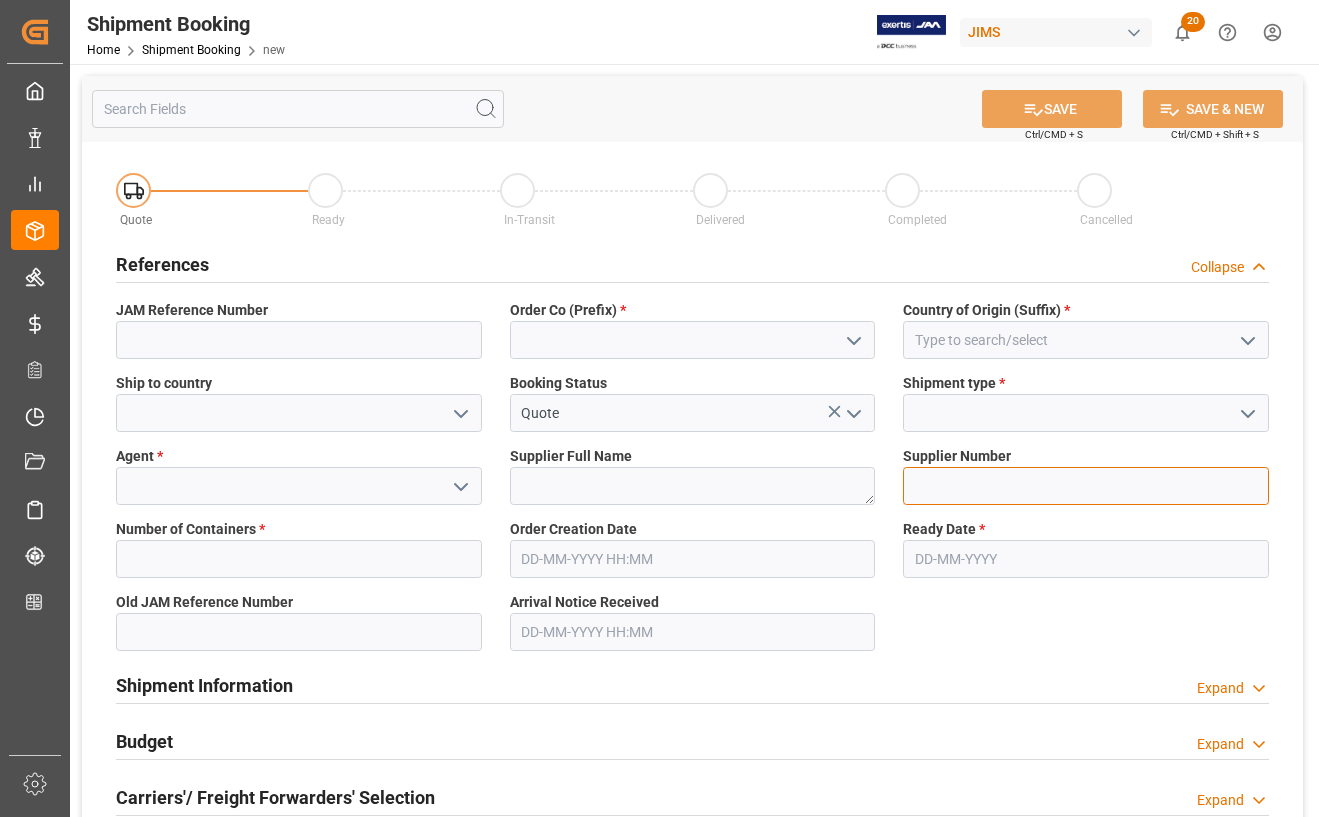 paste on "767320" 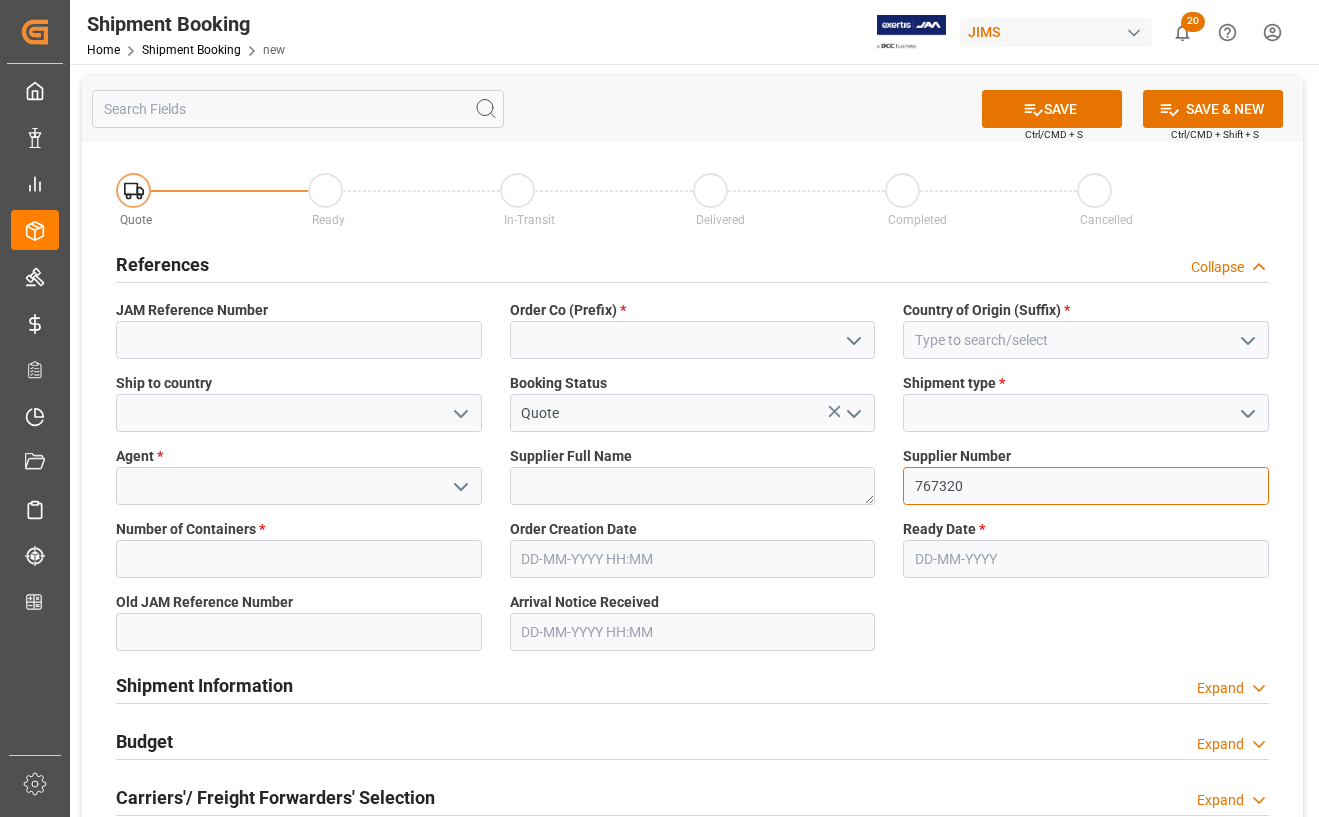 type on "767320" 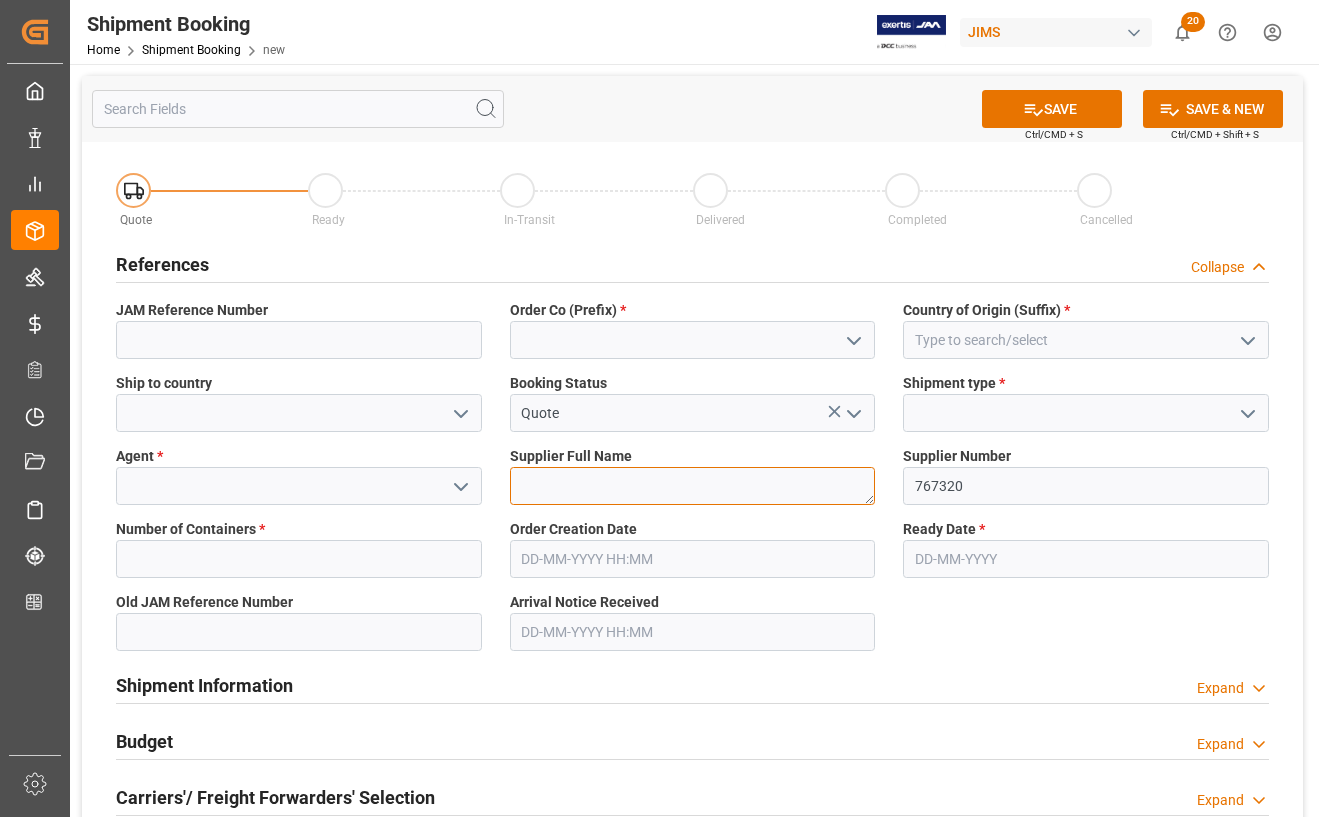 click at bounding box center (693, 486) 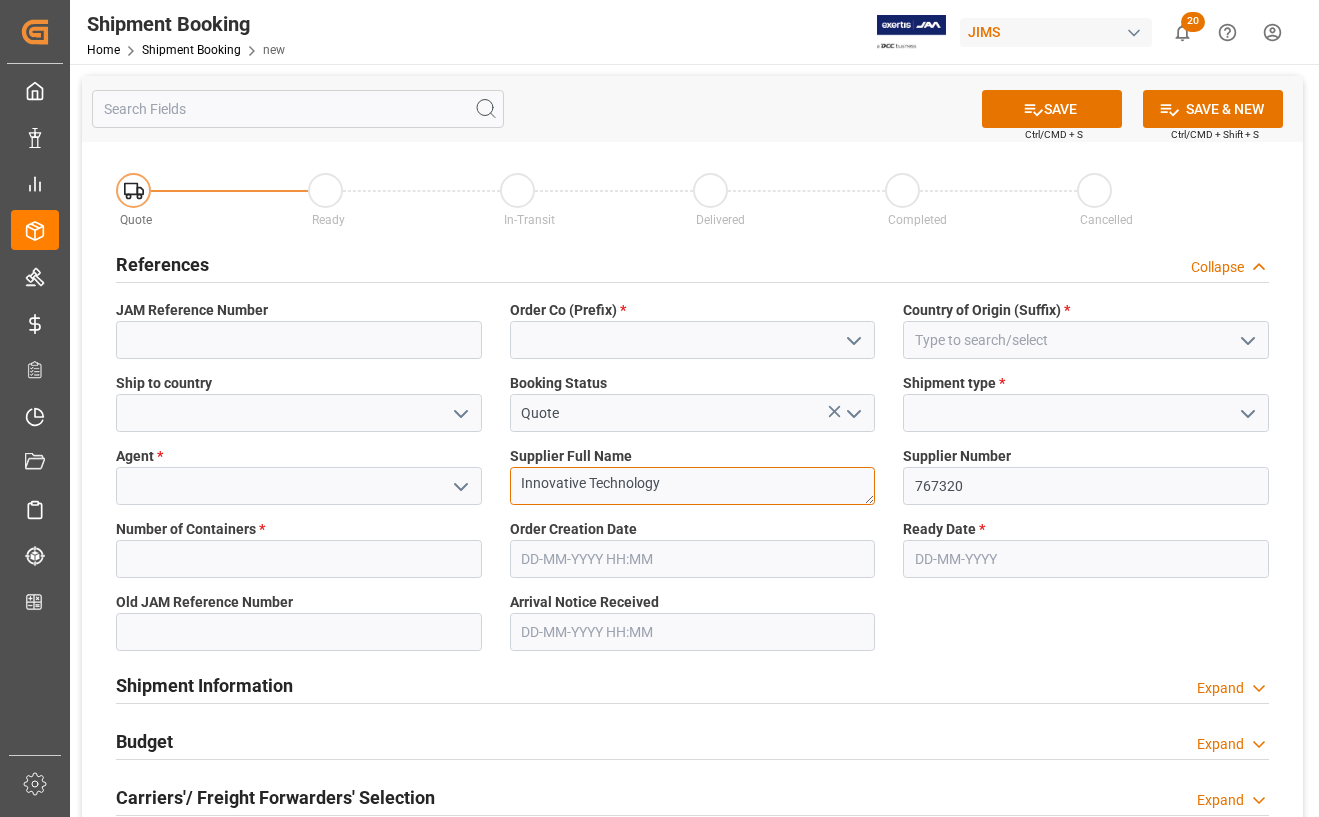 type on "Innovative Technology" 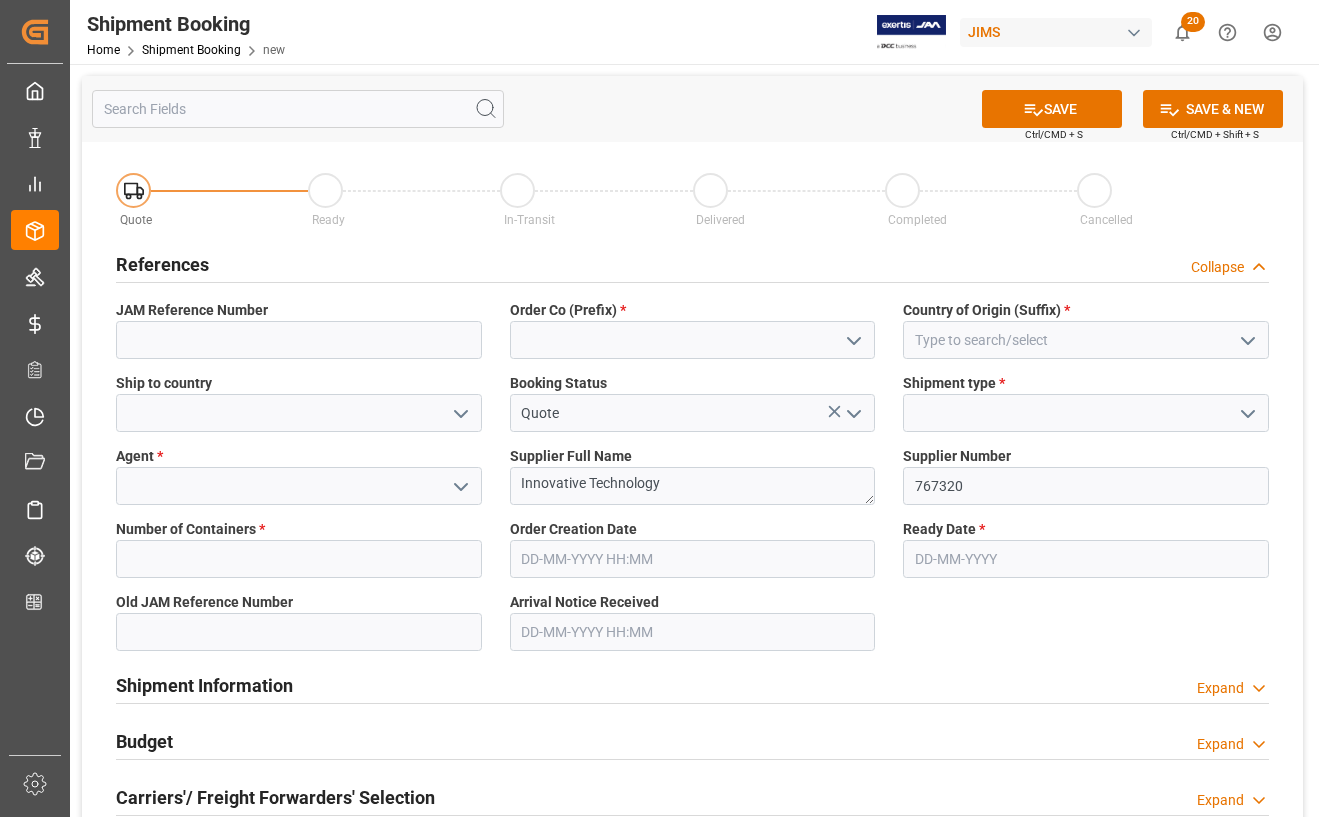 click 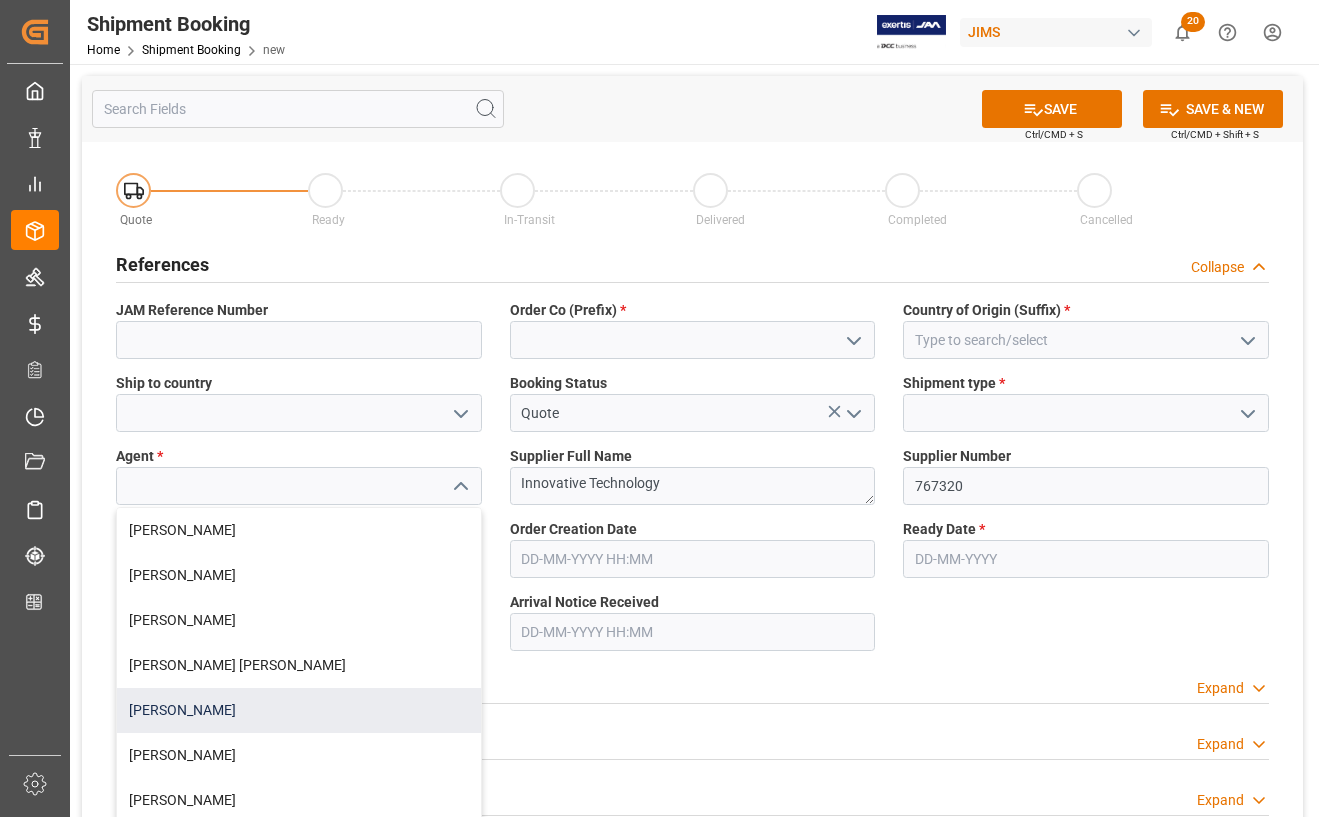 click on "[PERSON_NAME]" at bounding box center (299, 710) 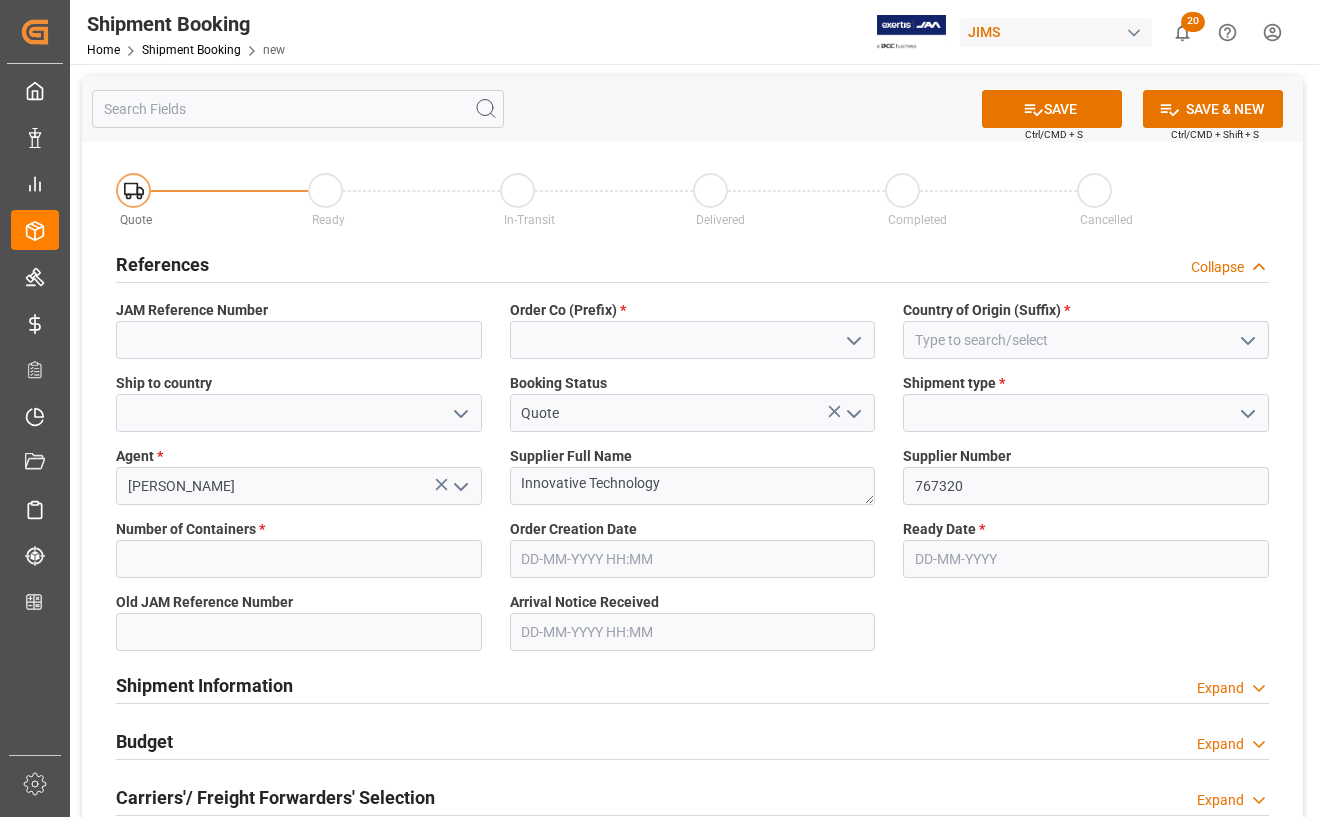 click 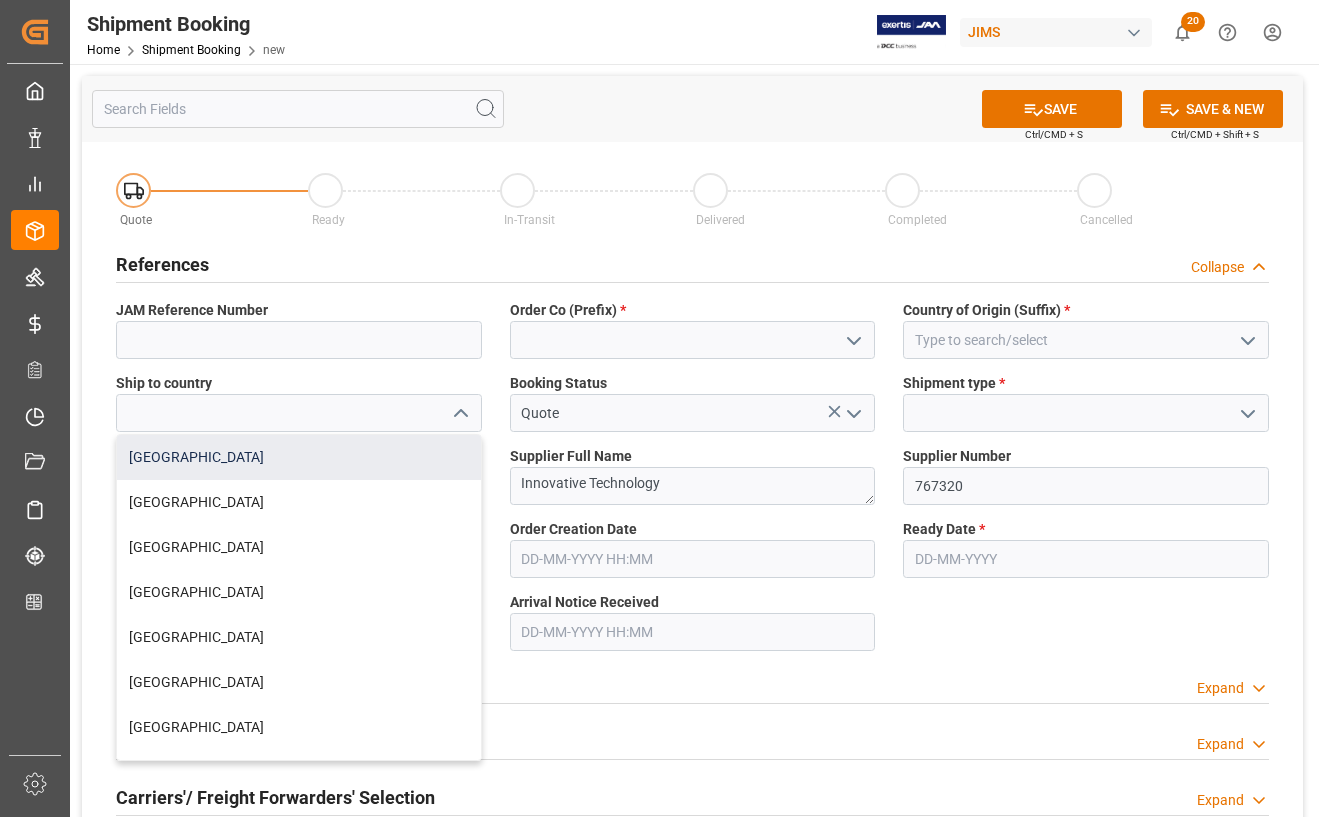 click on "[GEOGRAPHIC_DATA]" at bounding box center [299, 457] 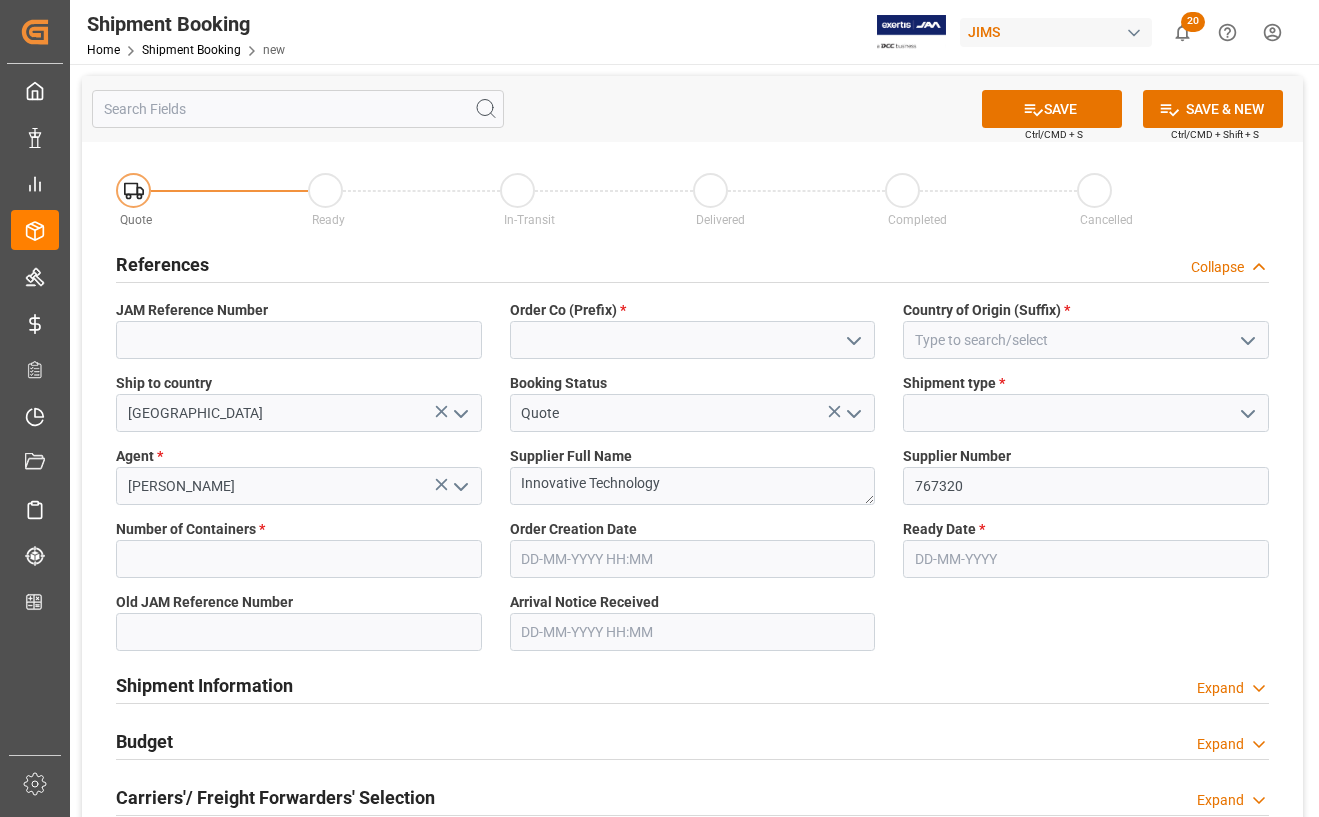 click 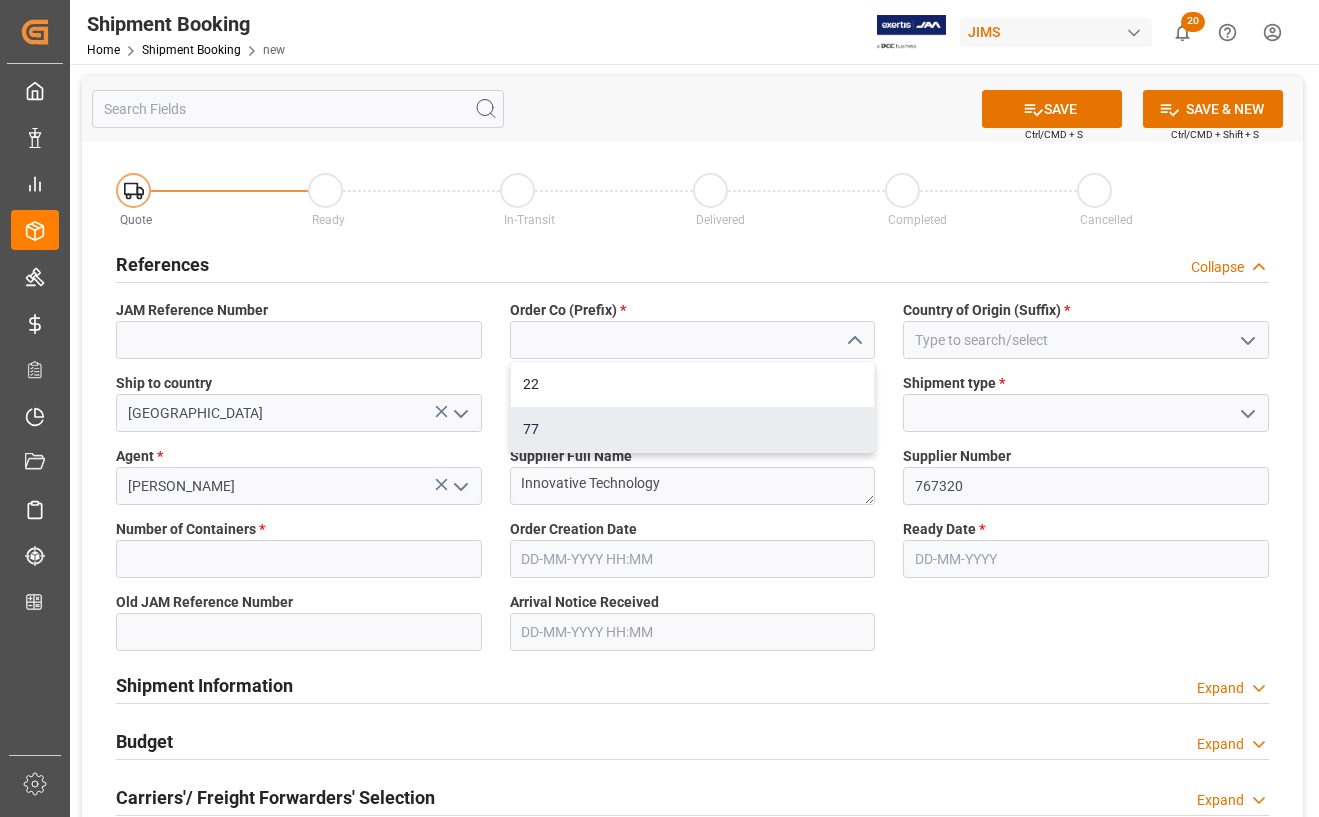 click on "77" at bounding box center [693, 429] 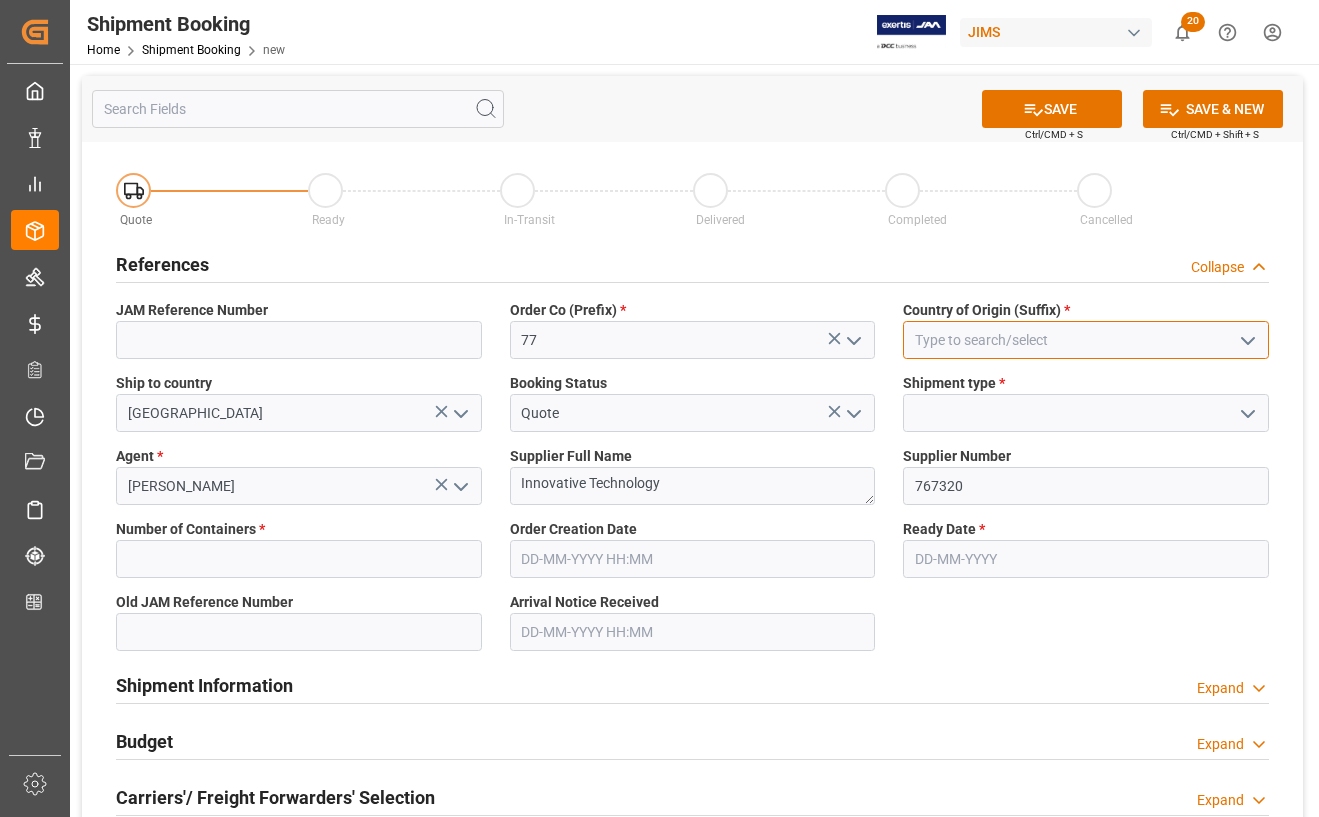 click at bounding box center (1086, 340) 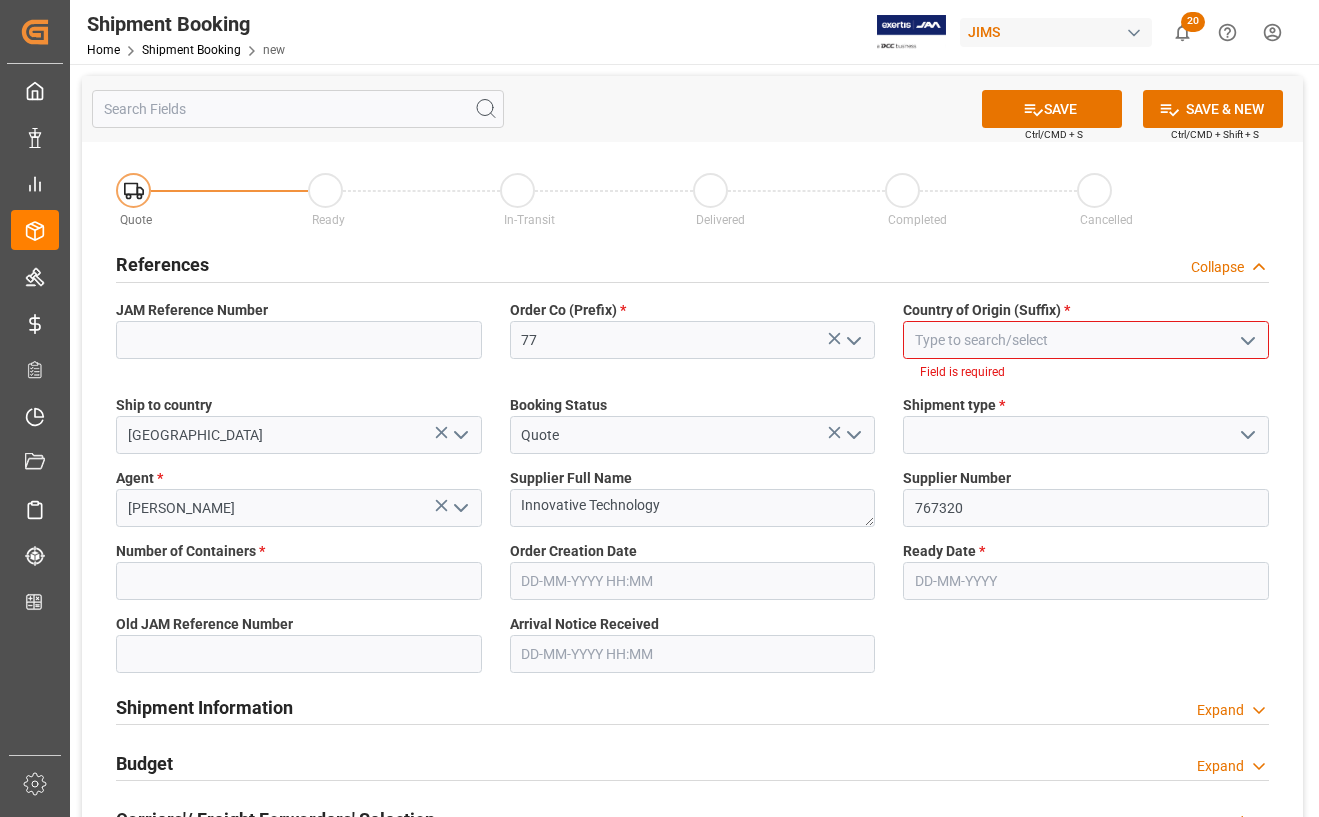 click 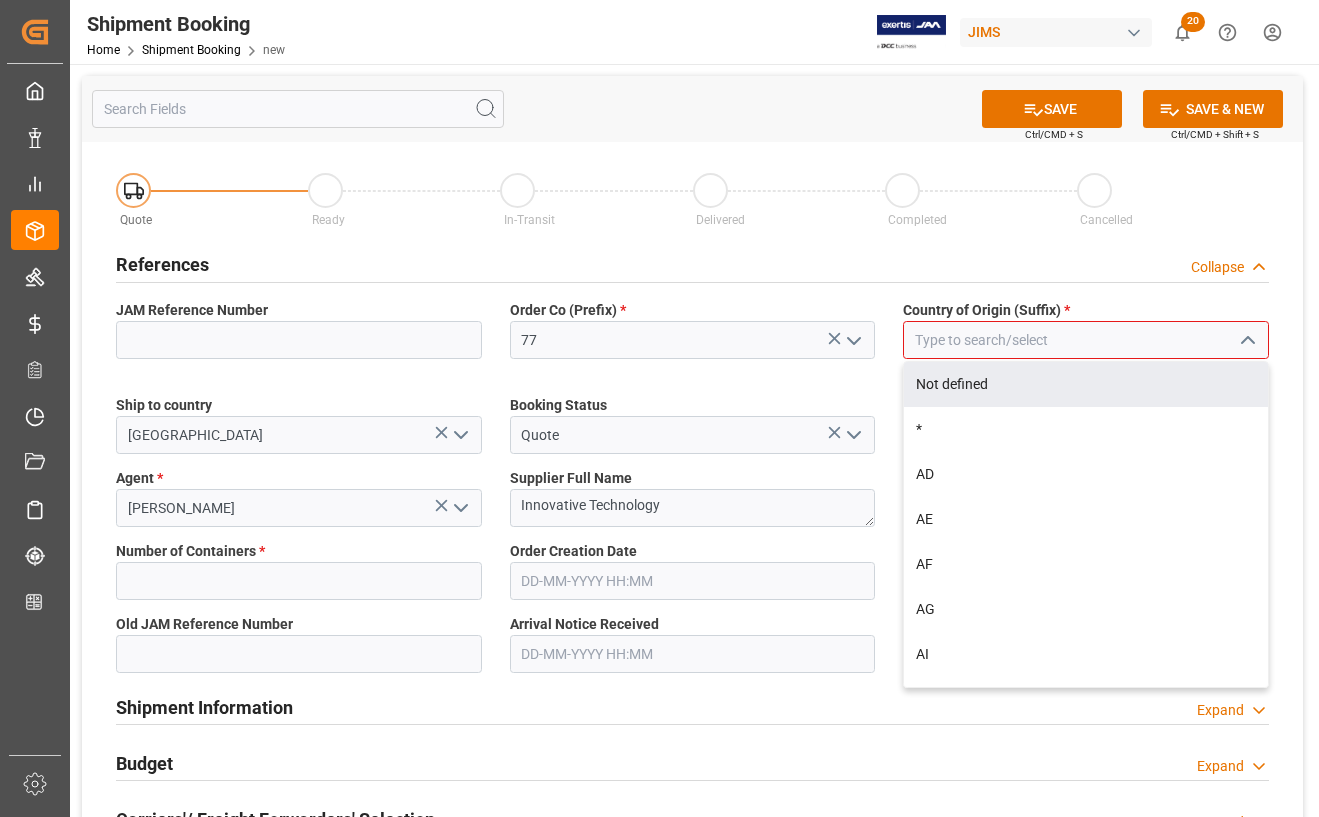click at bounding box center [1086, 340] 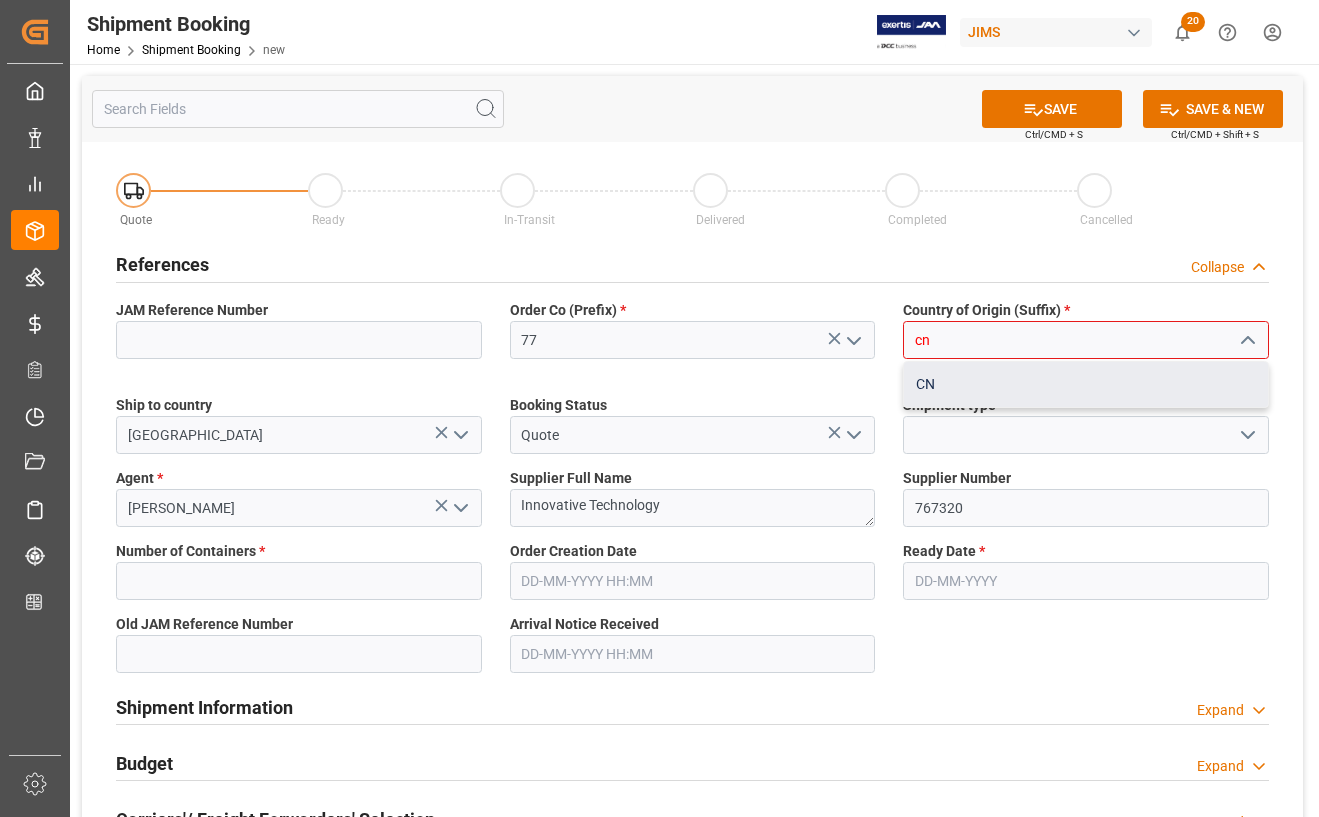 click on "CN" at bounding box center (1086, 384) 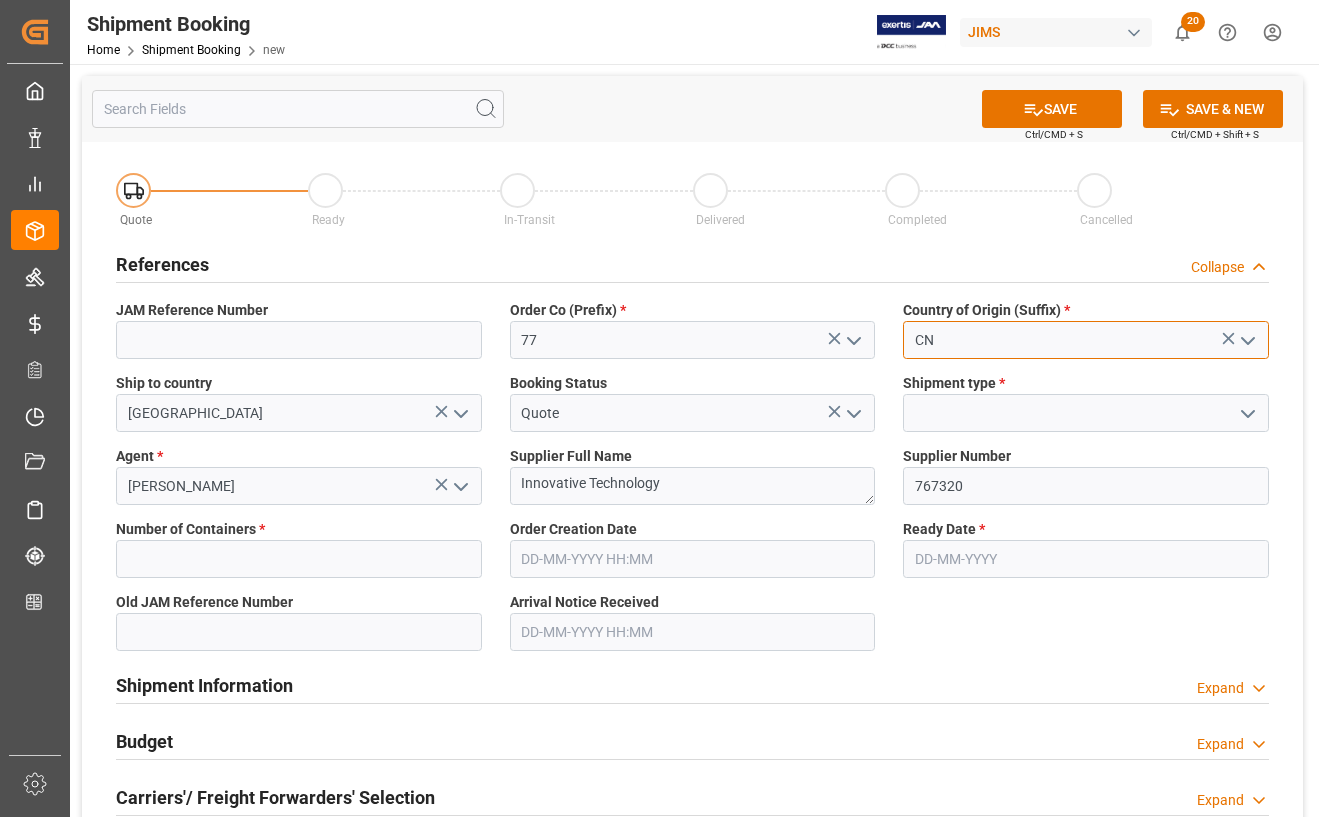 type on "CN" 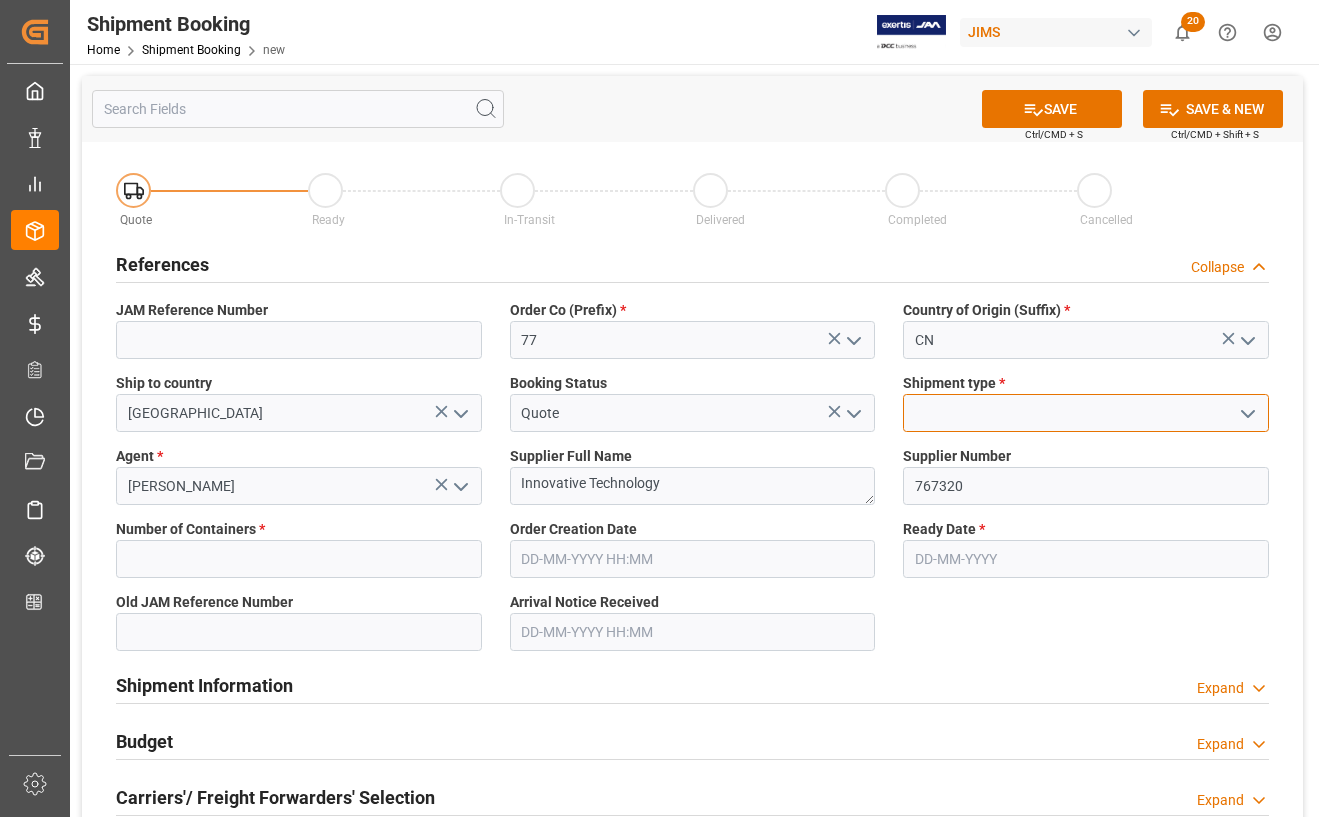 click at bounding box center (1086, 413) 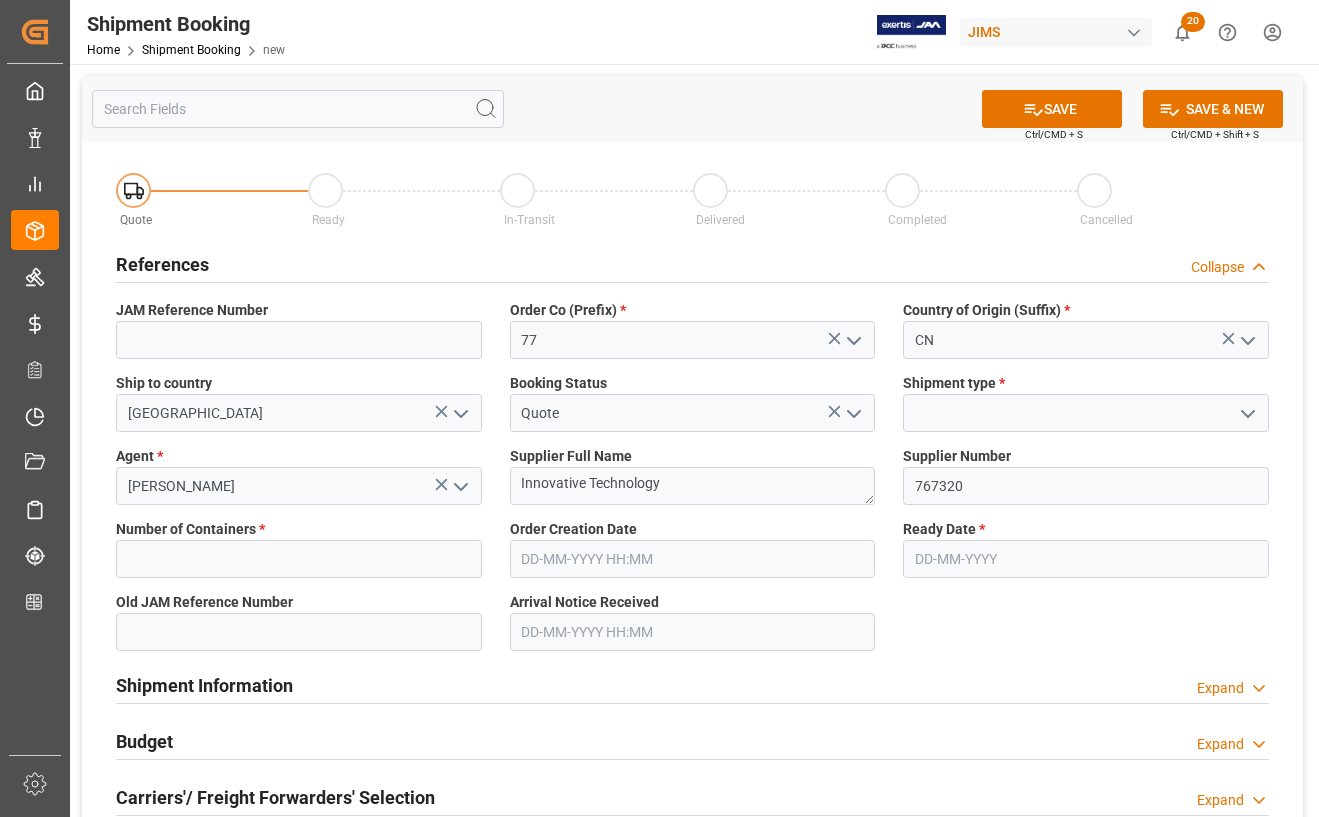 click 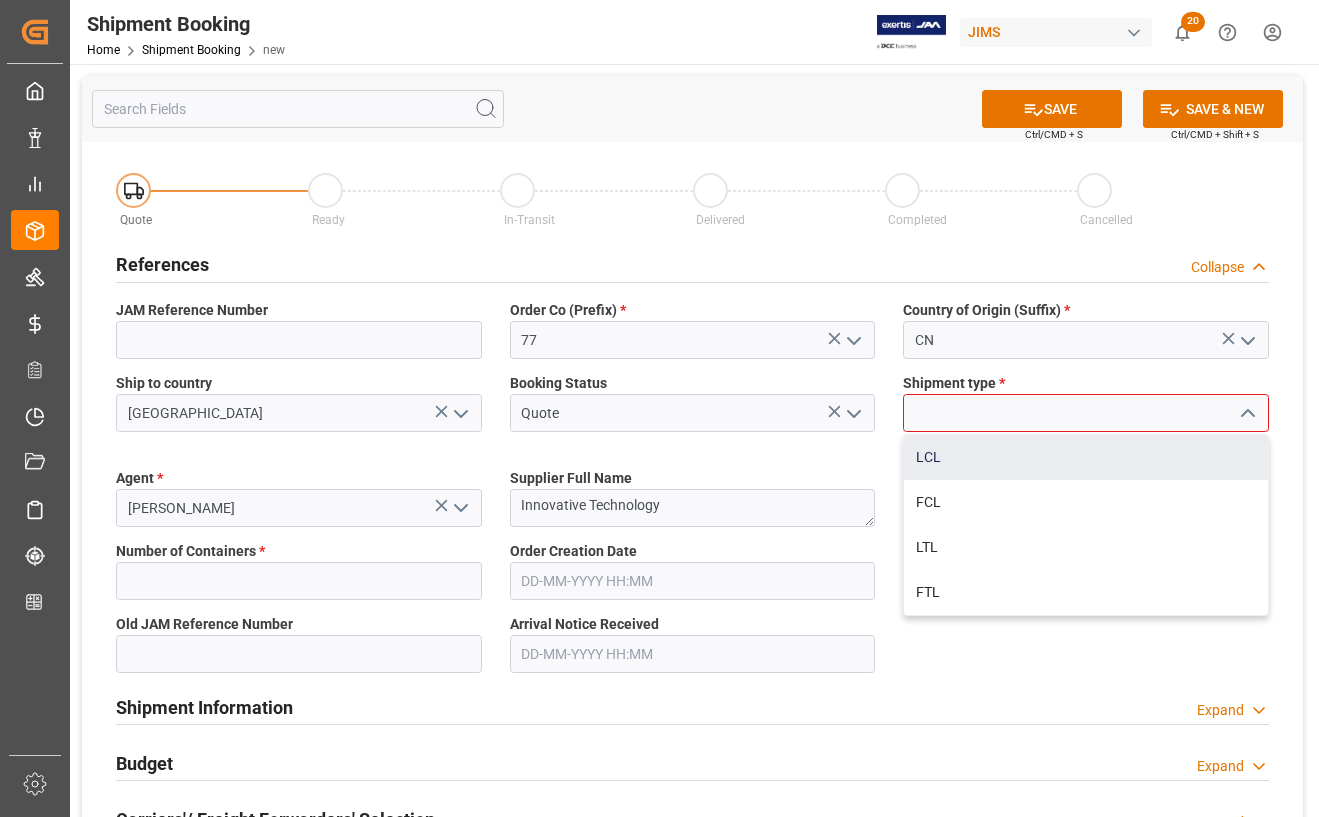 click on "LCL" at bounding box center [1086, 457] 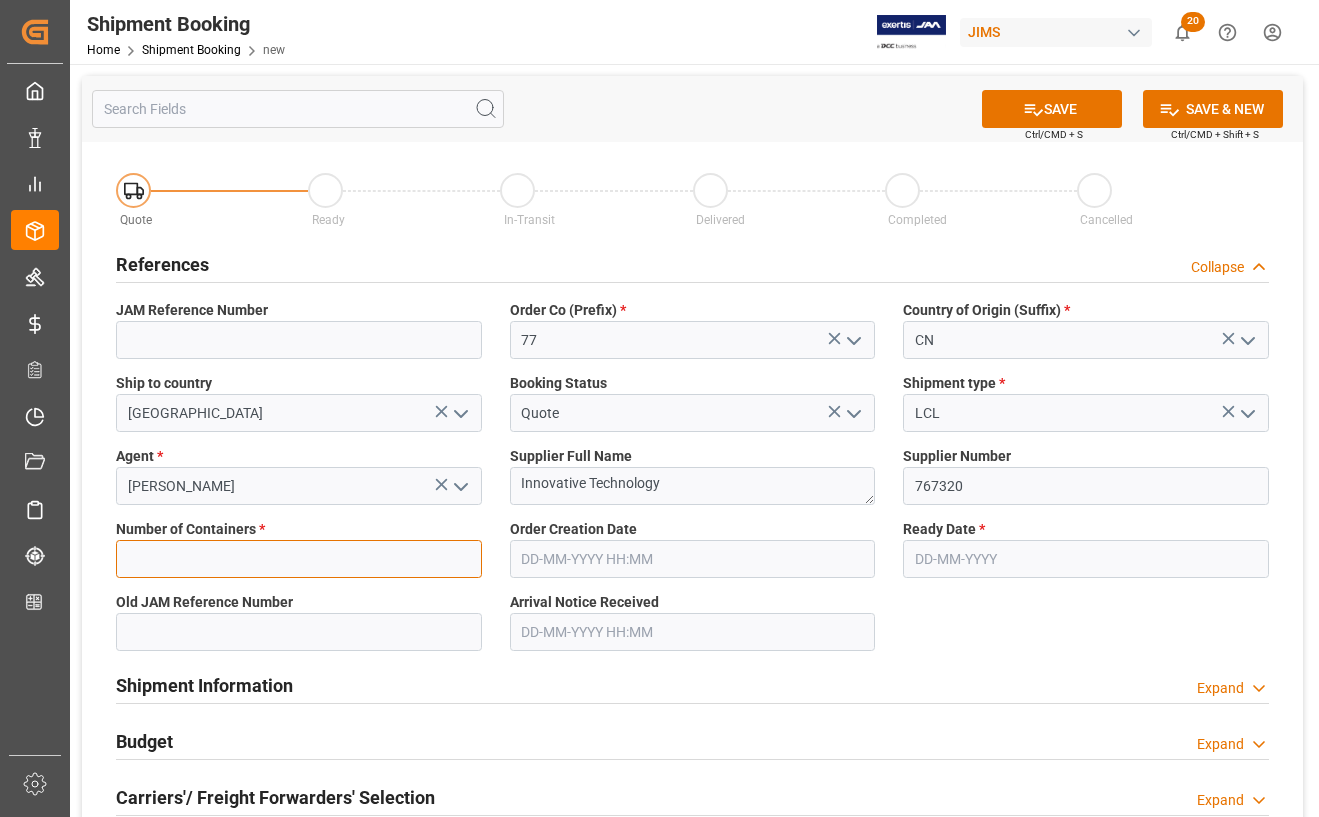 click at bounding box center (299, 559) 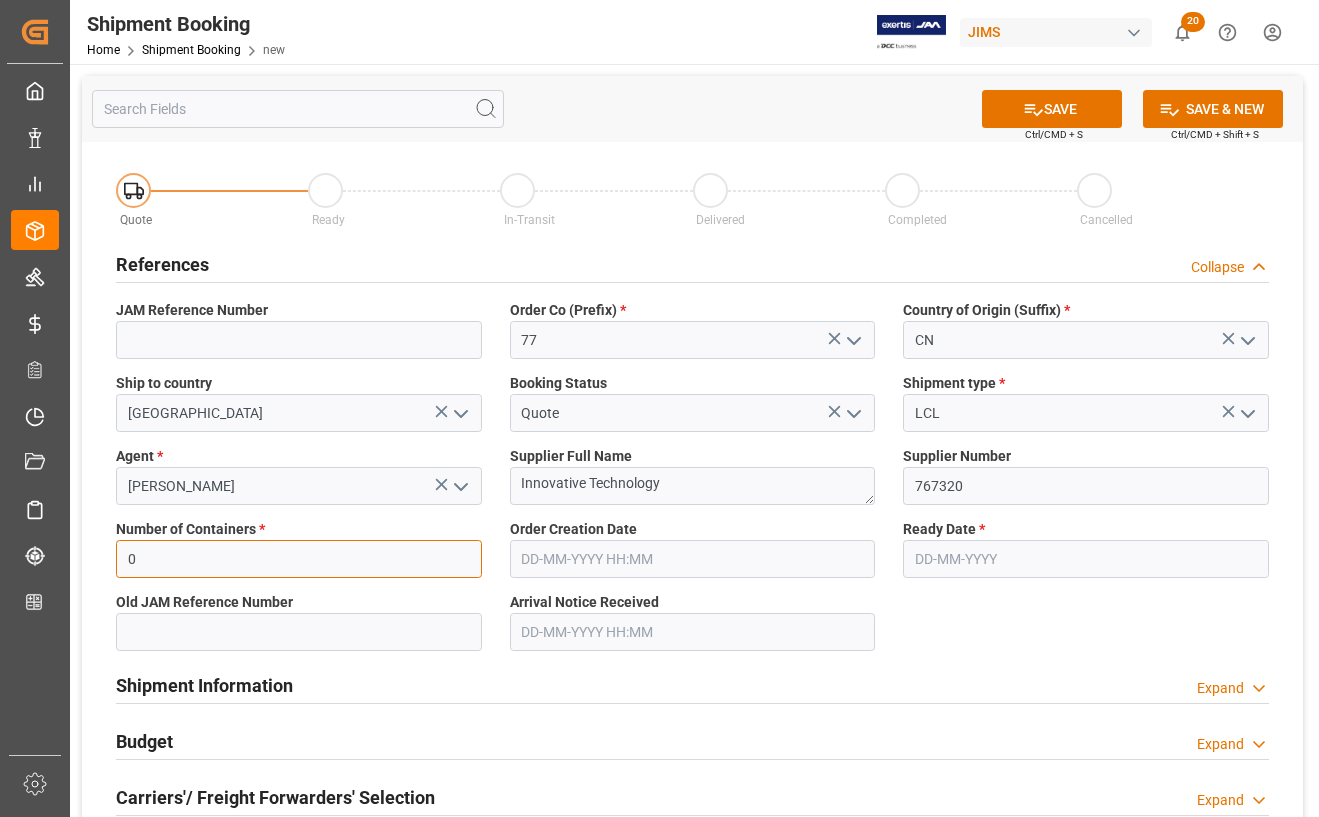 type on "0" 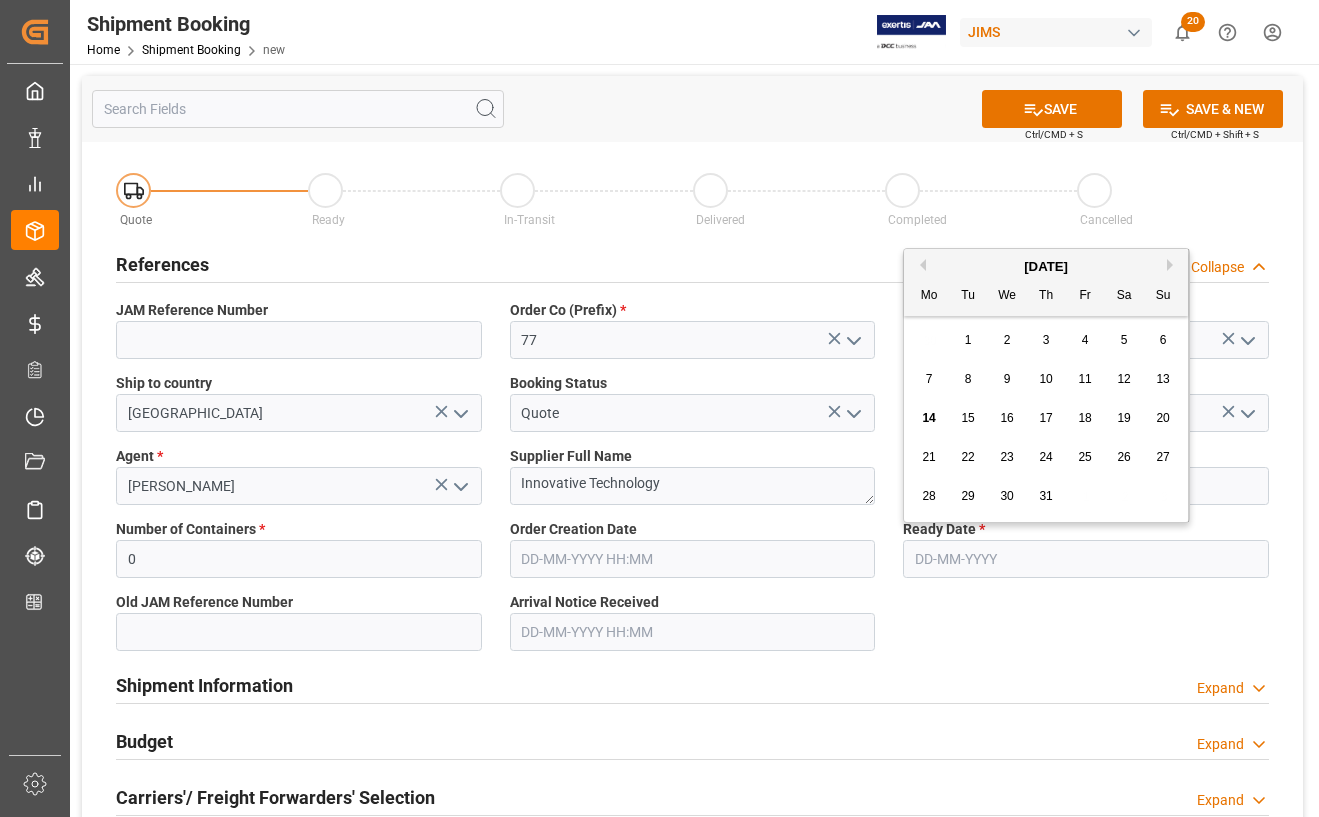 click at bounding box center (1086, 559) 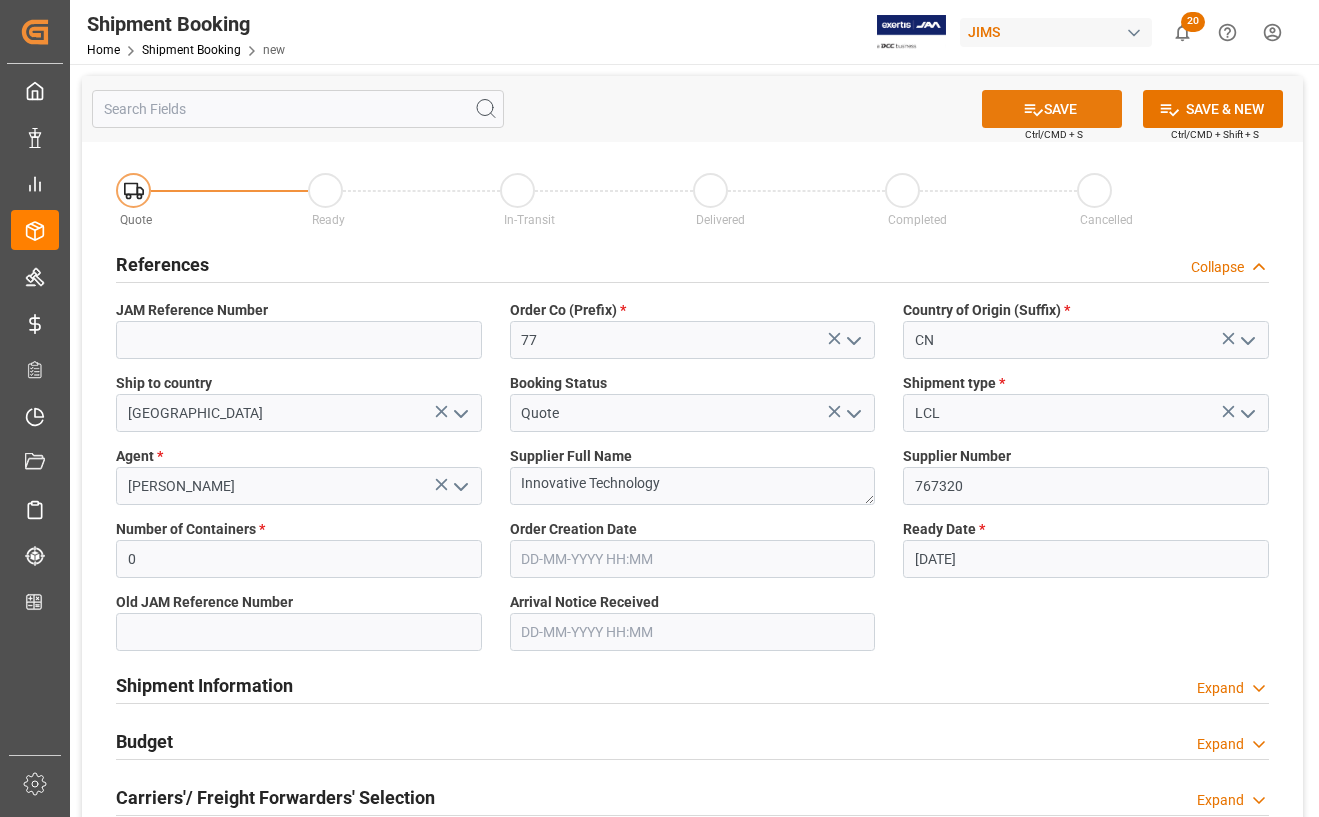 click on "SAVE" at bounding box center [1052, 109] 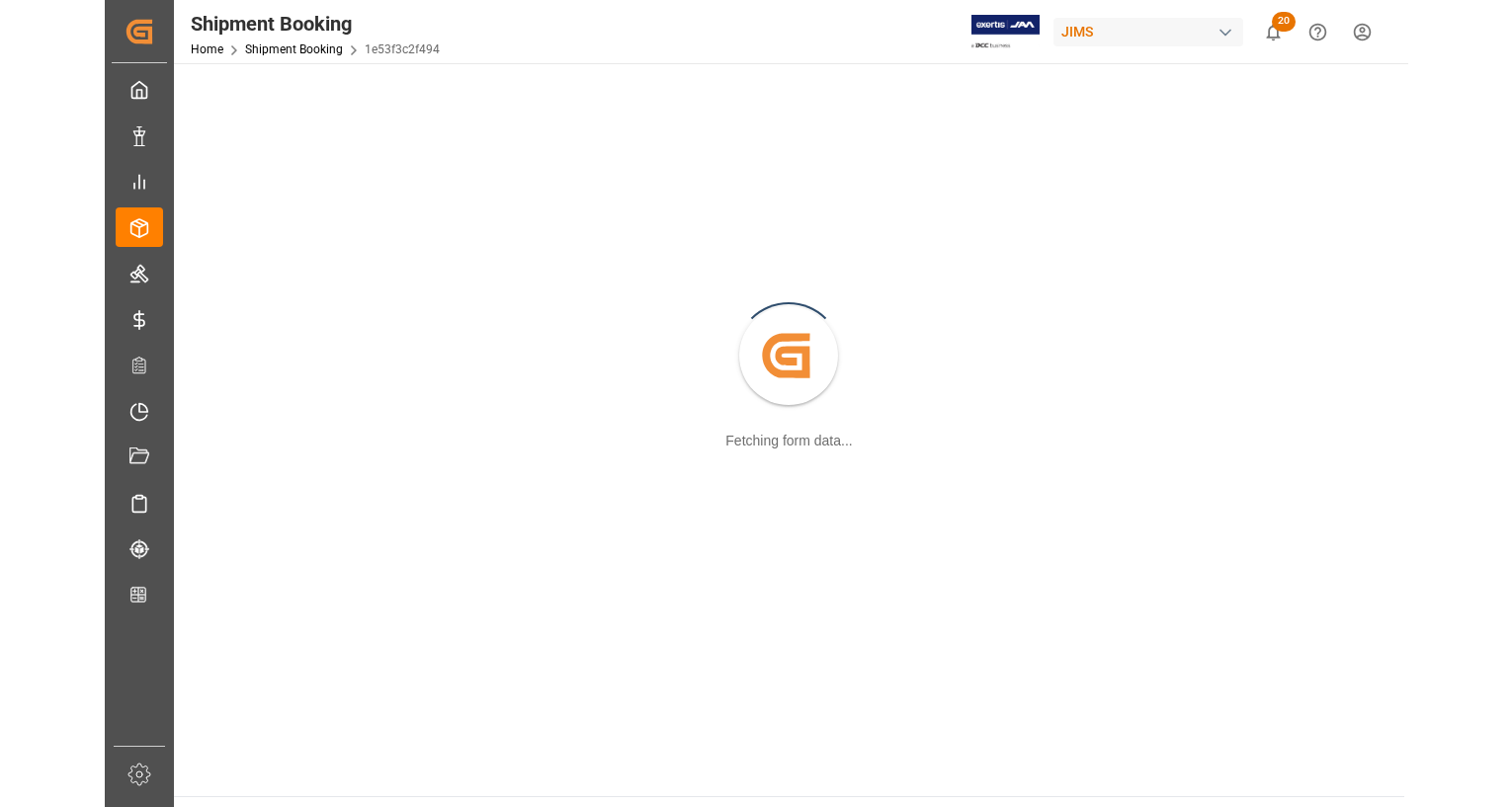 scroll, scrollTop: 0, scrollLeft: 0, axis: both 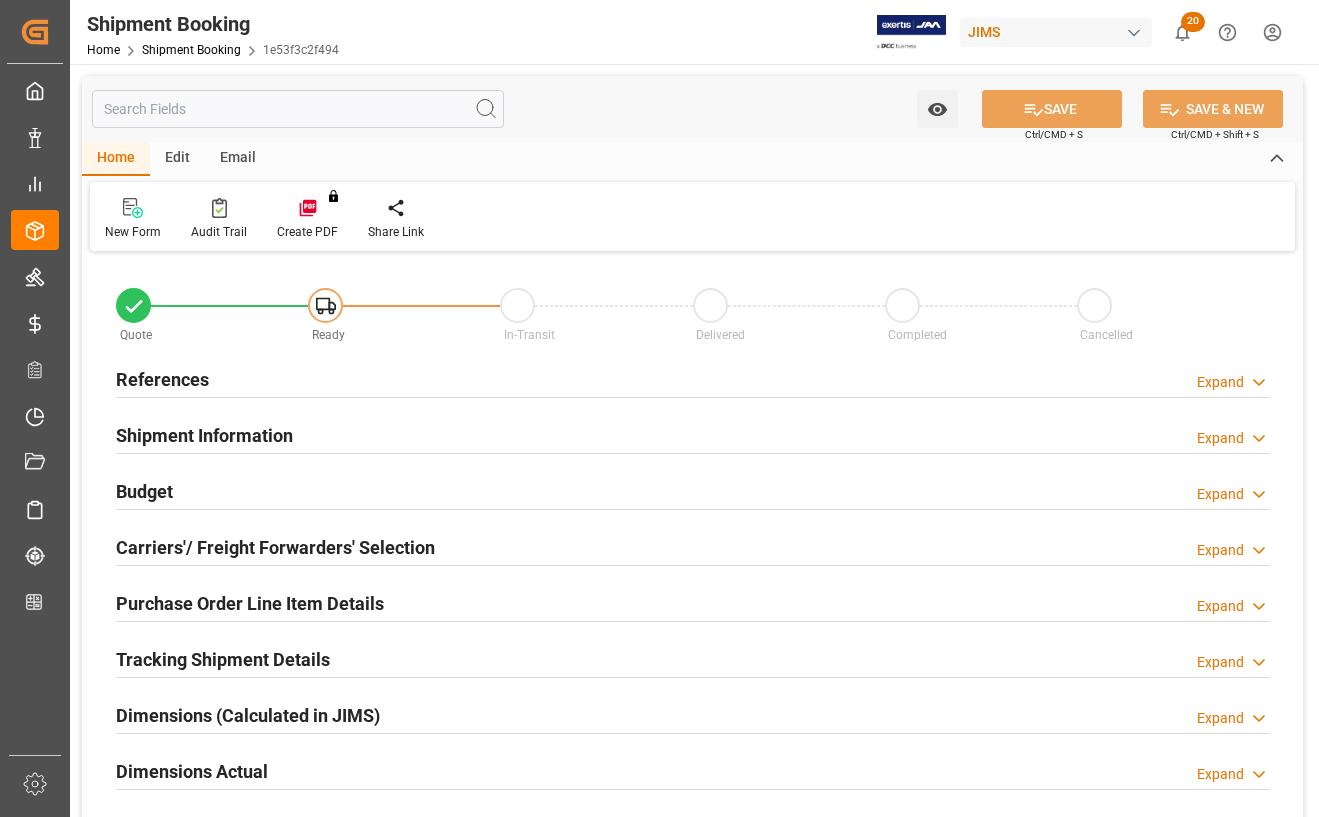 type on "0" 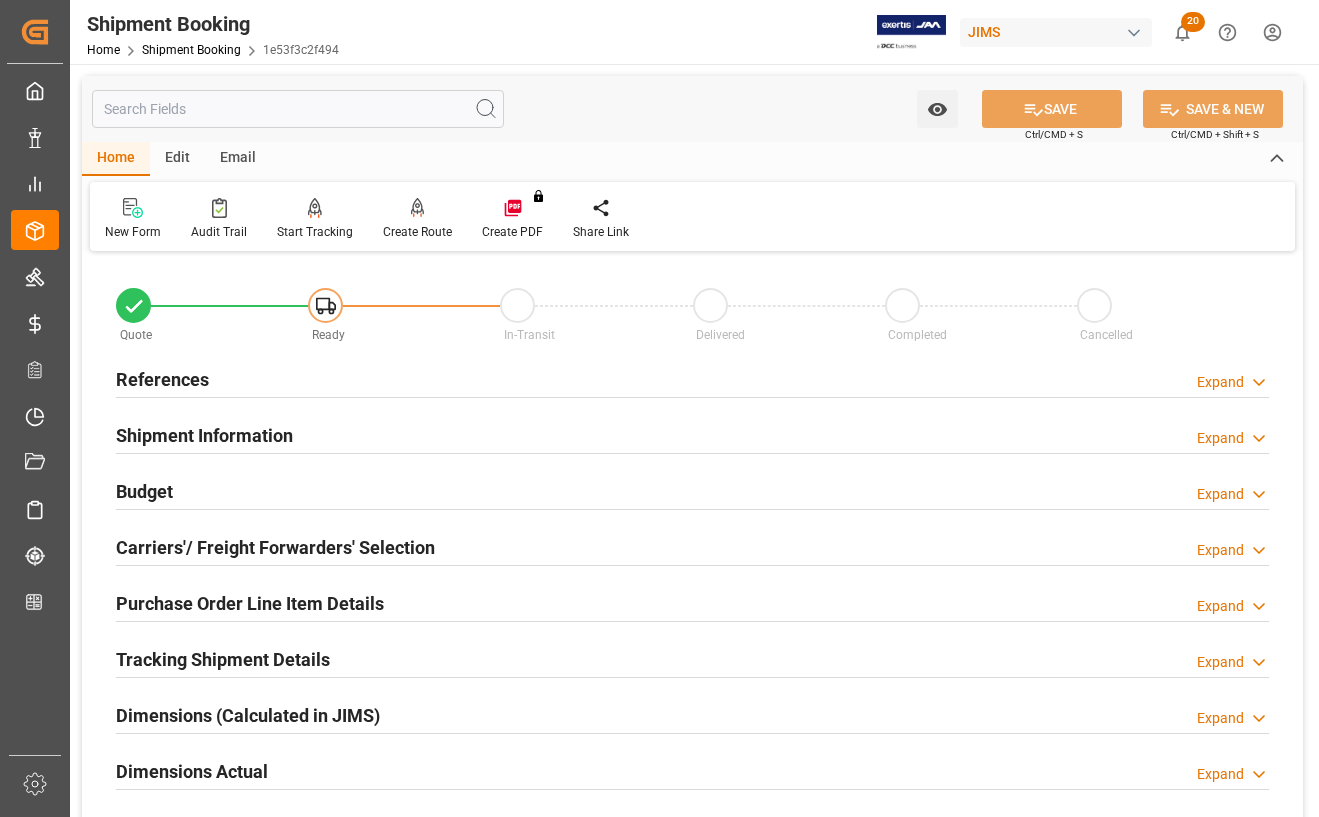 type on "15-07-2025" 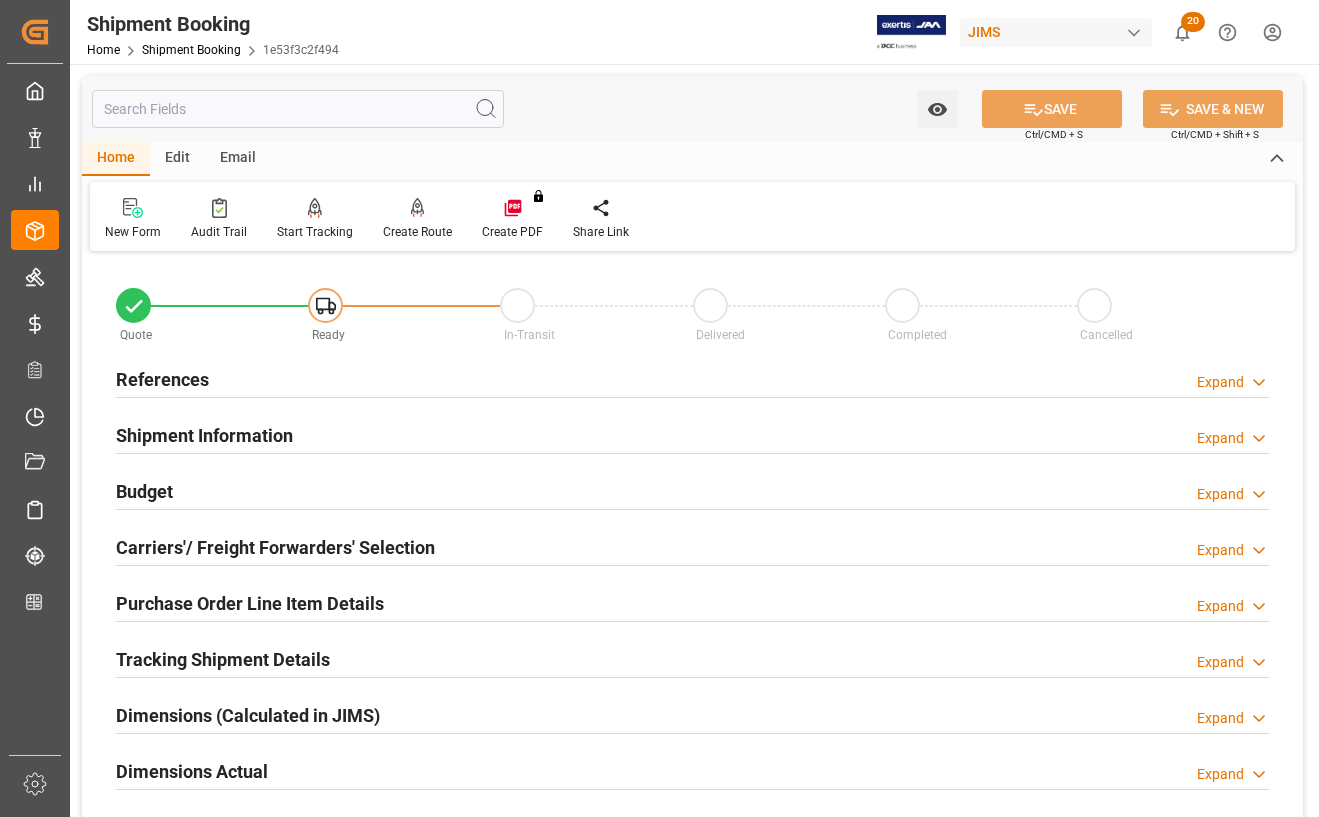 click on "References" at bounding box center (162, 379) 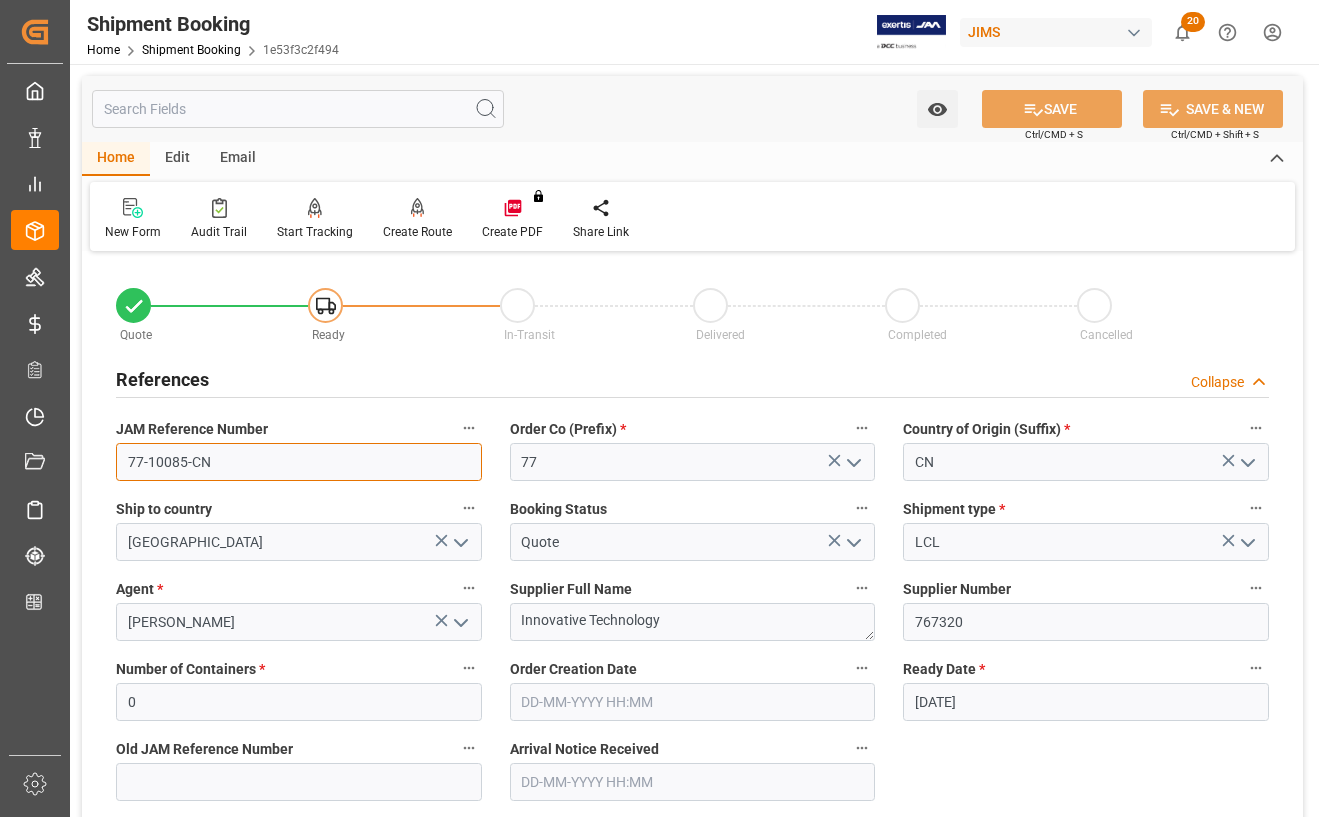 drag, startPoint x: 209, startPoint y: 461, endPoint x: 111, endPoint y: 460, distance: 98.005104 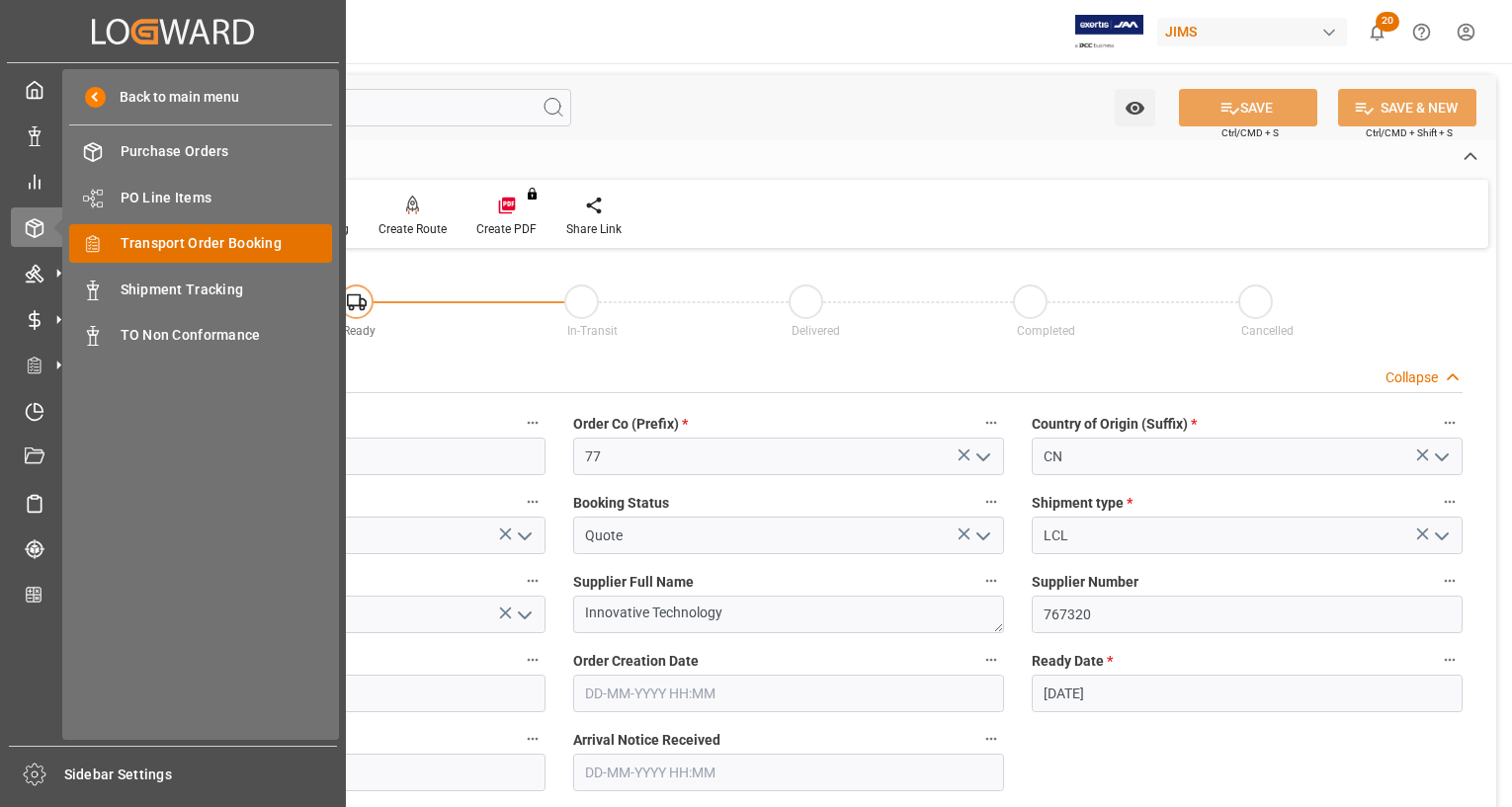click on "Transport Order Booking" at bounding box center (226, 243) 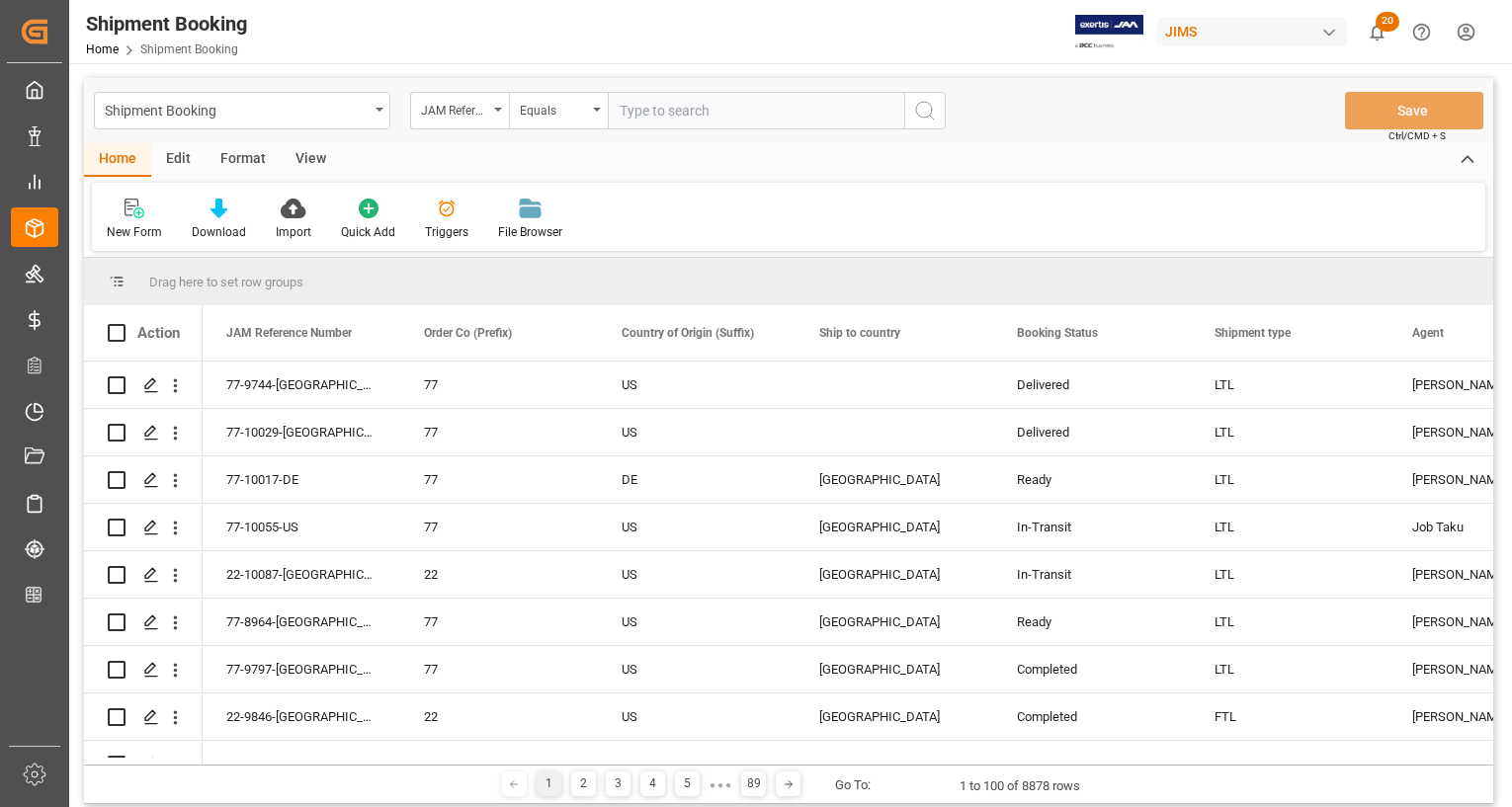 click 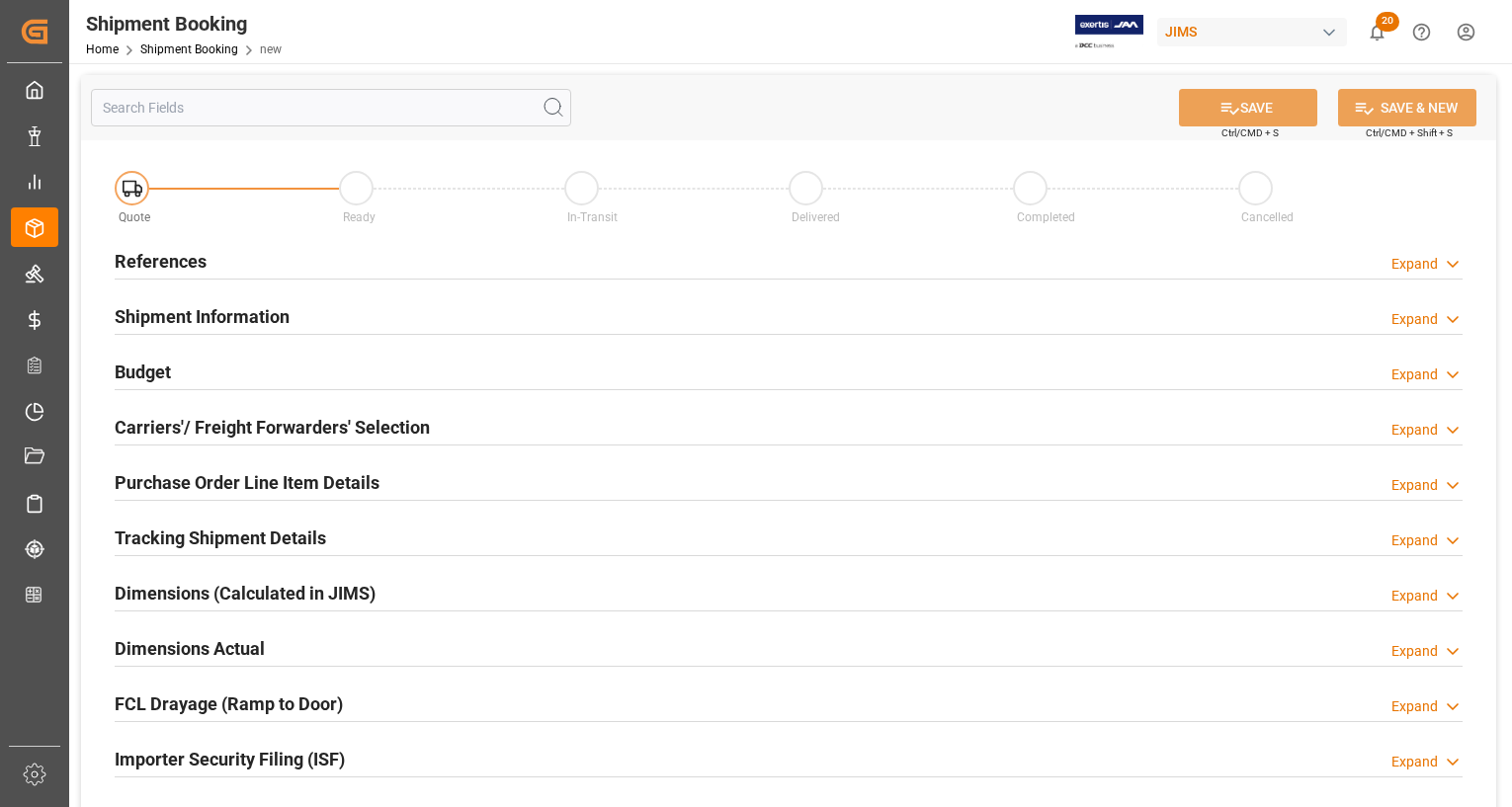 click on "References" at bounding box center (160, 261) 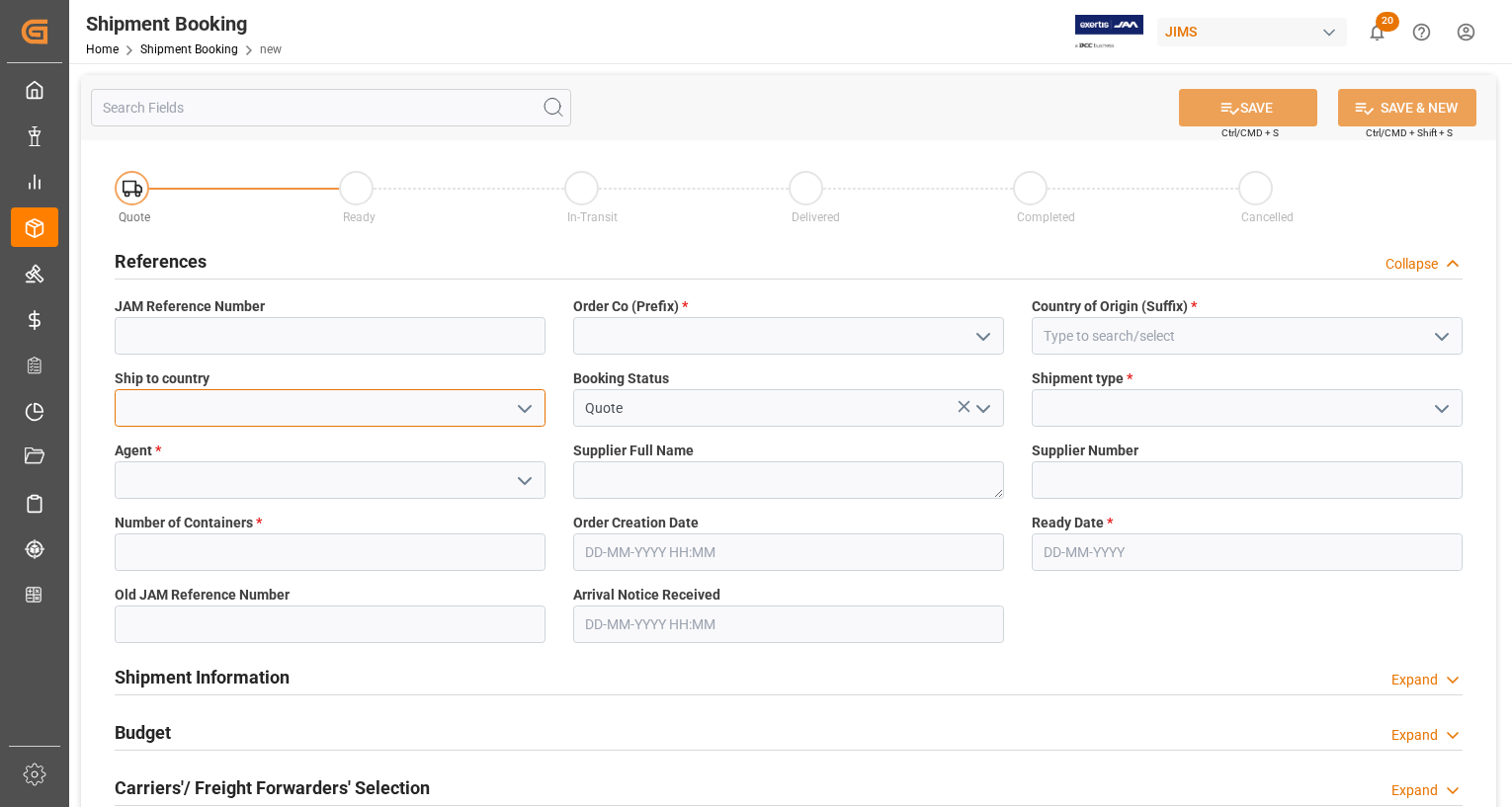 click at bounding box center [330, 408] 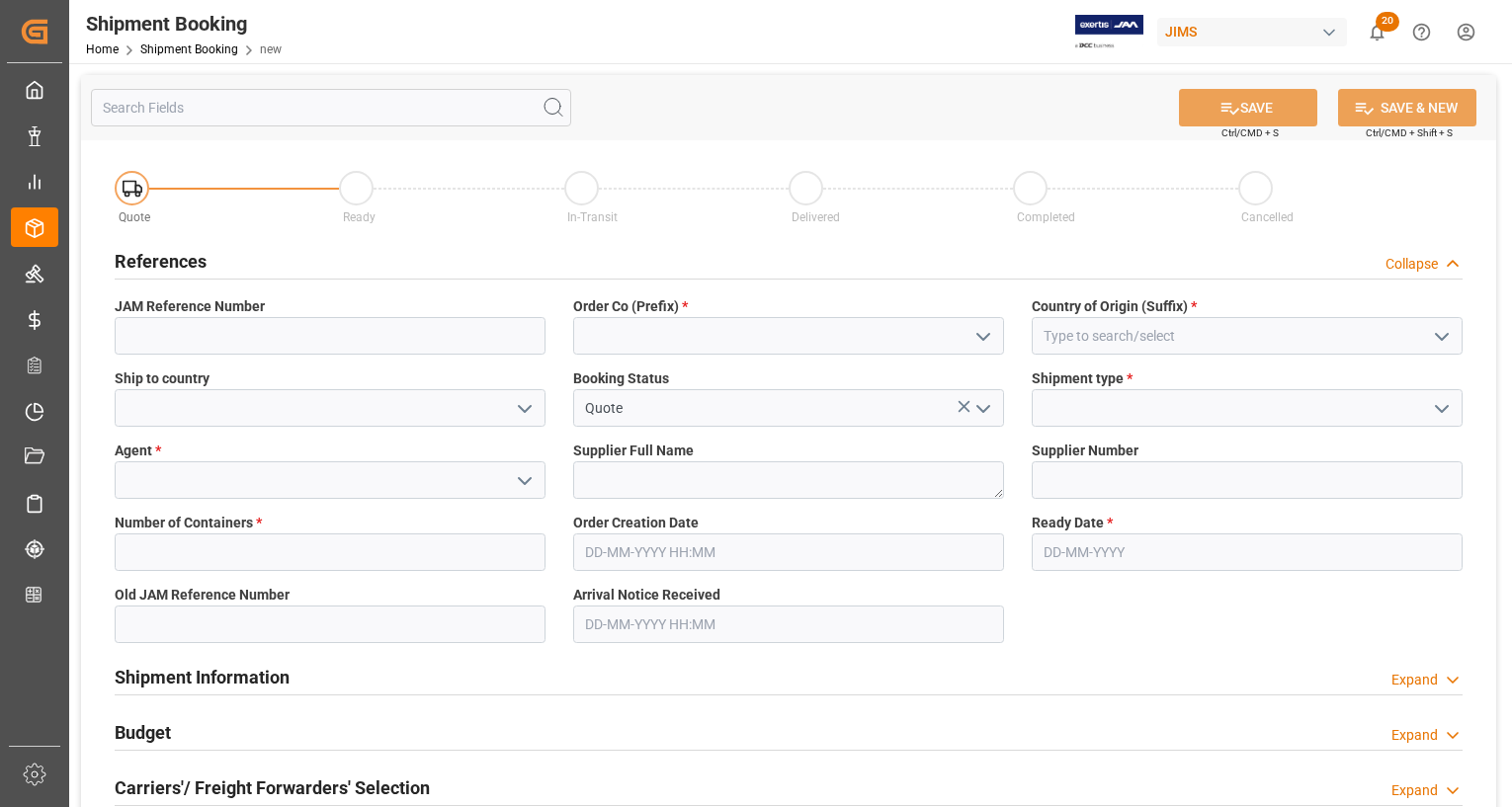 click 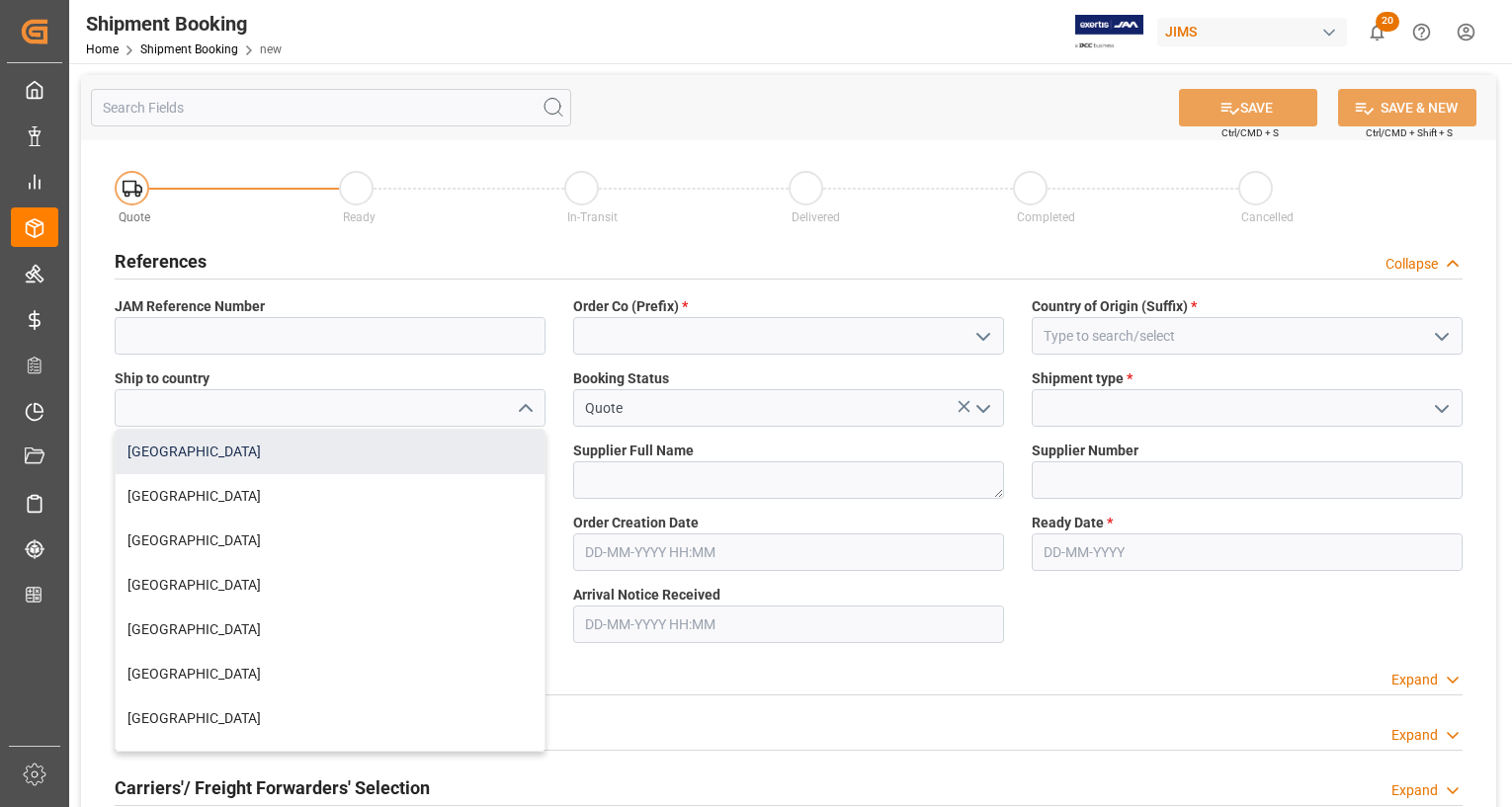 click on "[GEOGRAPHIC_DATA]" at bounding box center (330, 451) 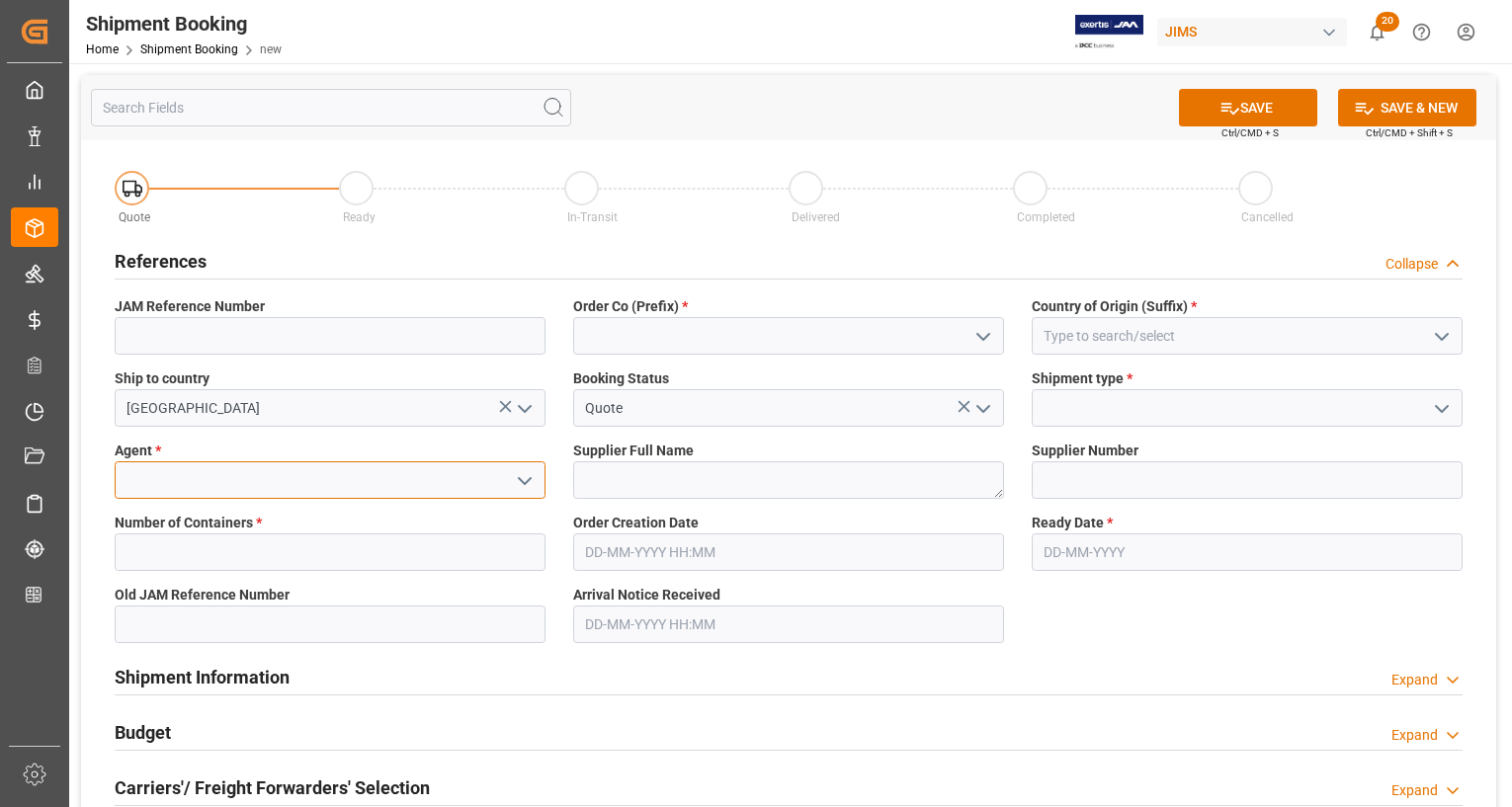 click at bounding box center [330, 480] 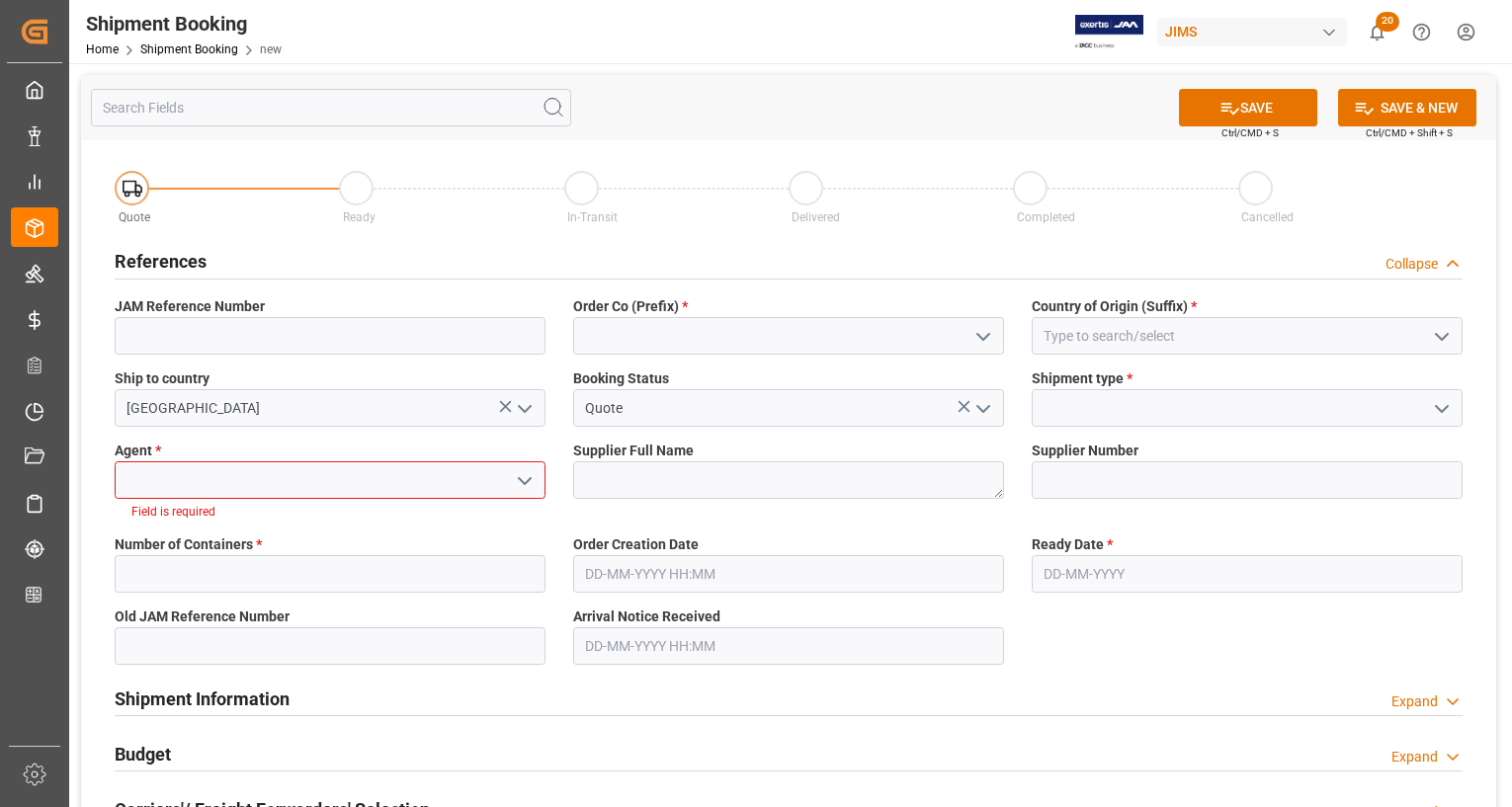click 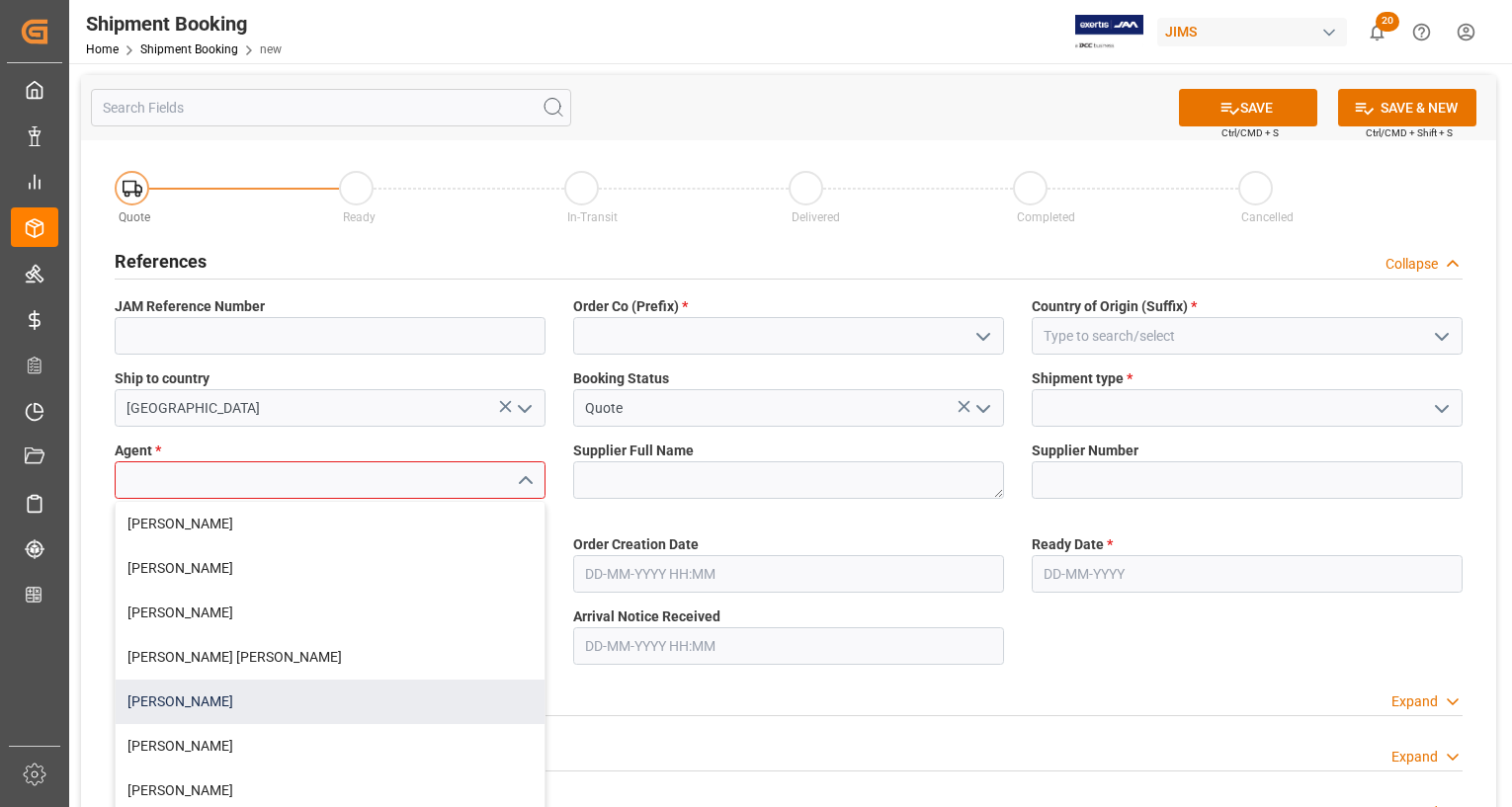 click on "[PERSON_NAME]" at bounding box center [330, 701] 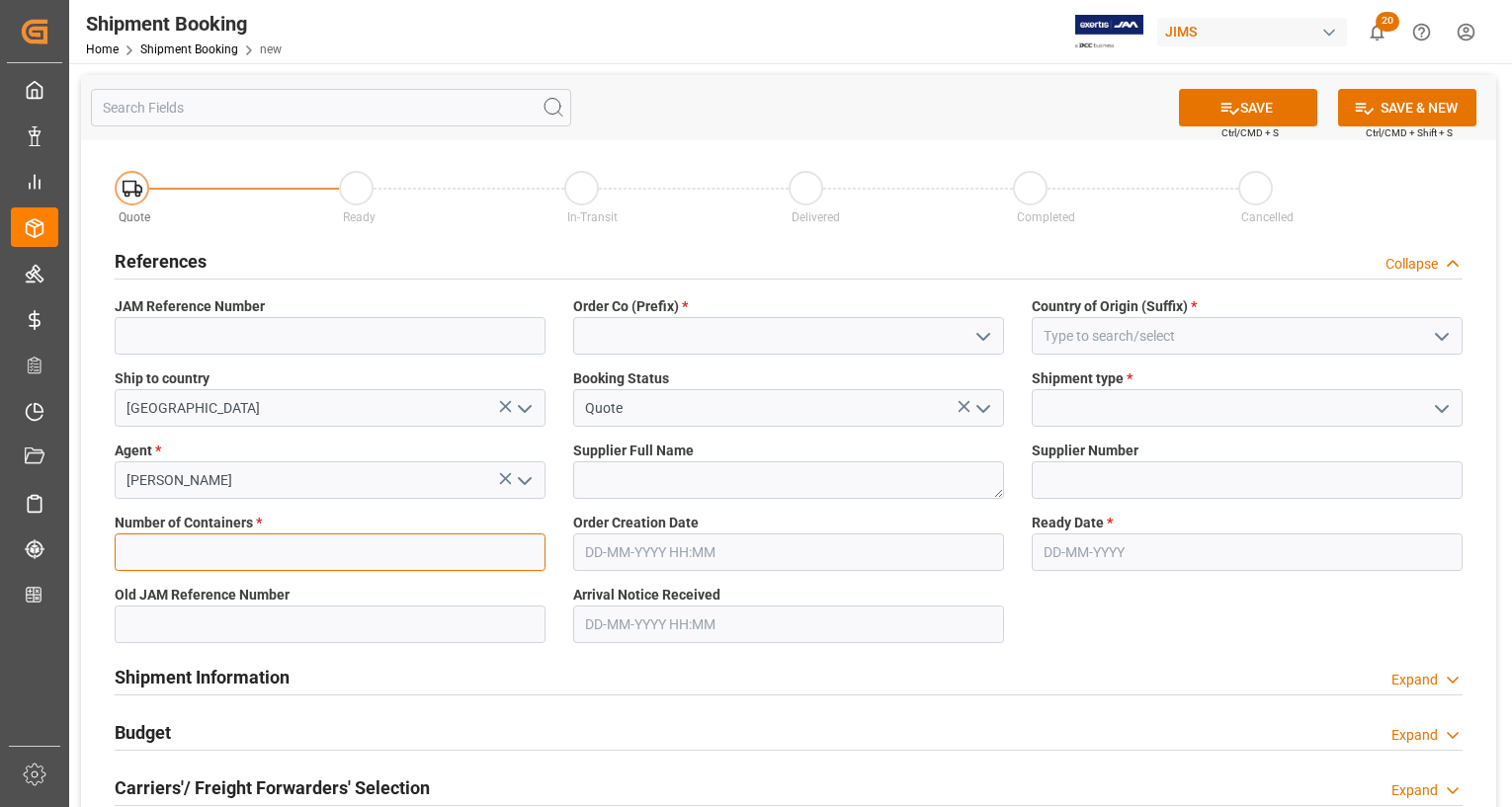 click at bounding box center [330, 552] 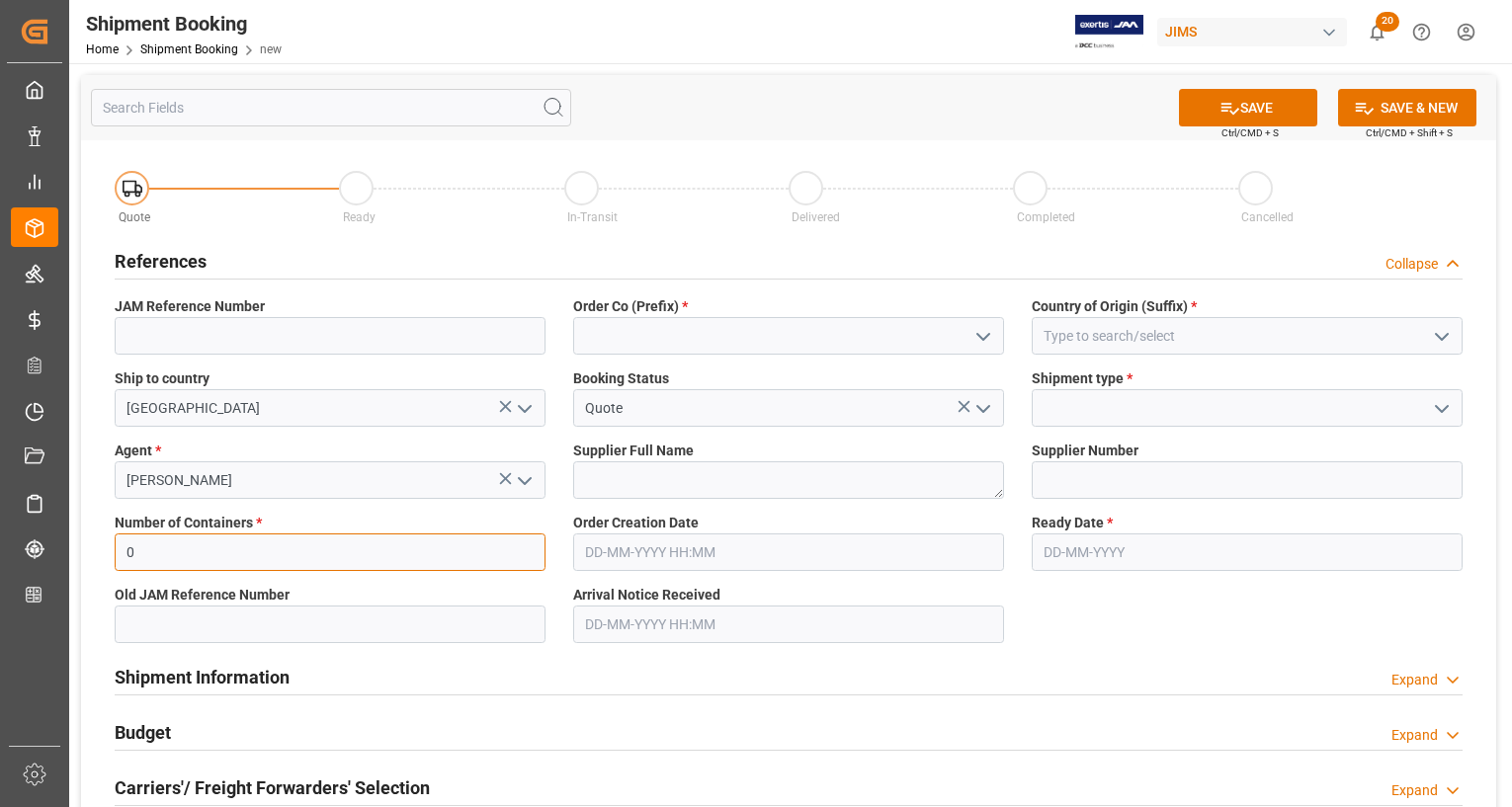 type on "0" 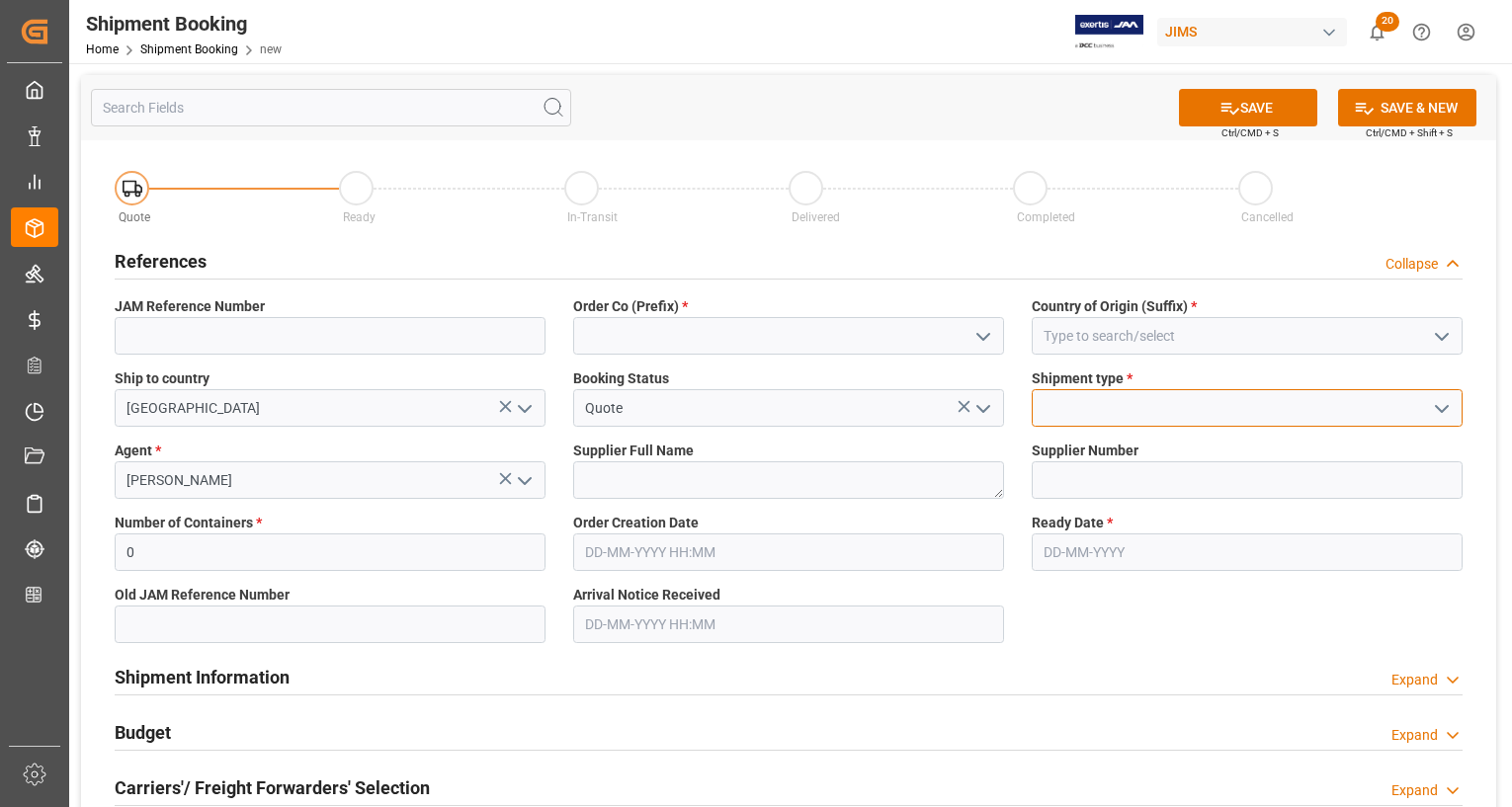 click at bounding box center (1247, 408) 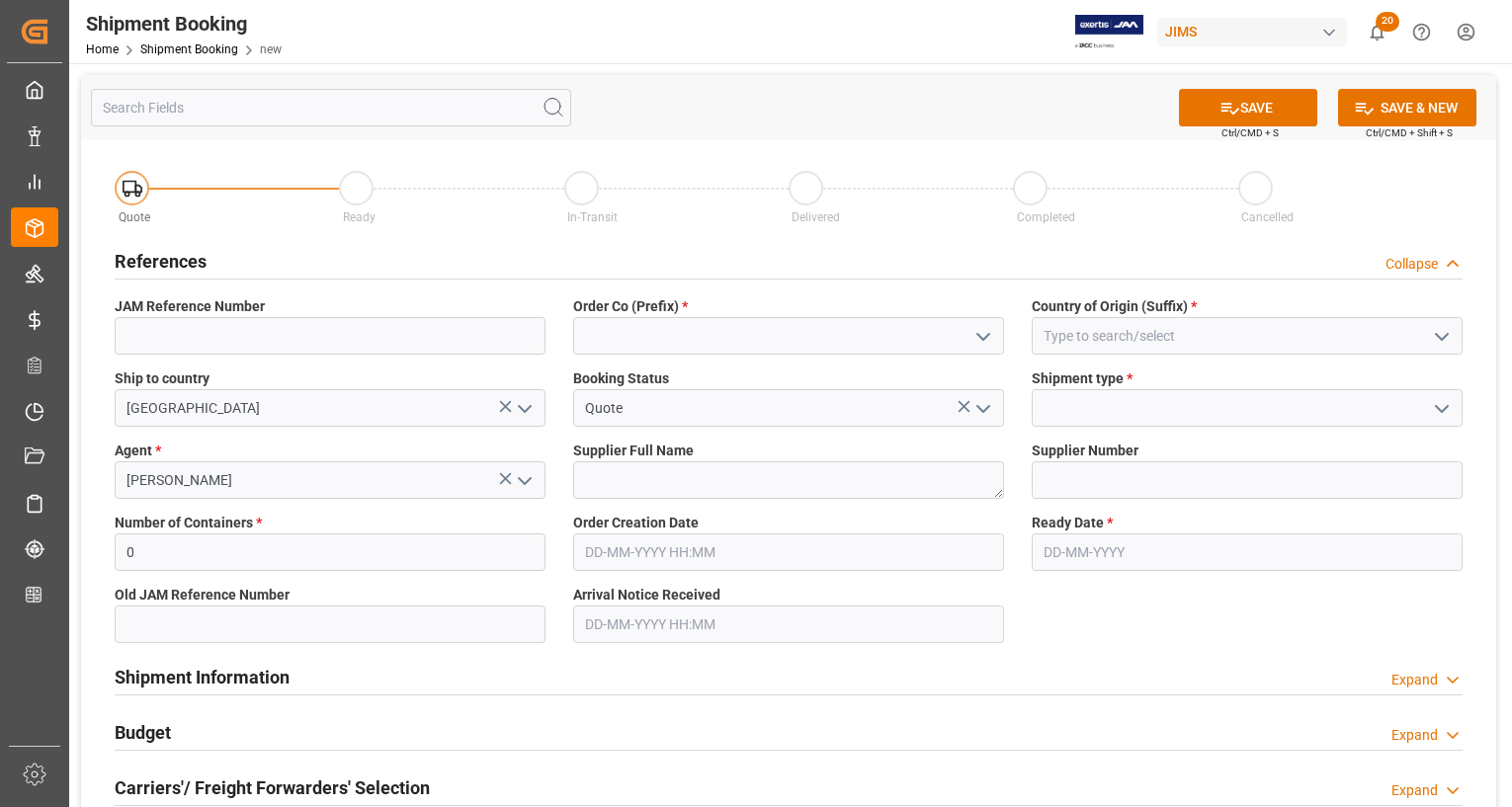 click 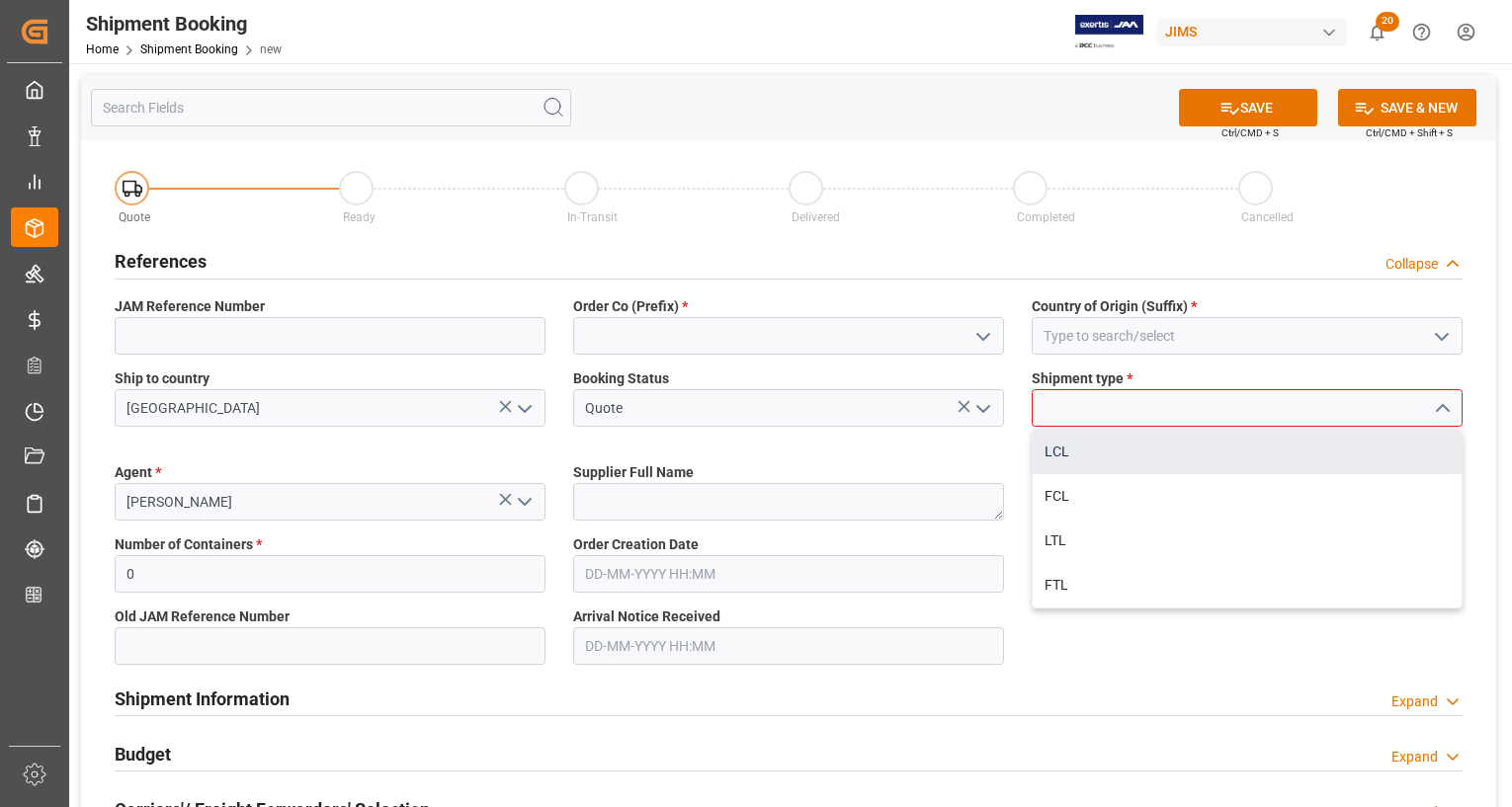 click on "LCL" at bounding box center [1247, 451] 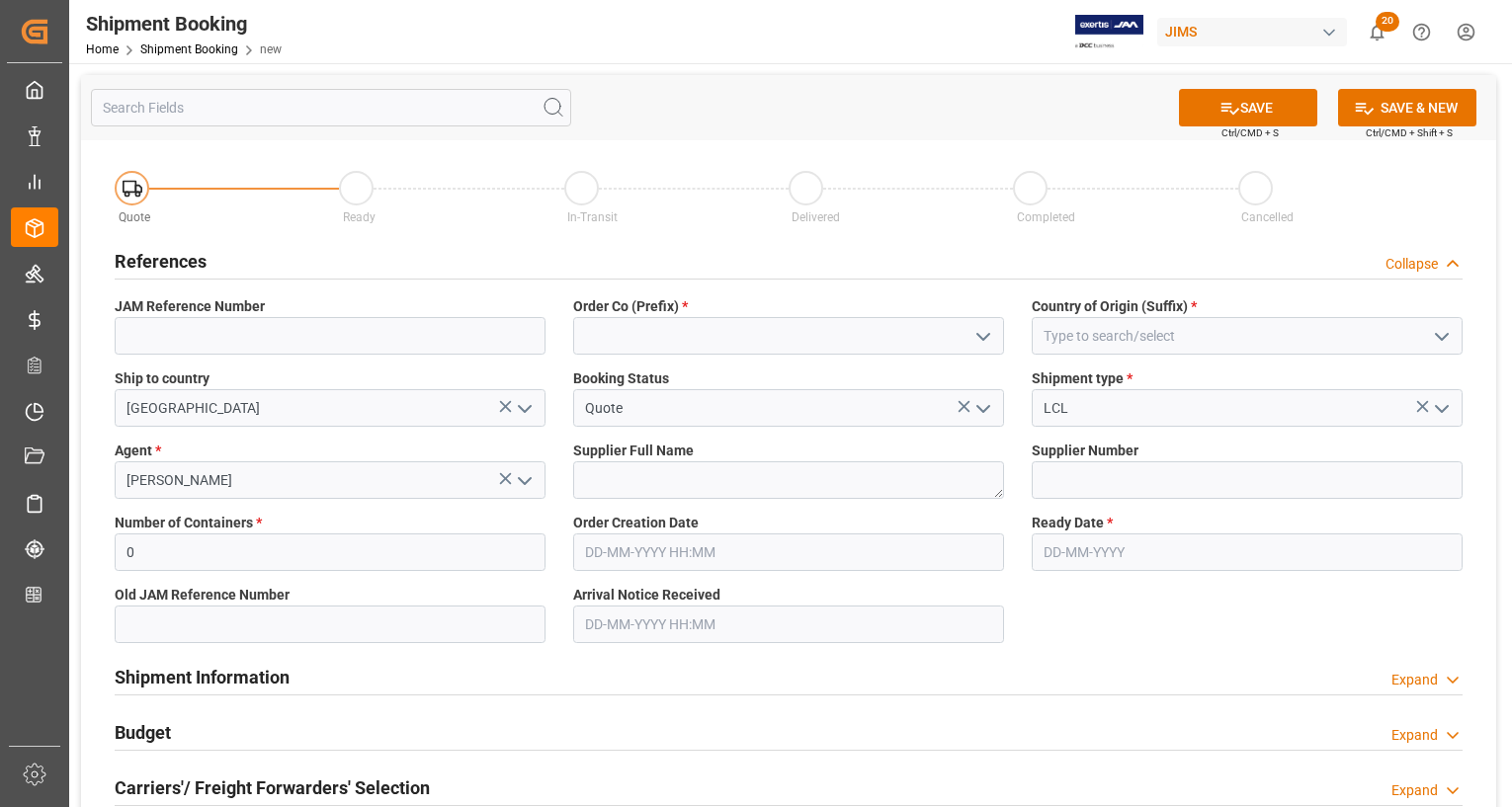 click 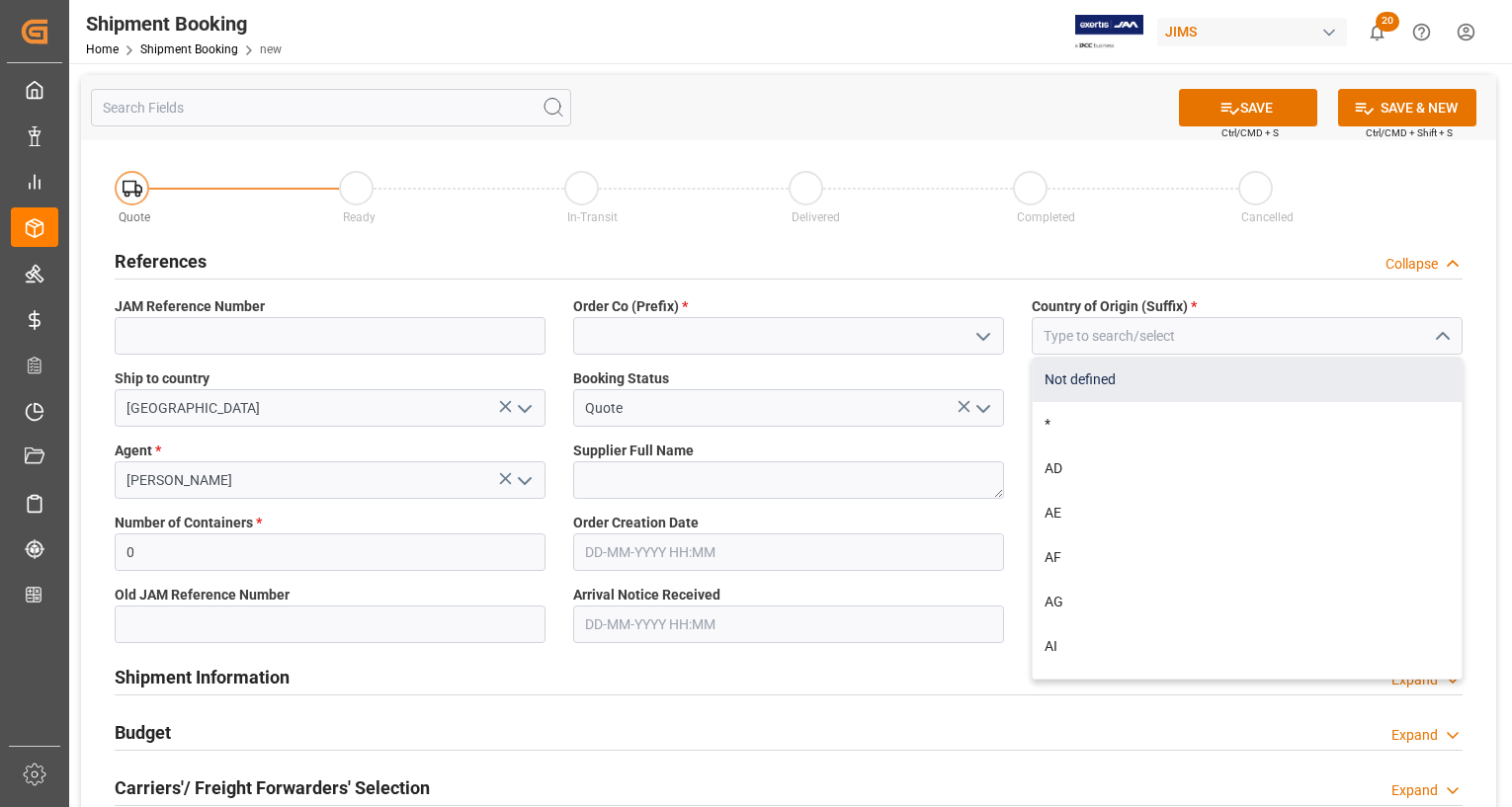 type 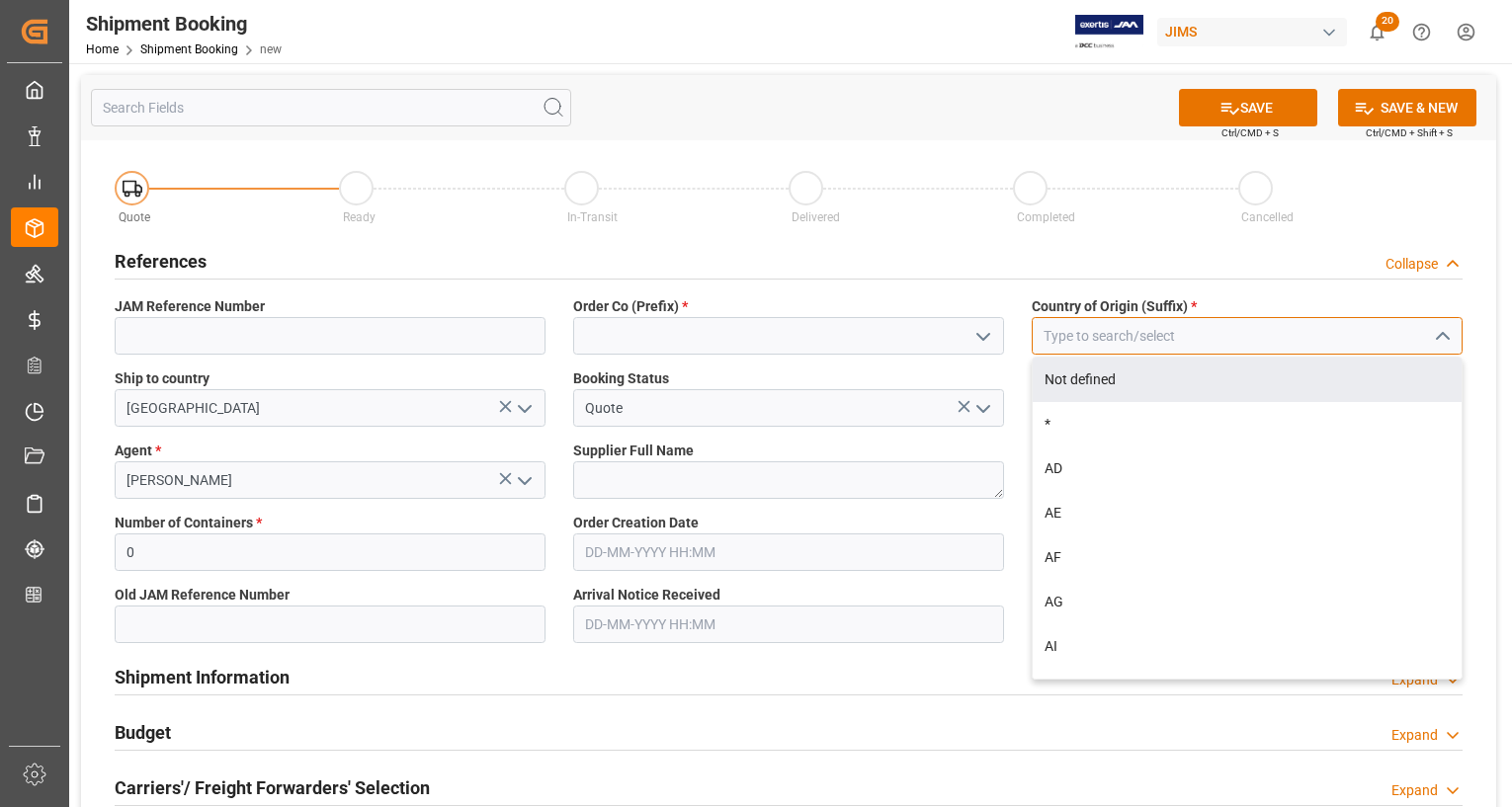 click at bounding box center [1247, 336] 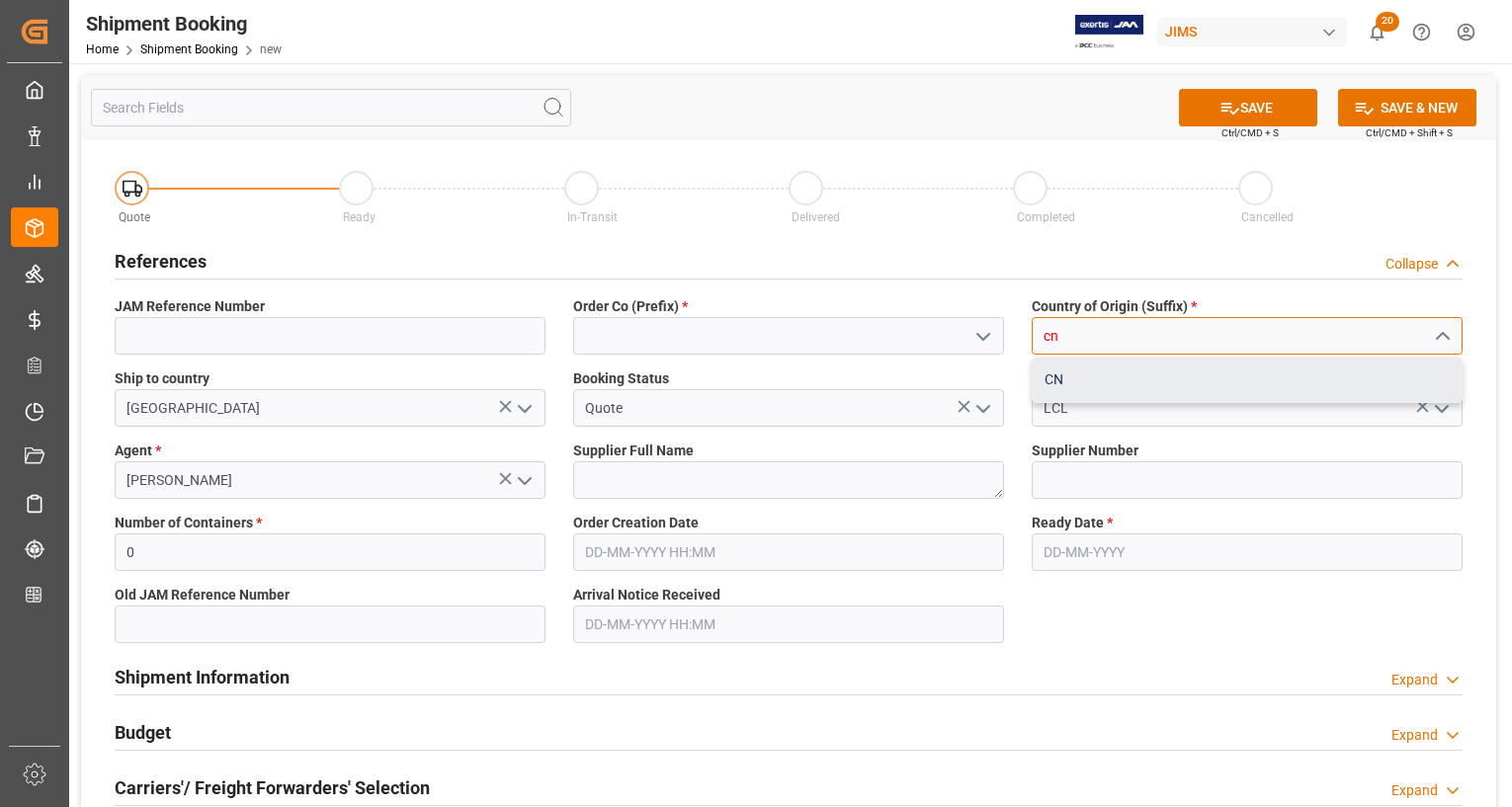 click on "CN" at bounding box center [1247, 379] 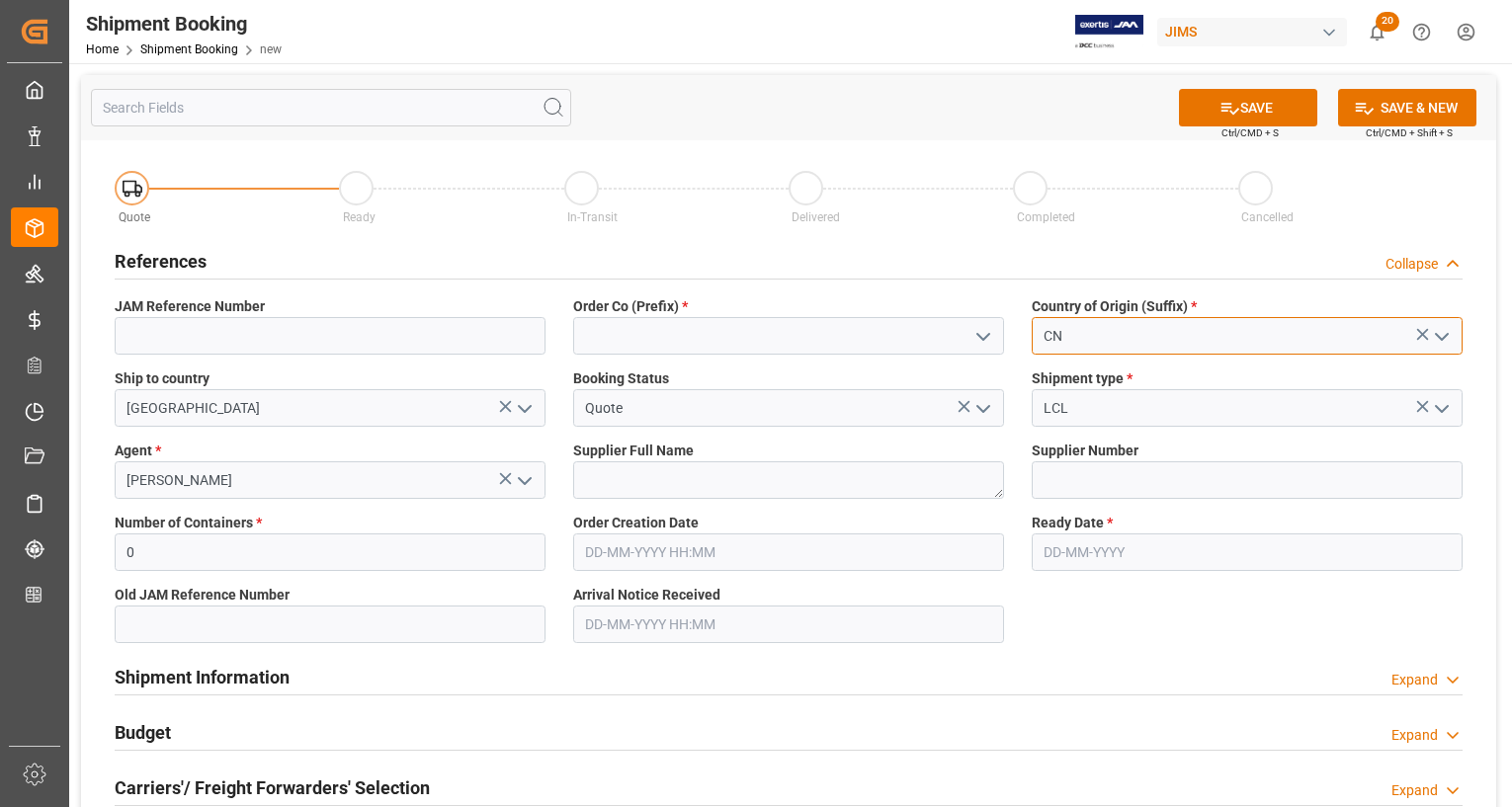 type on "CN" 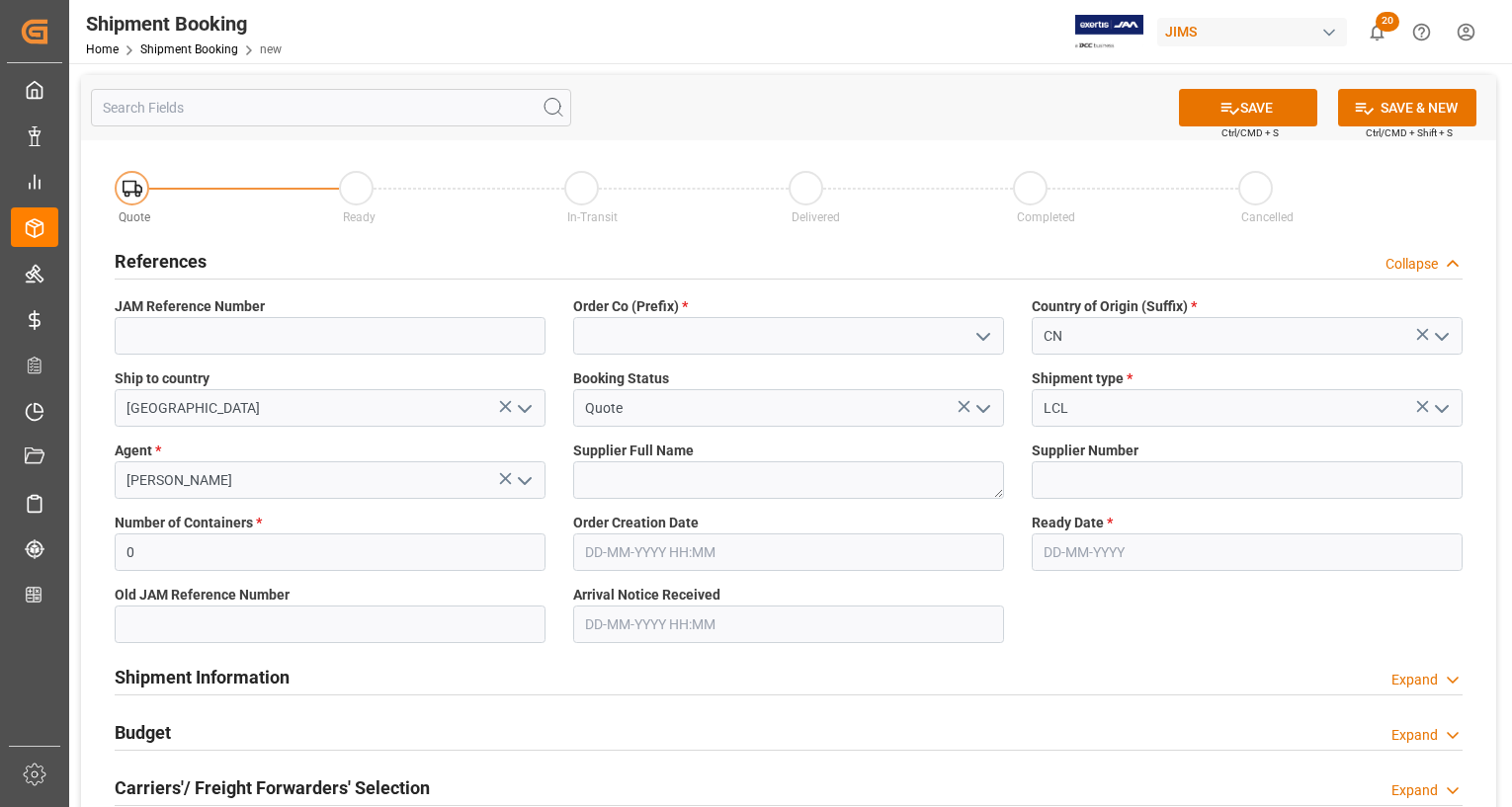 click 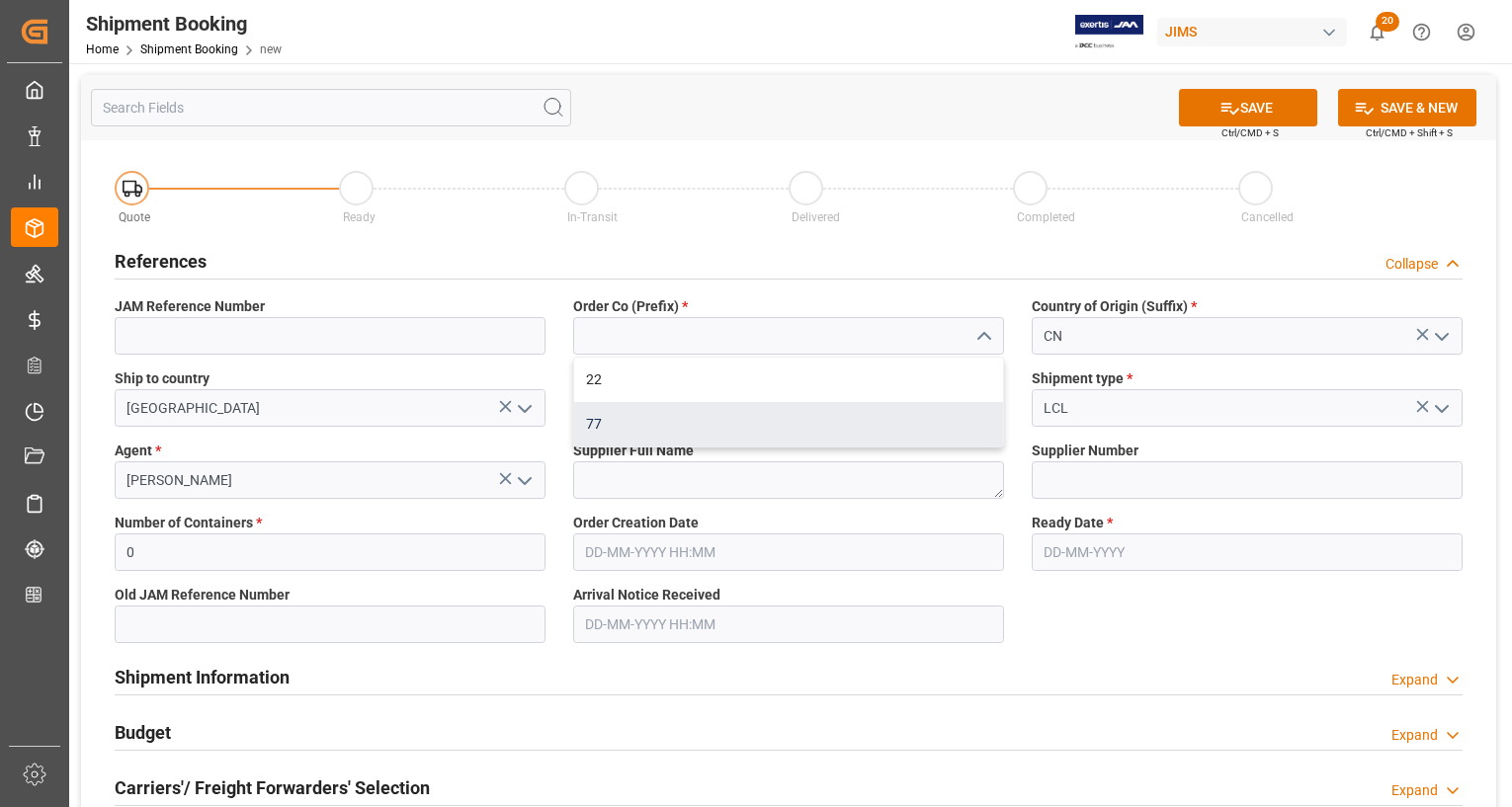 click on "77" at bounding box center (789, 424) 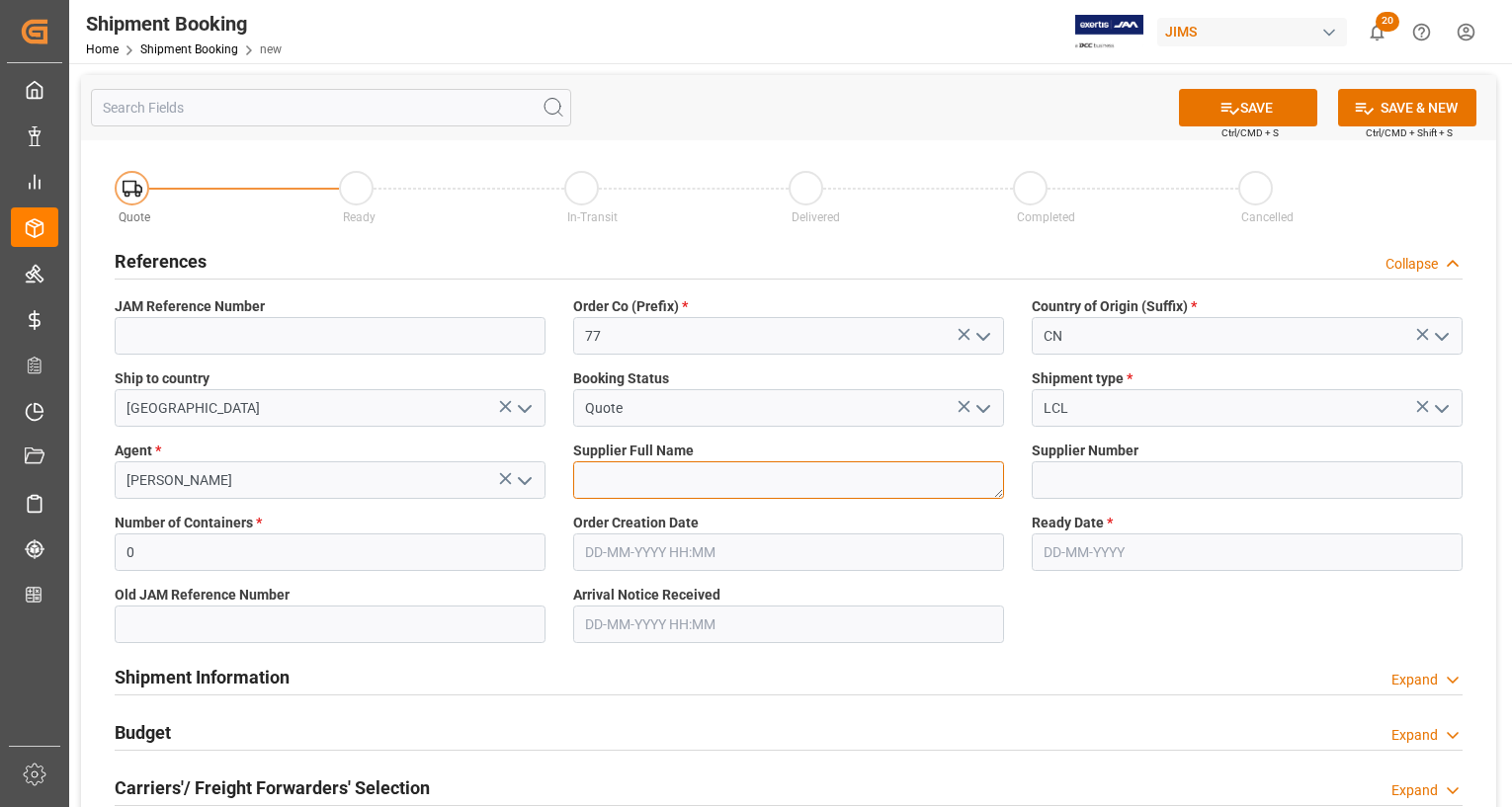 click at bounding box center (789, 480) 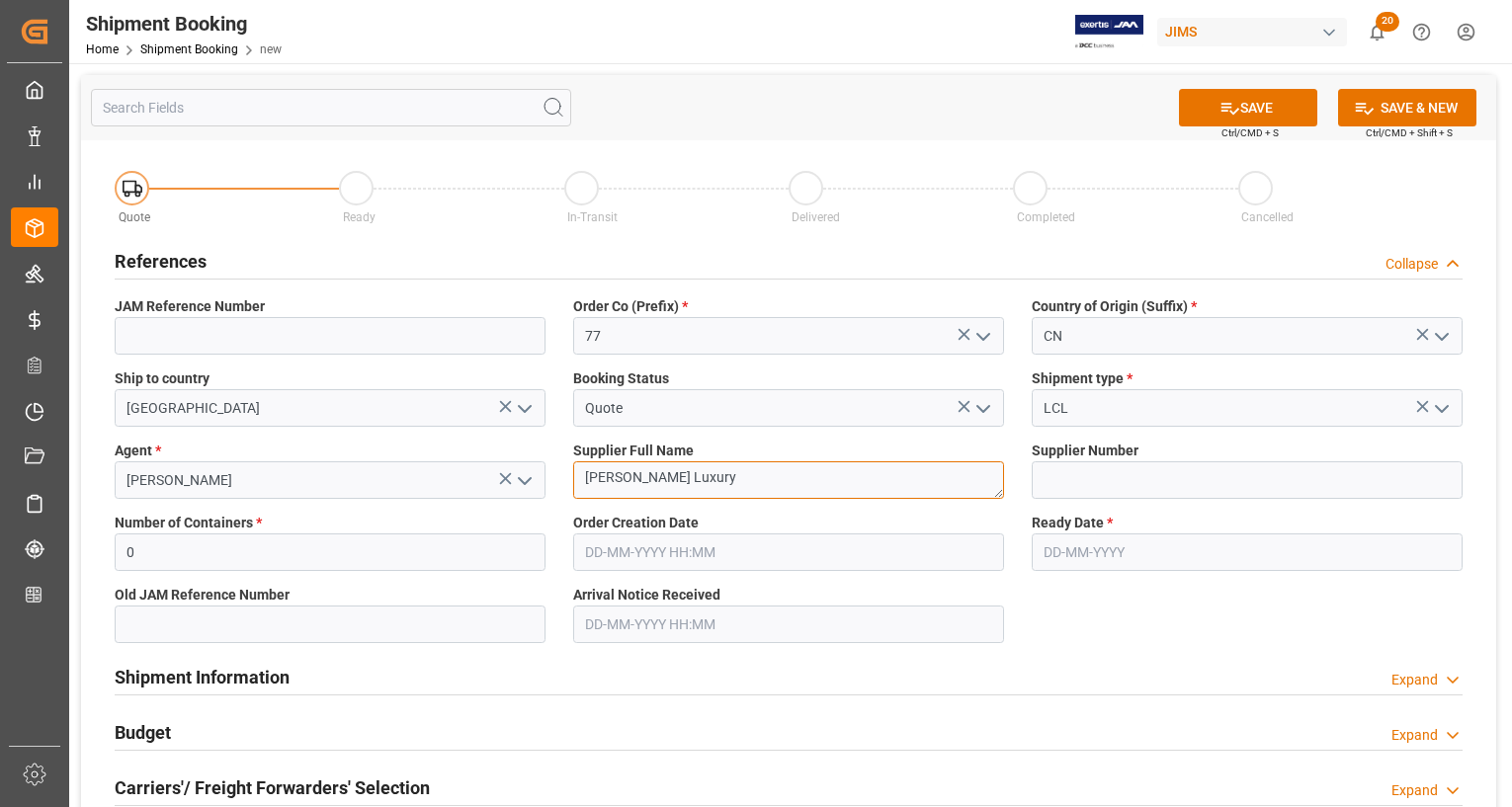 type on "[PERSON_NAME] Luxury" 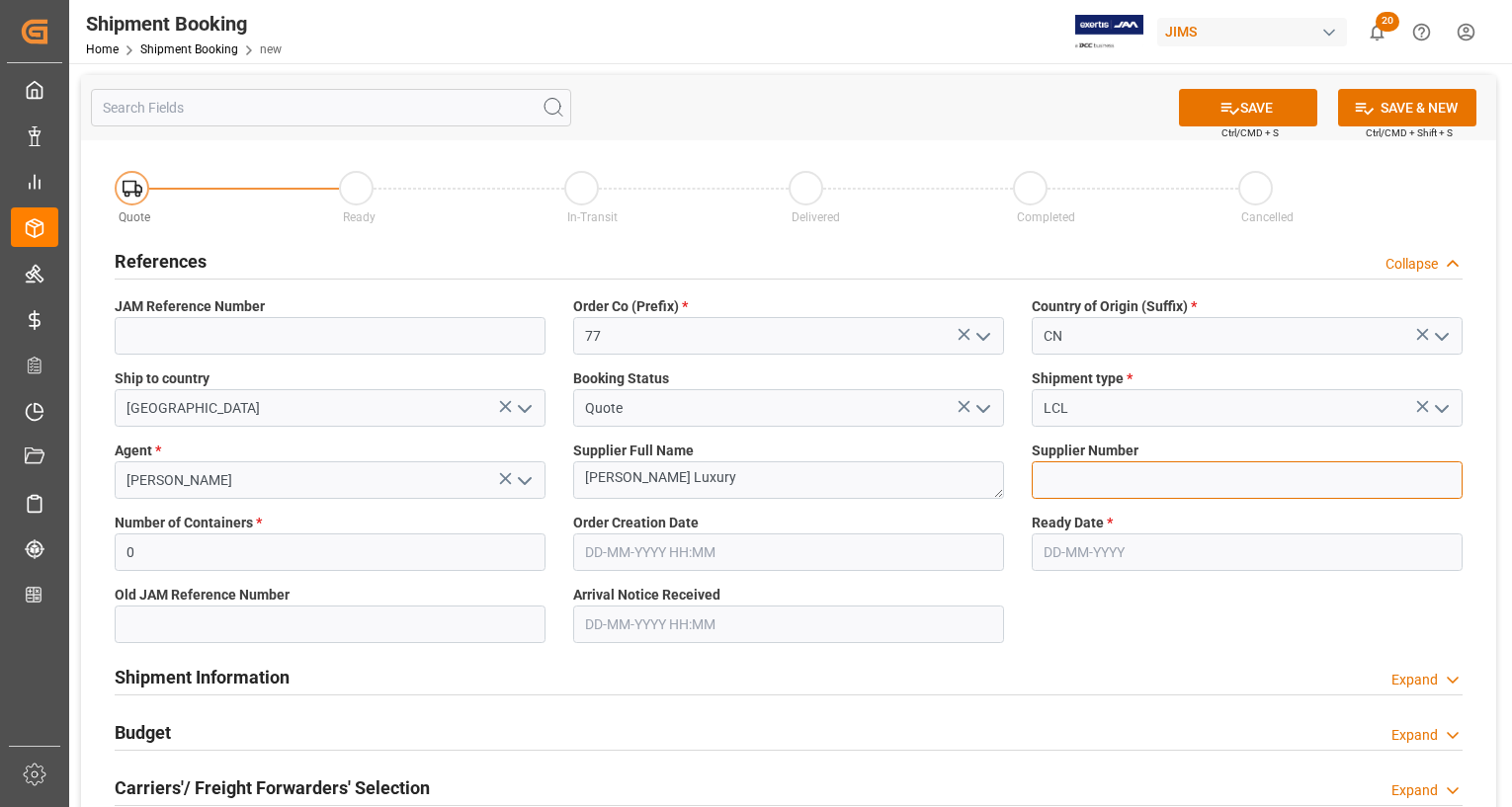 click at bounding box center (1247, 480) 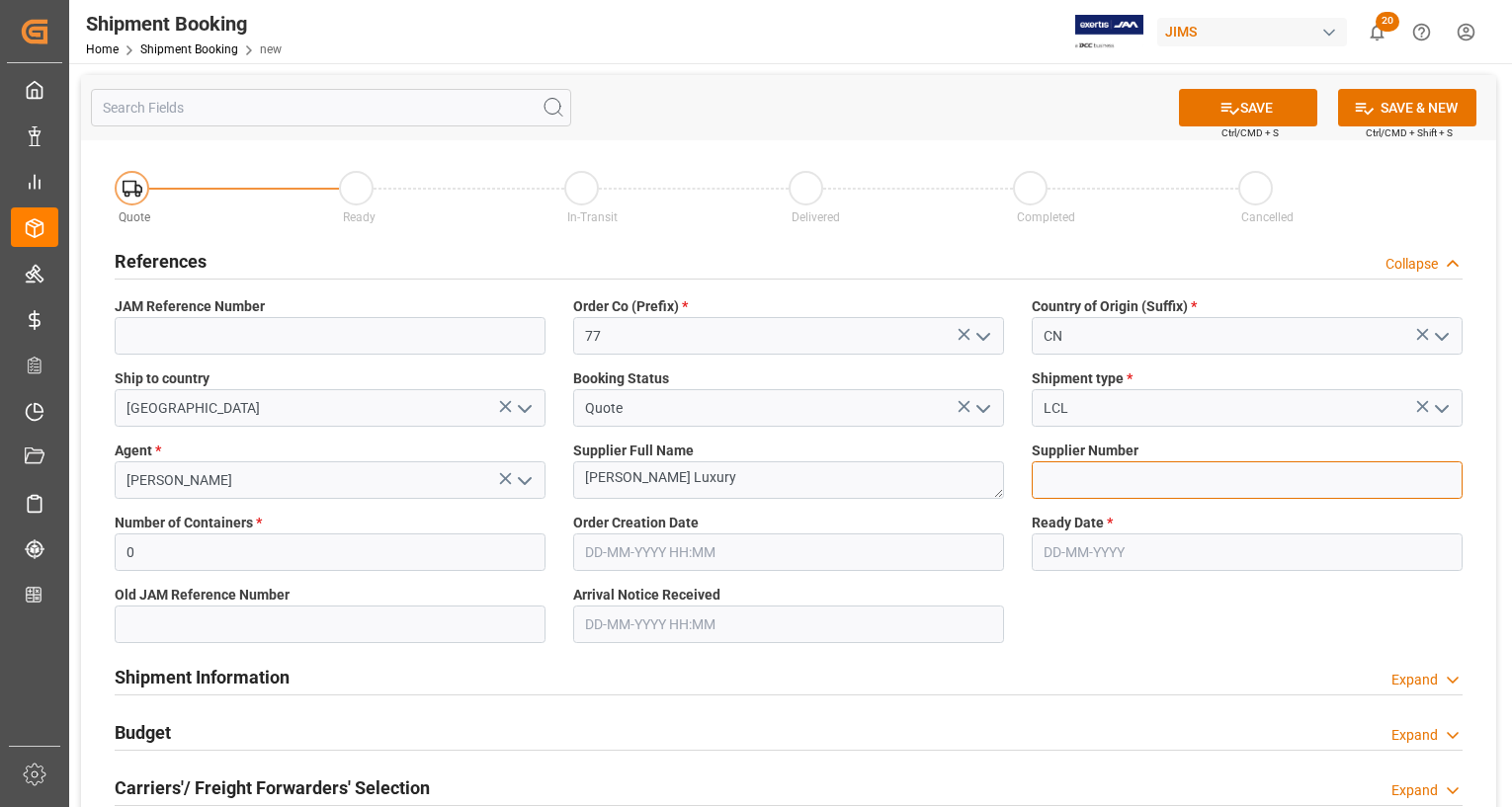 click at bounding box center [1247, 480] 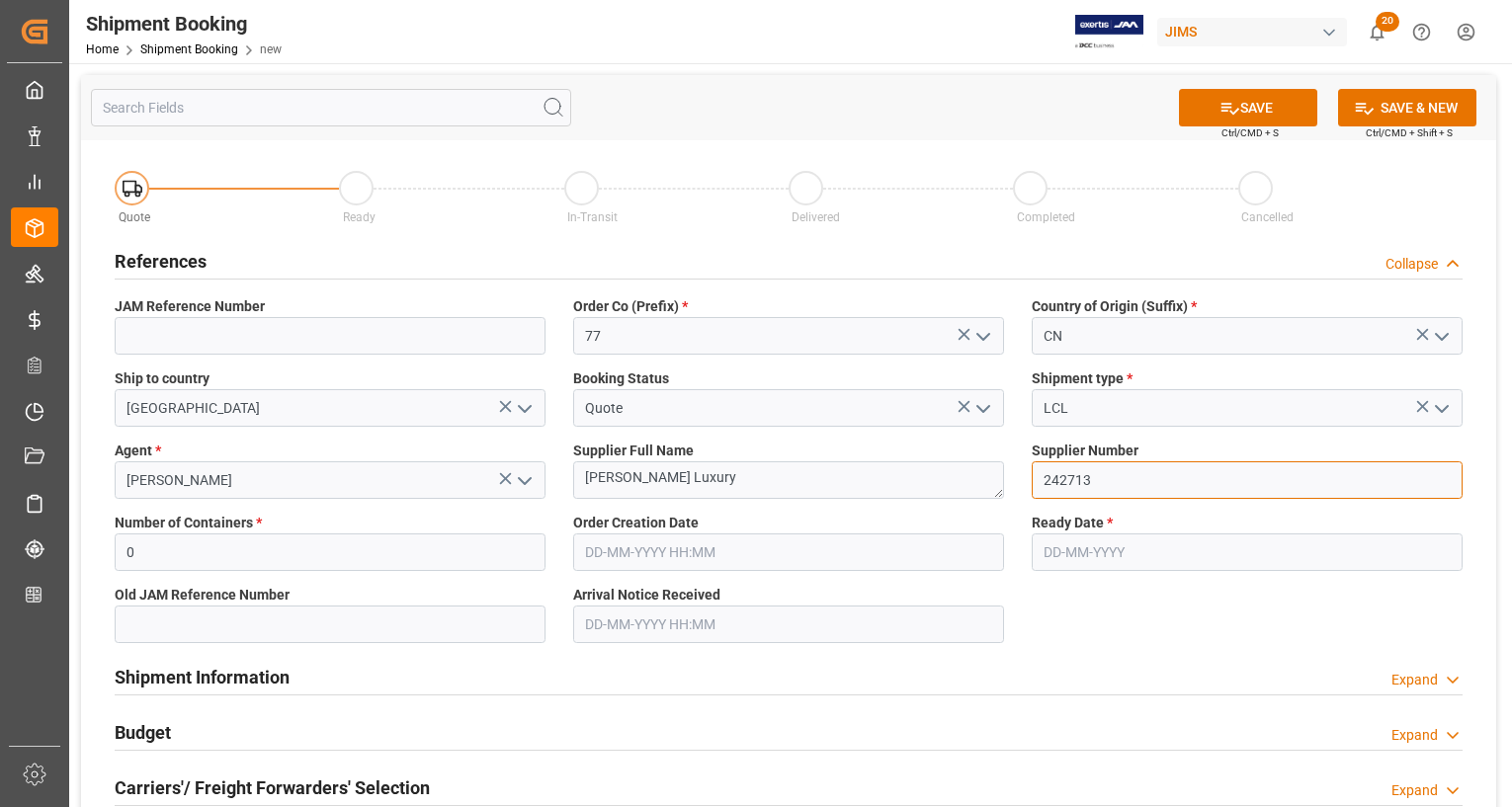 type on "242713" 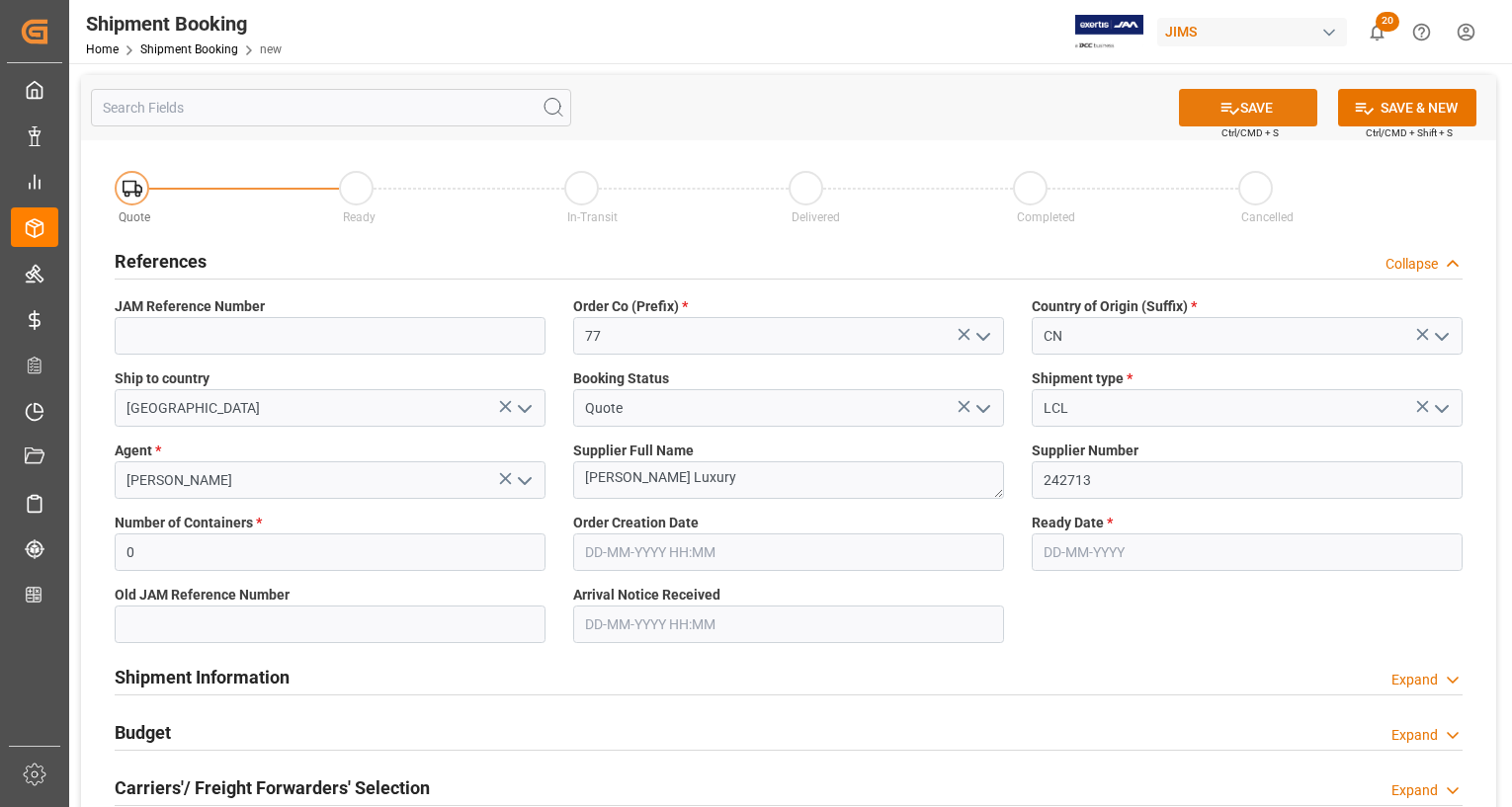 click on "SAVE" at bounding box center [1248, 108] 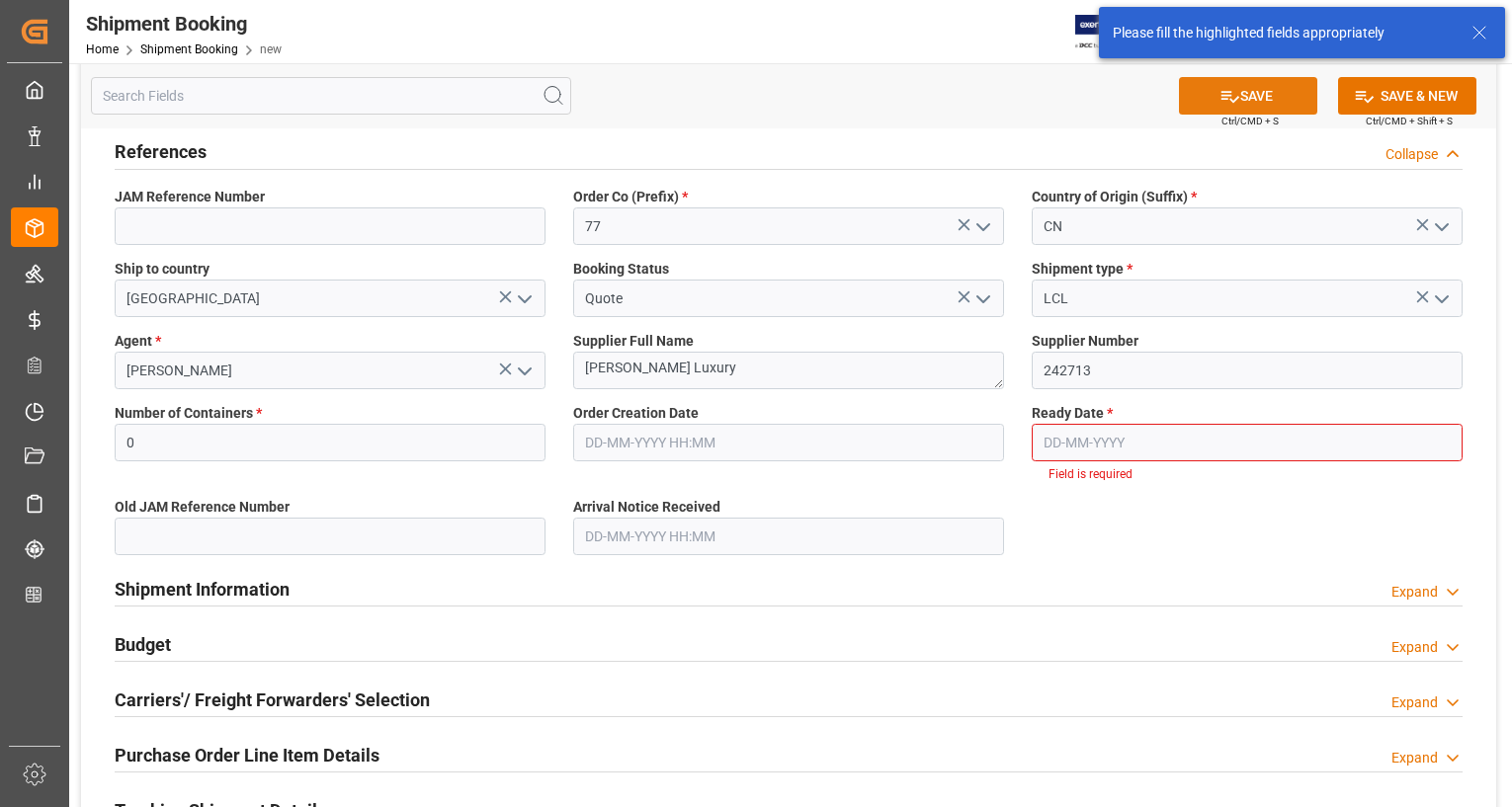 scroll, scrollTop: 117, scrollLeft: 0, axis: vertical 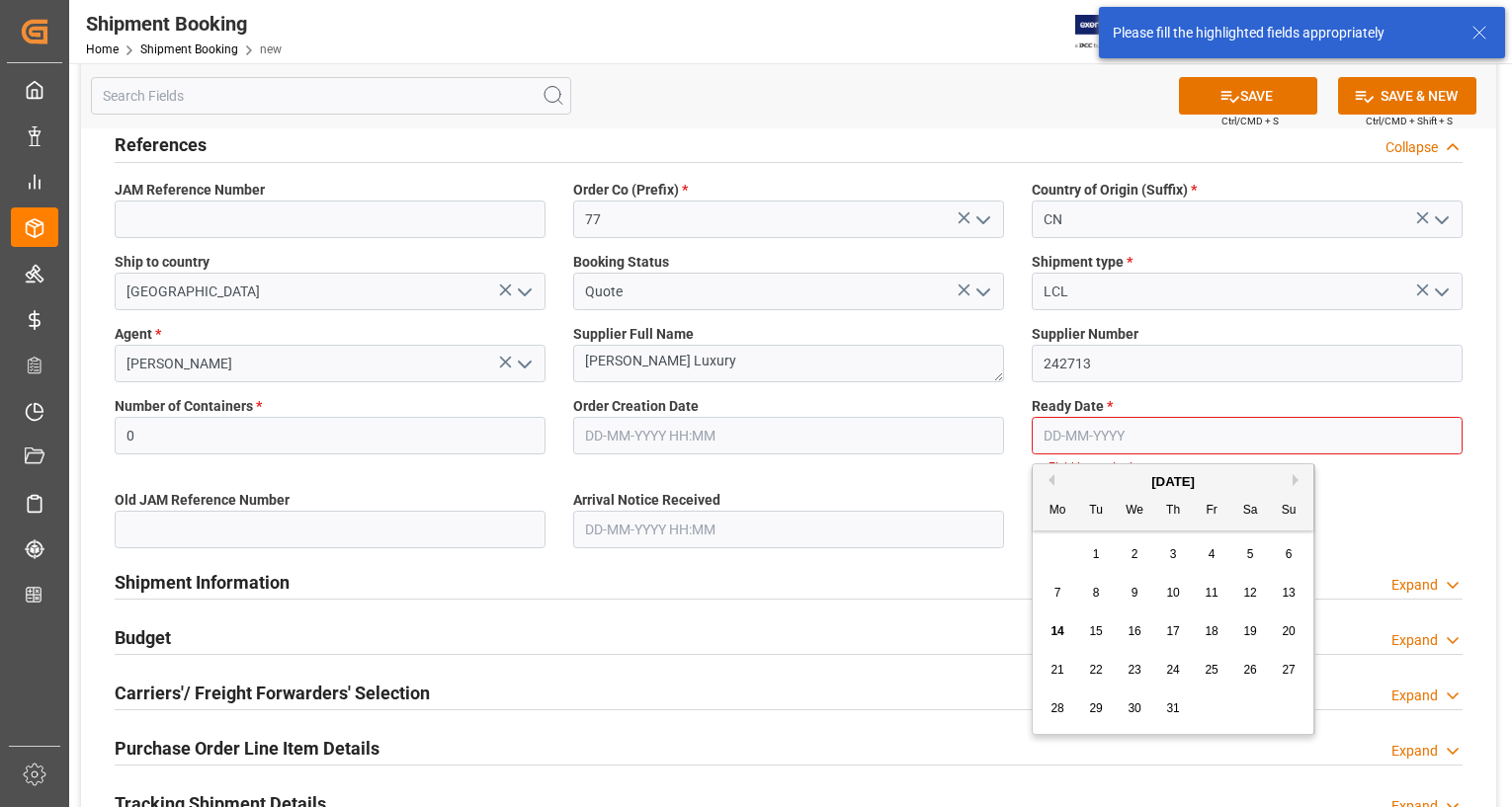click at bounding box center (1247, 436) 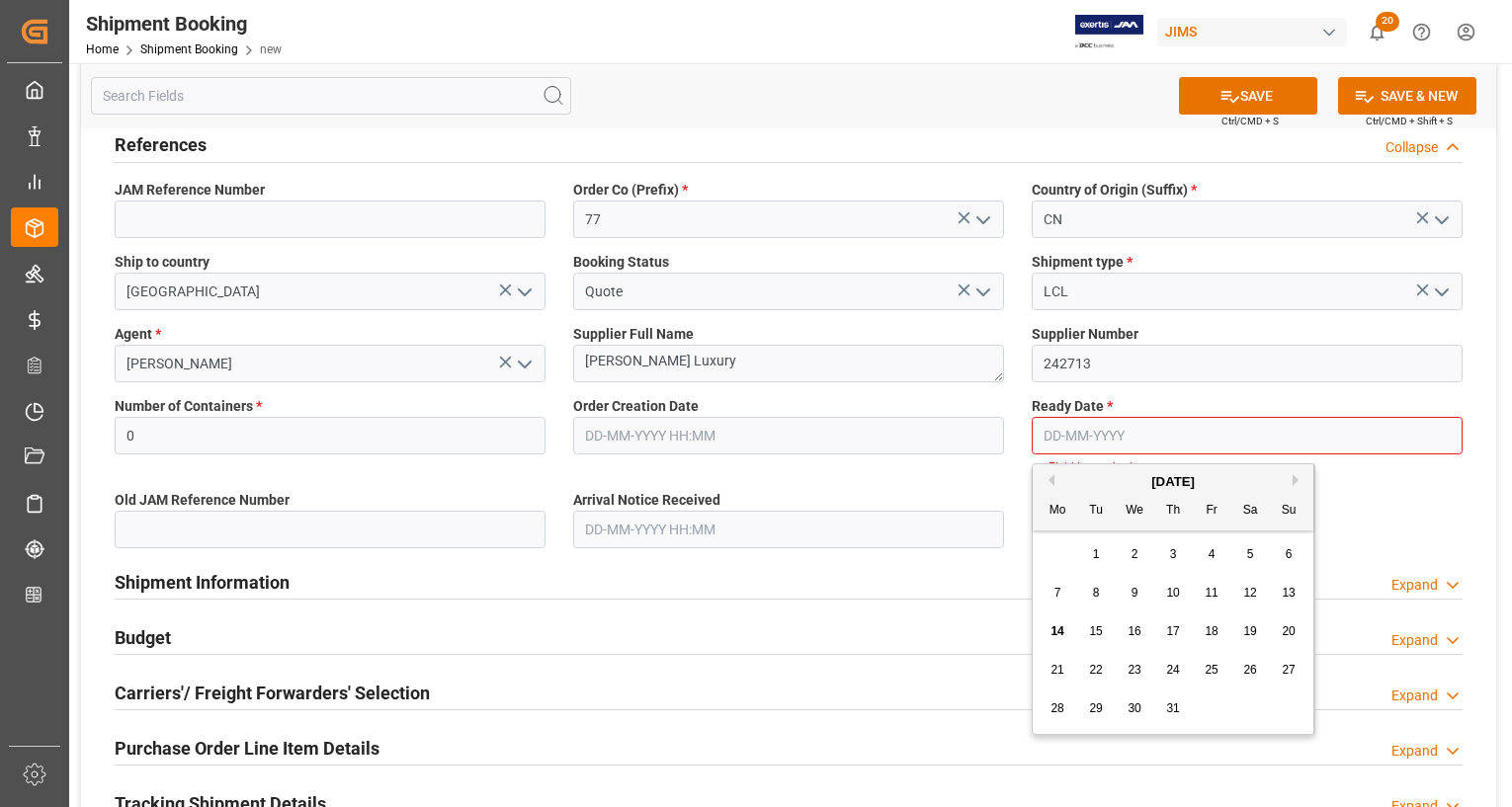 click on "28 29 30 31 1 2 3" at bounding box center [1173, 708] 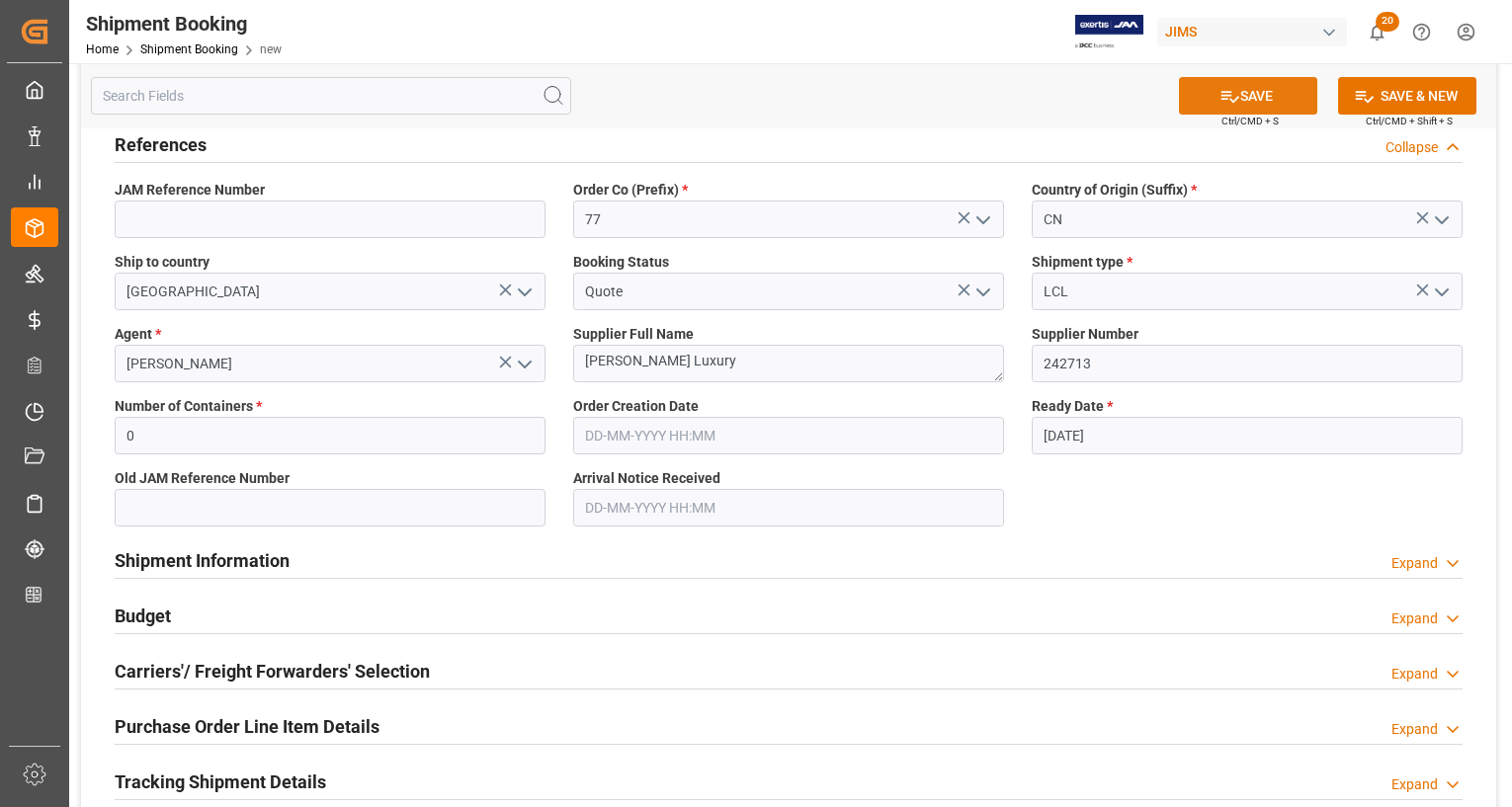 click on "SAVE" at bounding box center (1248, 96) 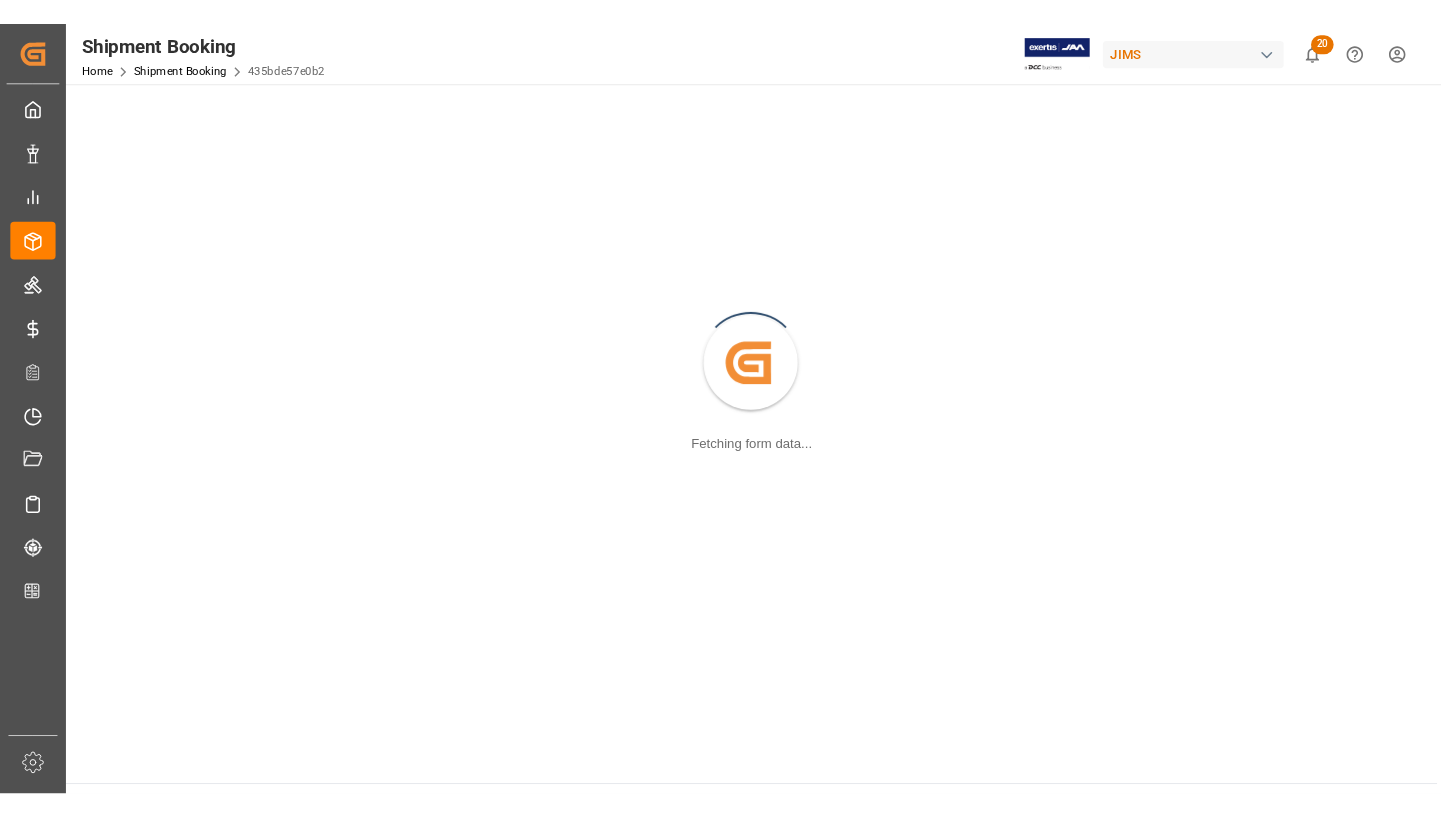 scroll, scrollTop: 0, scrollLeft: 0, axis: both 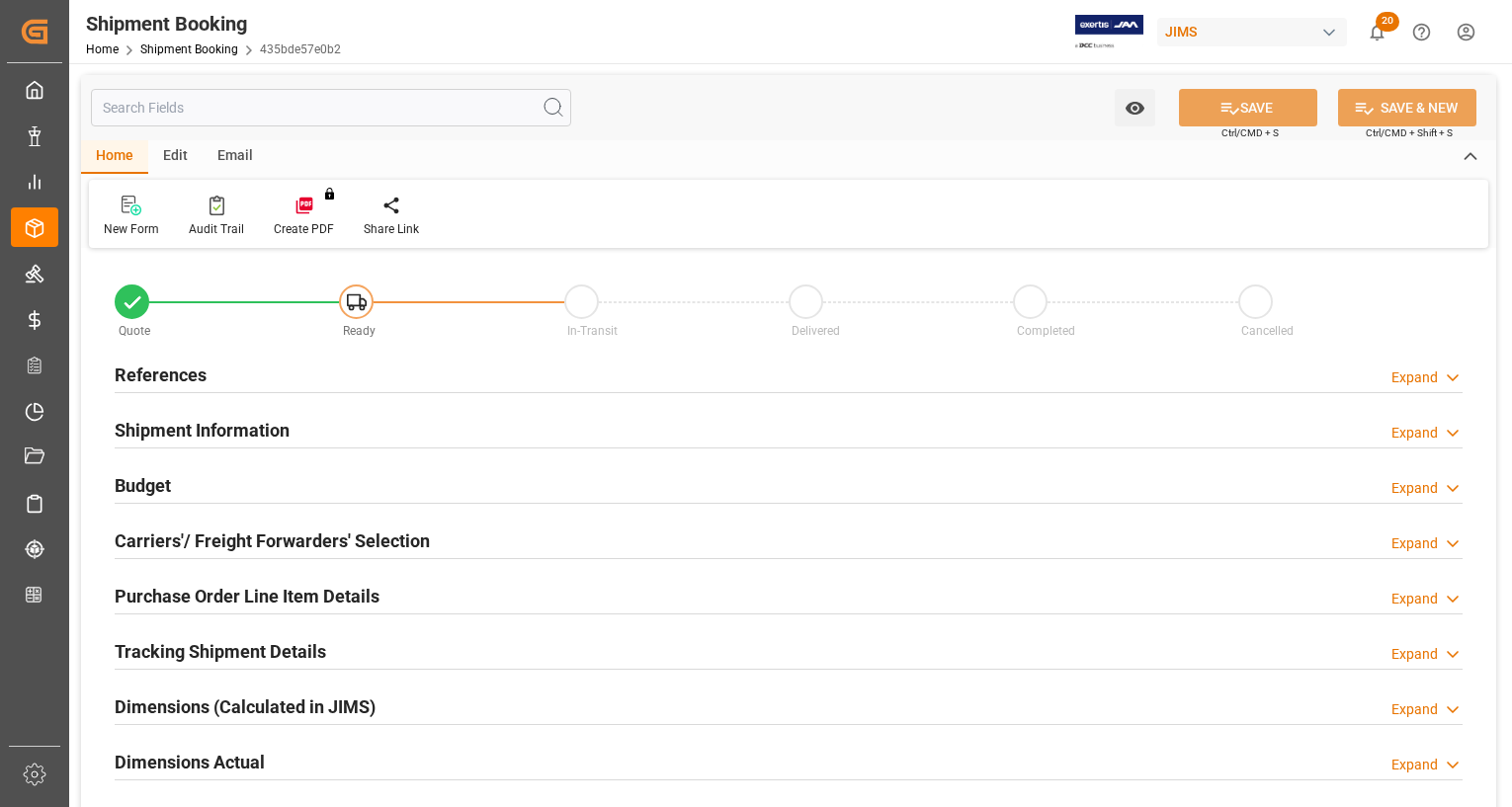 type on "0" 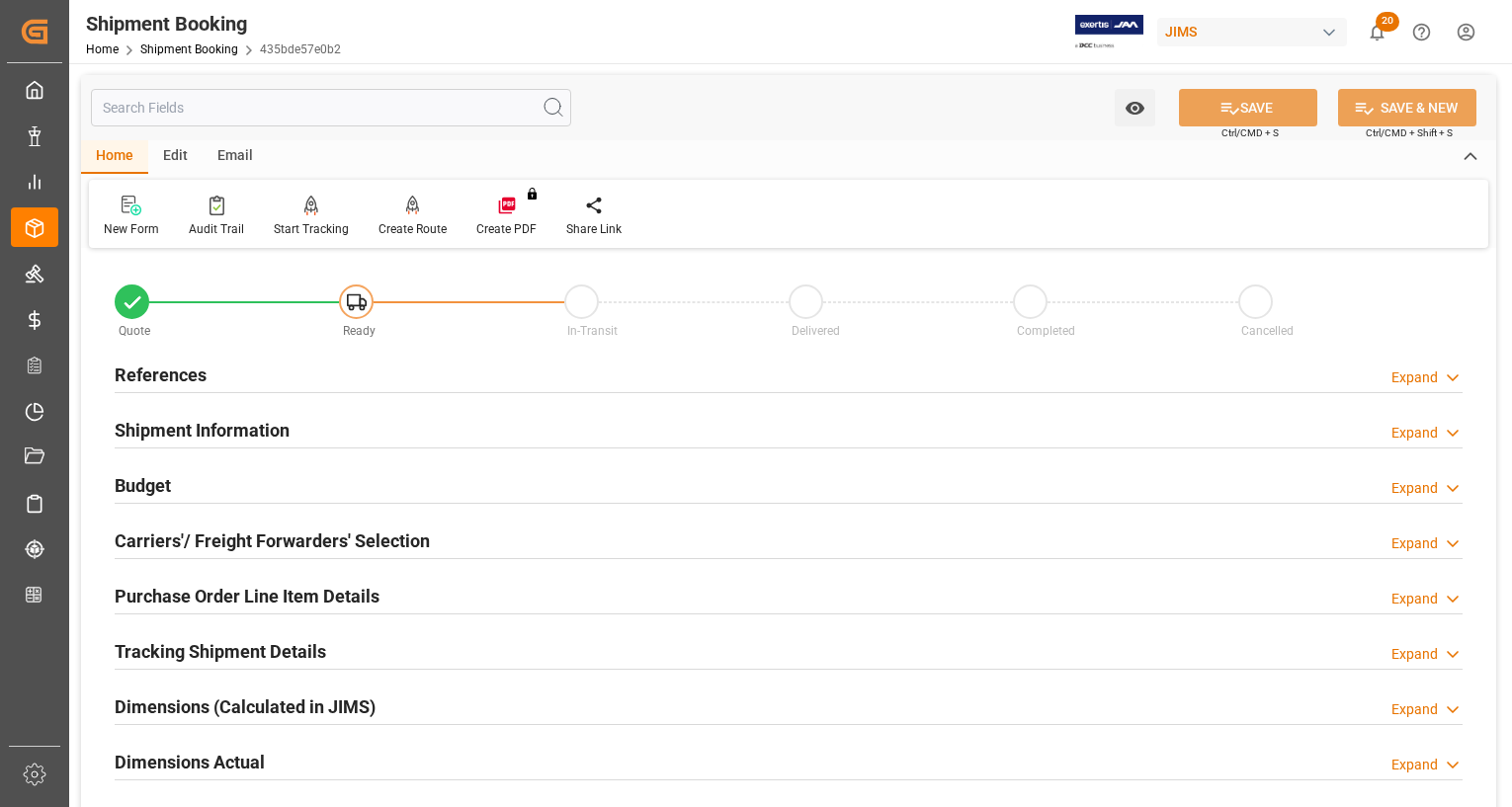 click on "References" at bounding box center [160, 374] 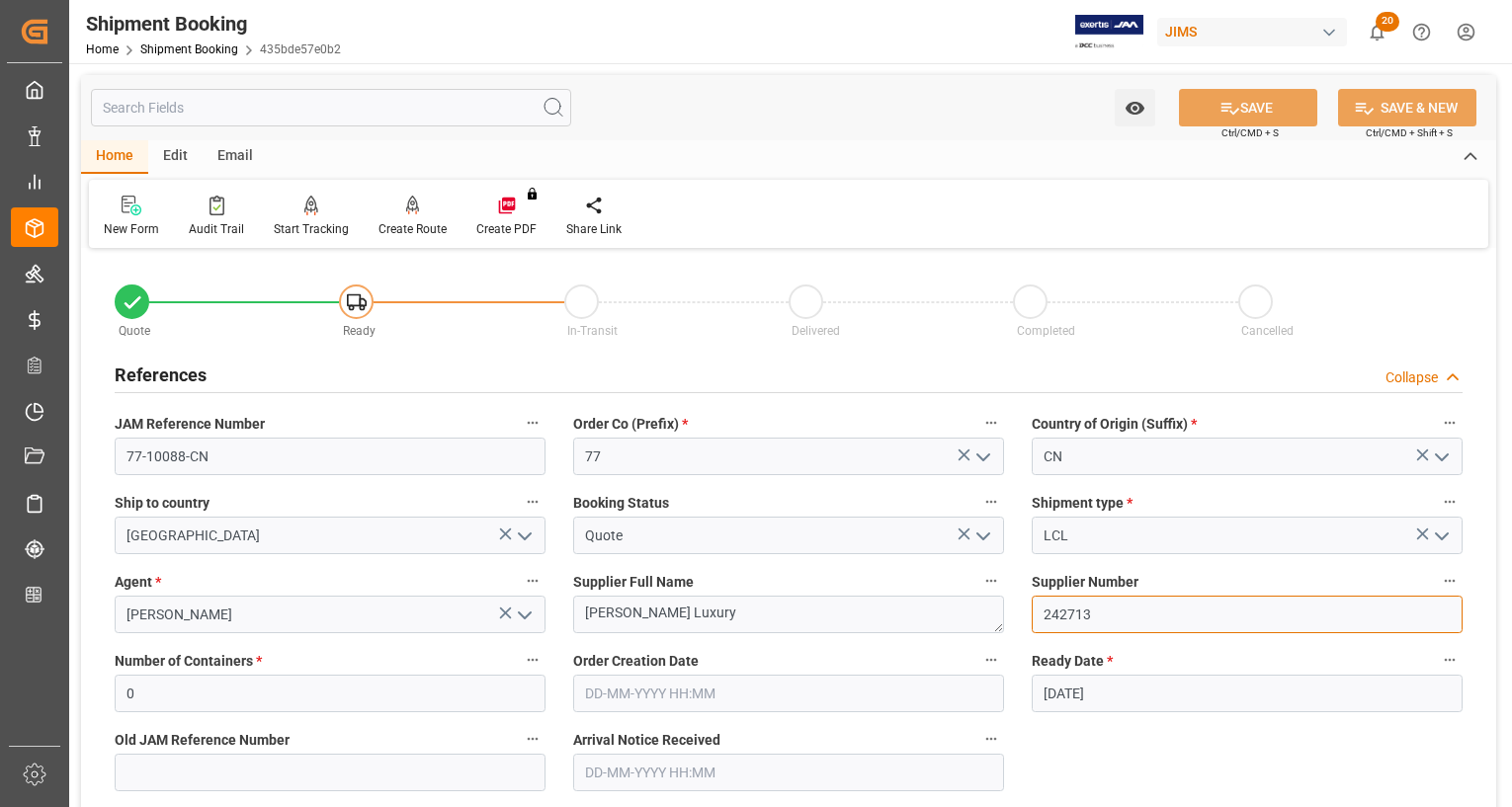 drag, startPoint x: 1093, startPoint y: 618, endPoint x: 1033, endPoint y: 610, distance: 60.530984 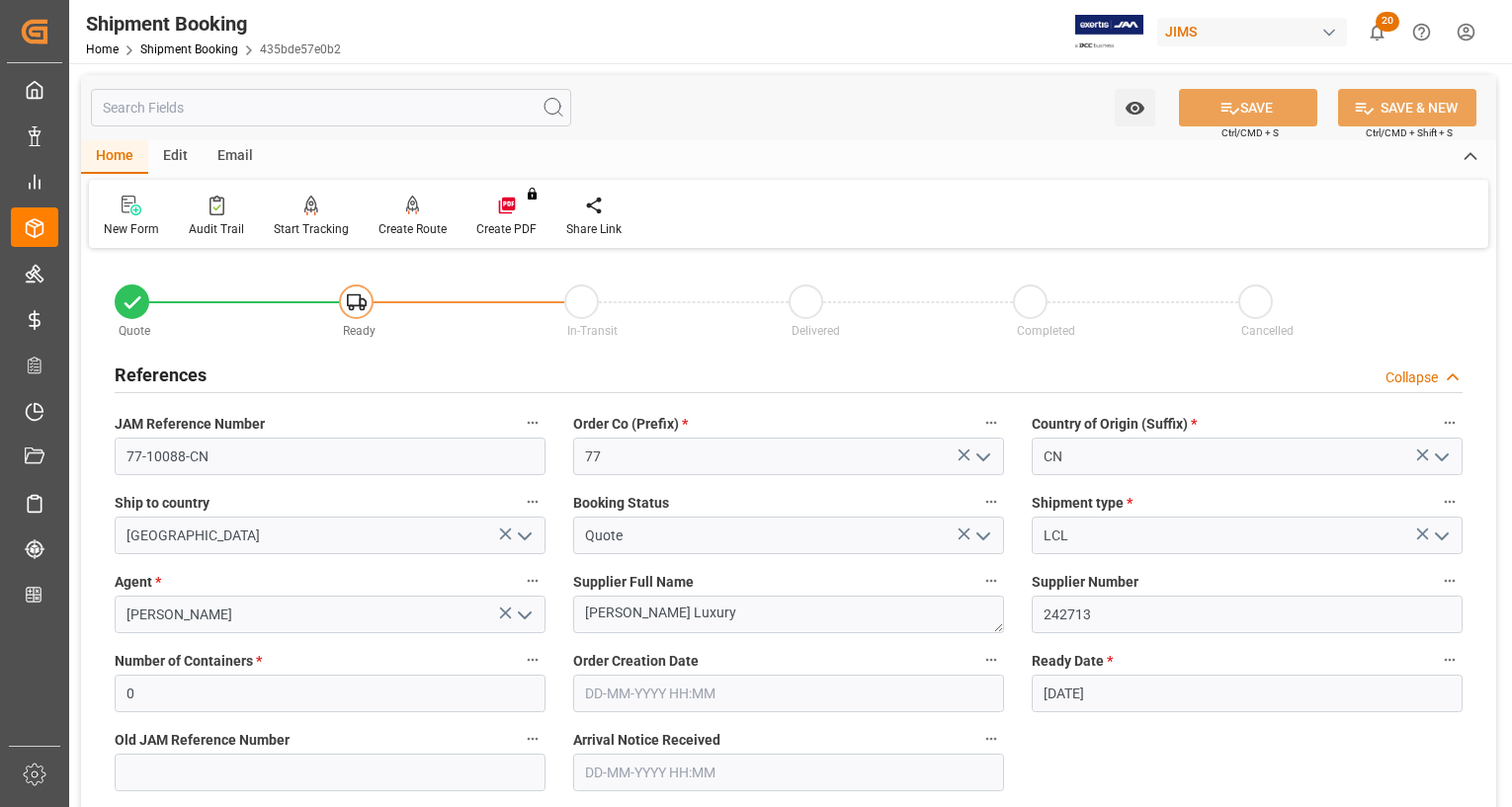 click on "References" at bounding box center [160, 374] 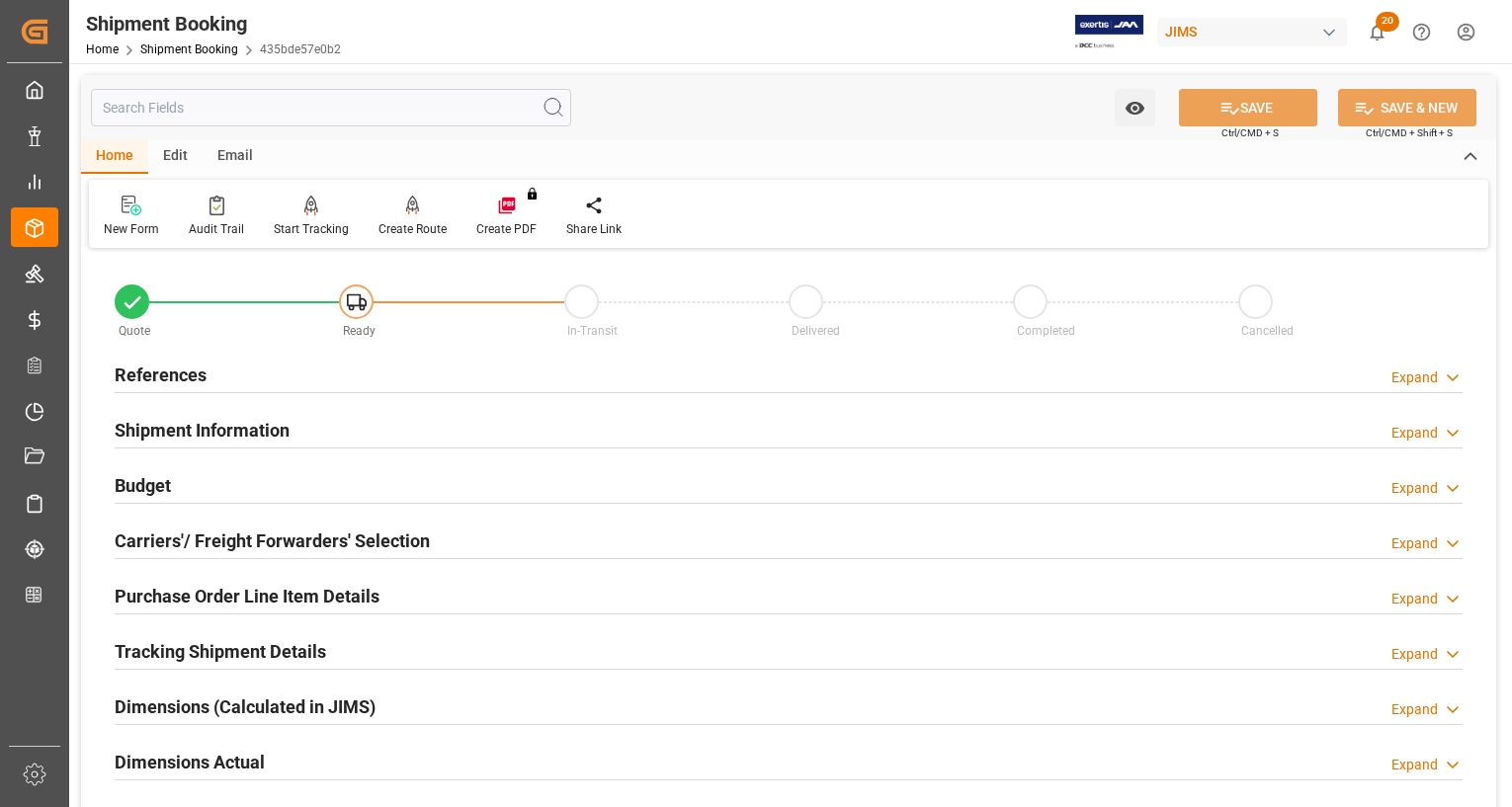 click on "References" at bounding box center [160, 374] 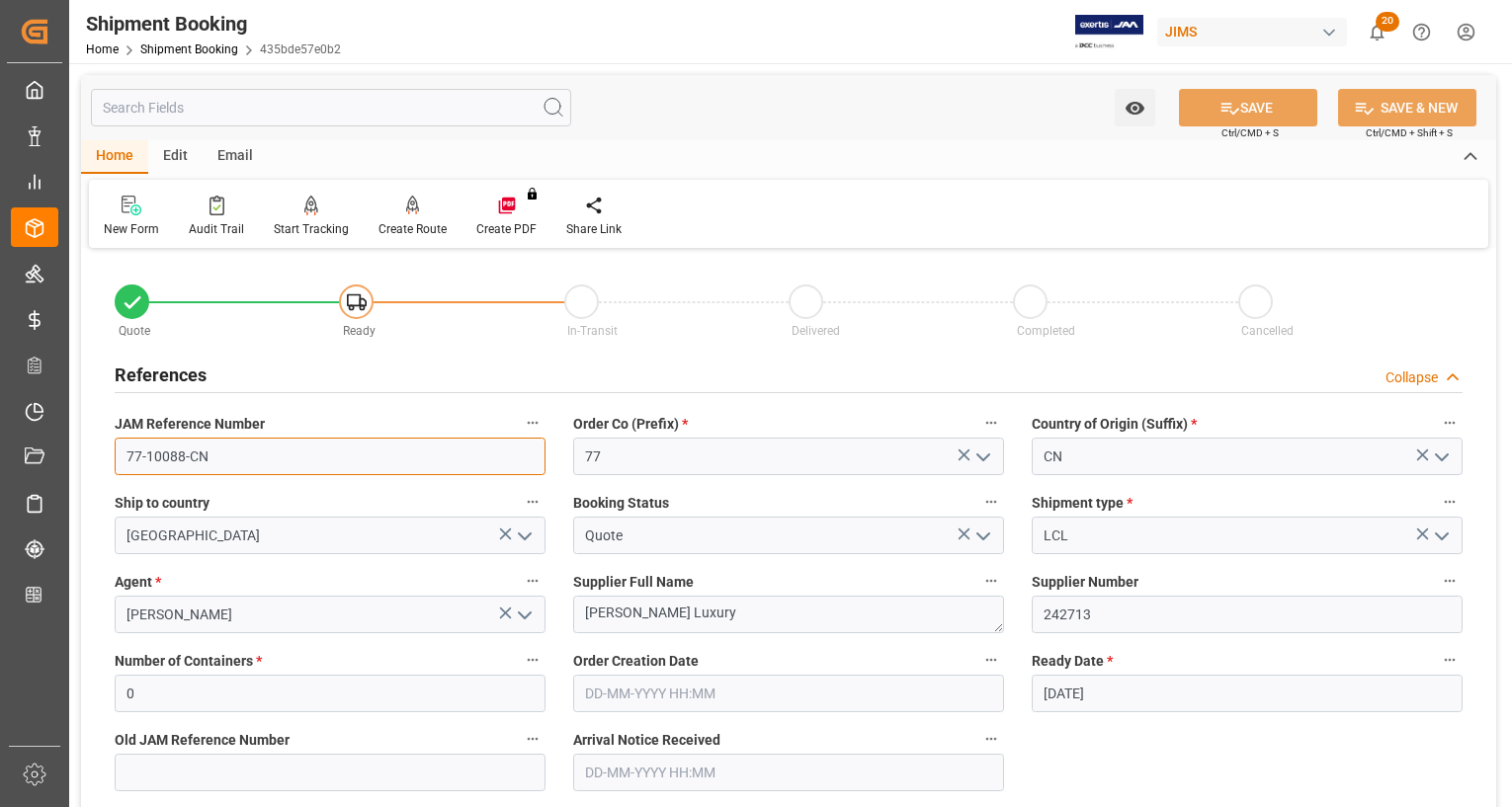 drag, startPoint x: 207, startPoint y: 463, endPoint x: 98, endPoint y: 452, distance: 109.55364 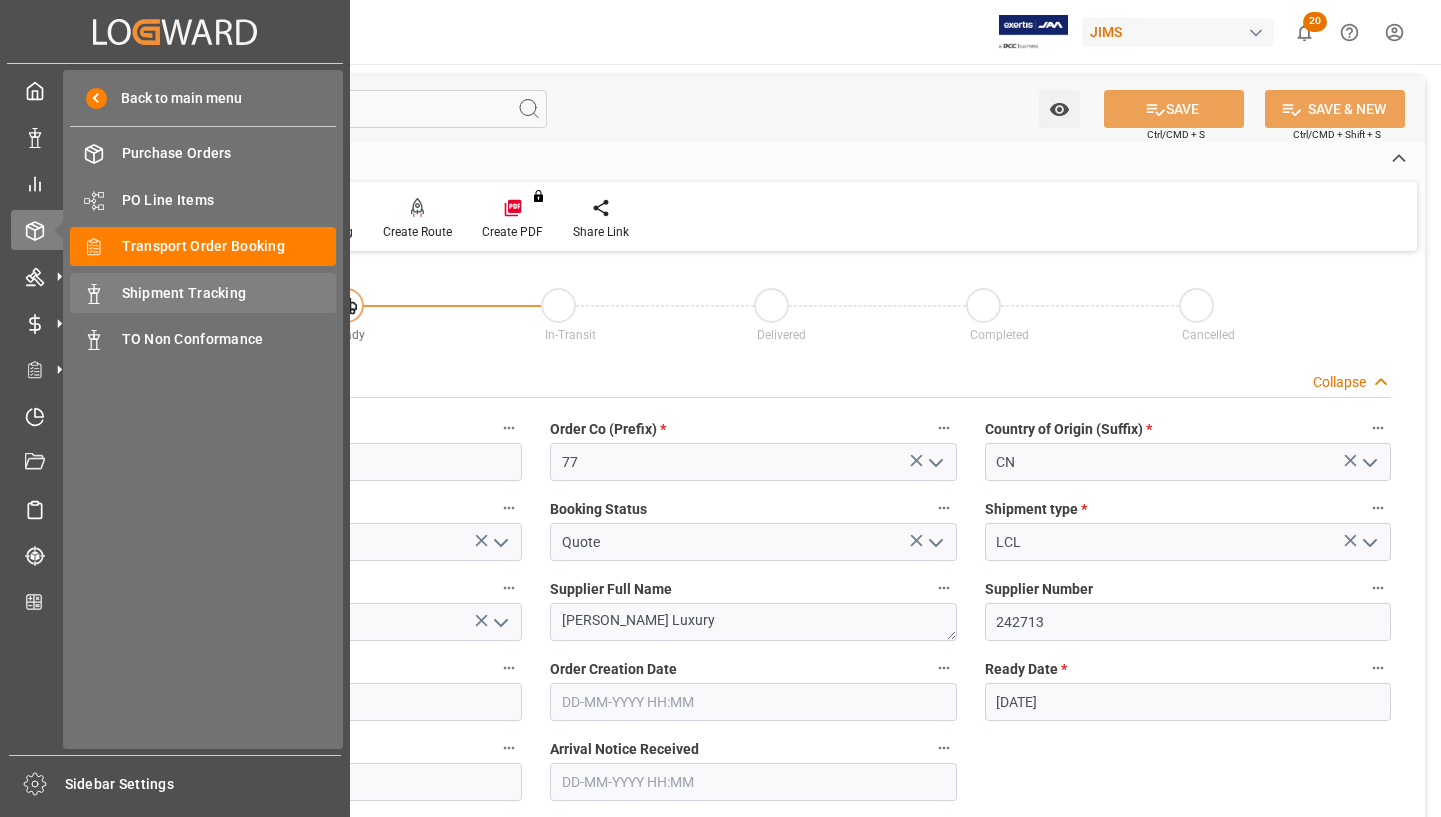 click on "Shipment Tracking" at bounding box center (229, 293) 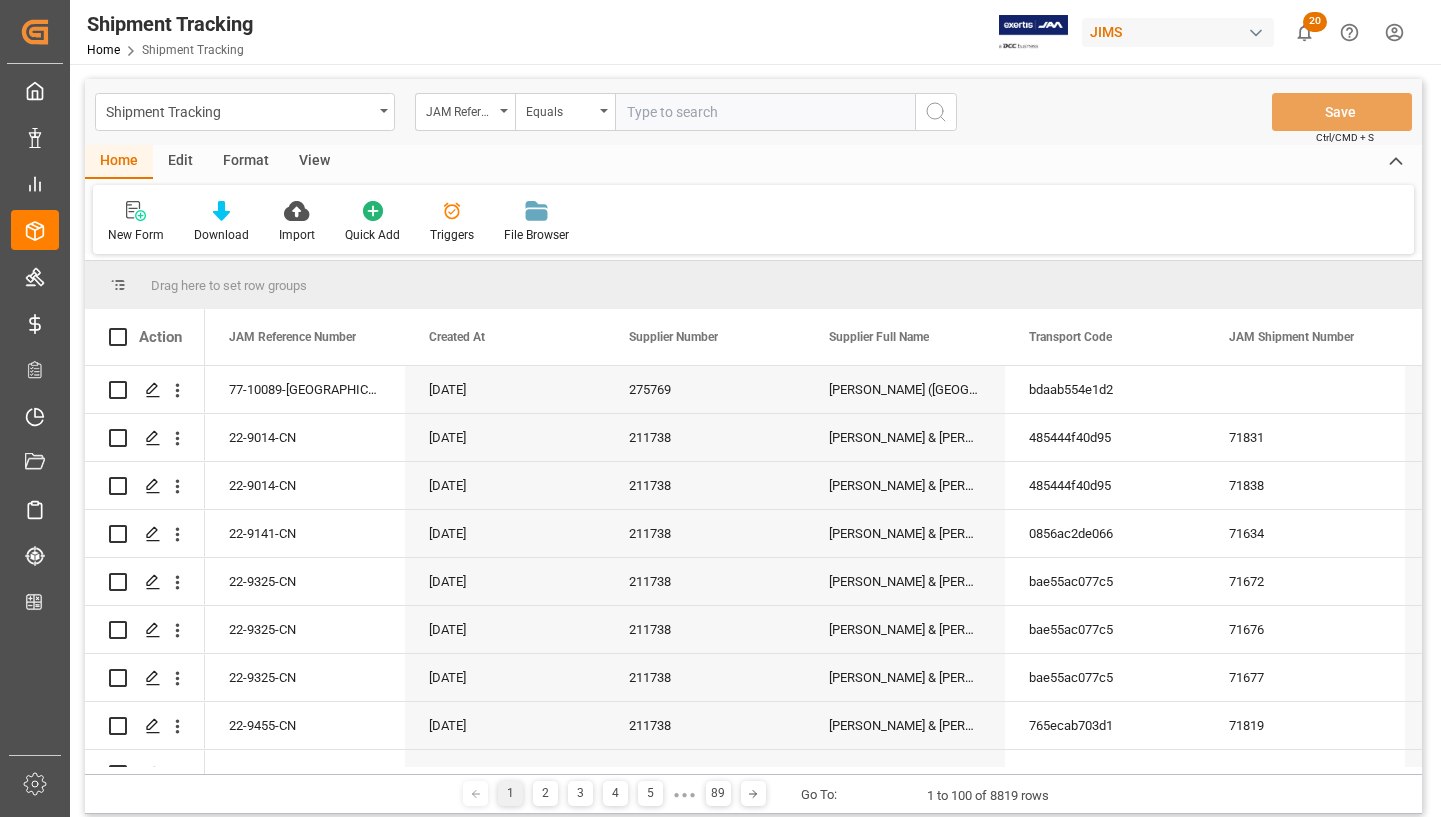 click at bounding box center [765, 112] 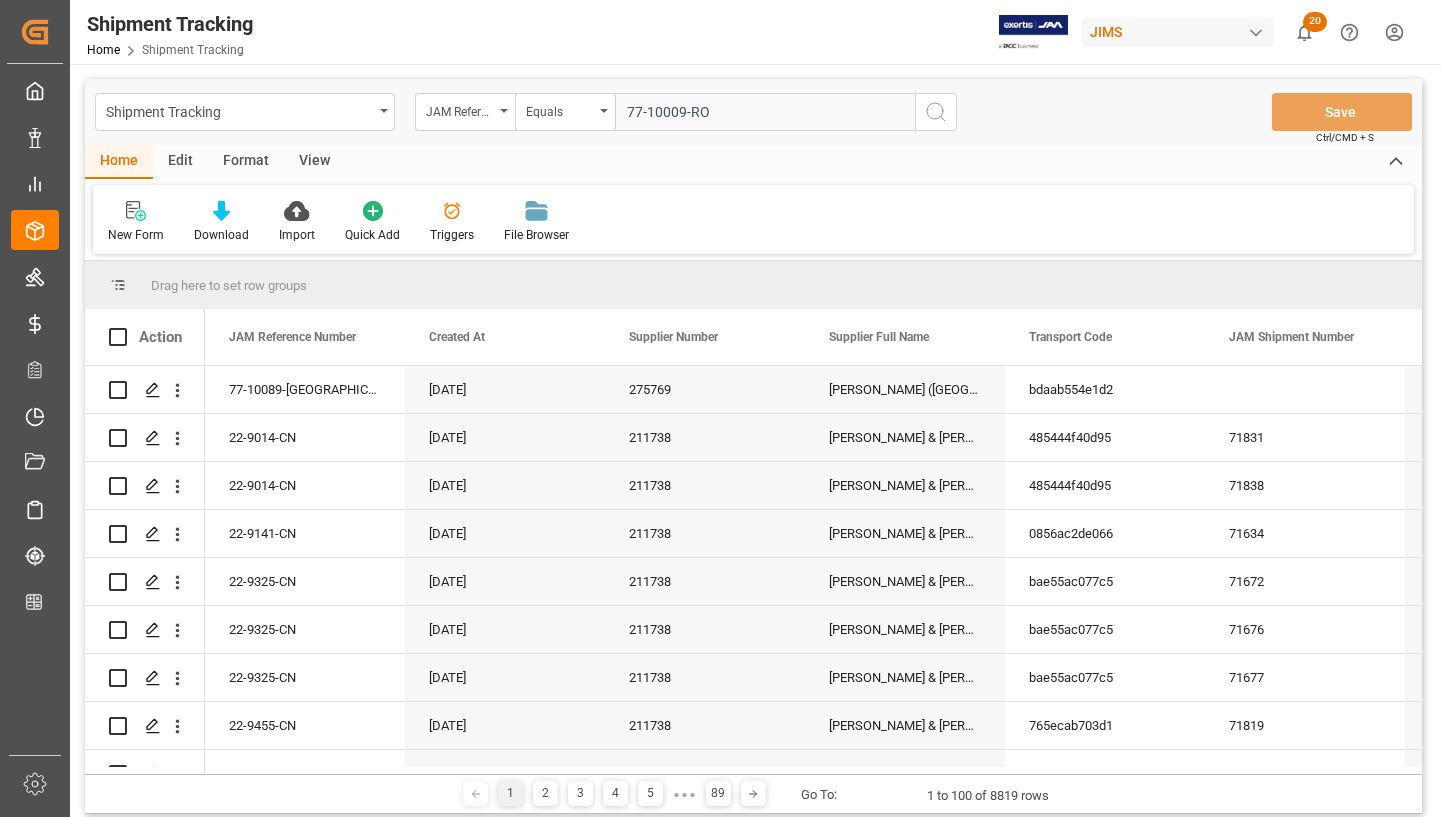 type on "77-10009-RO" 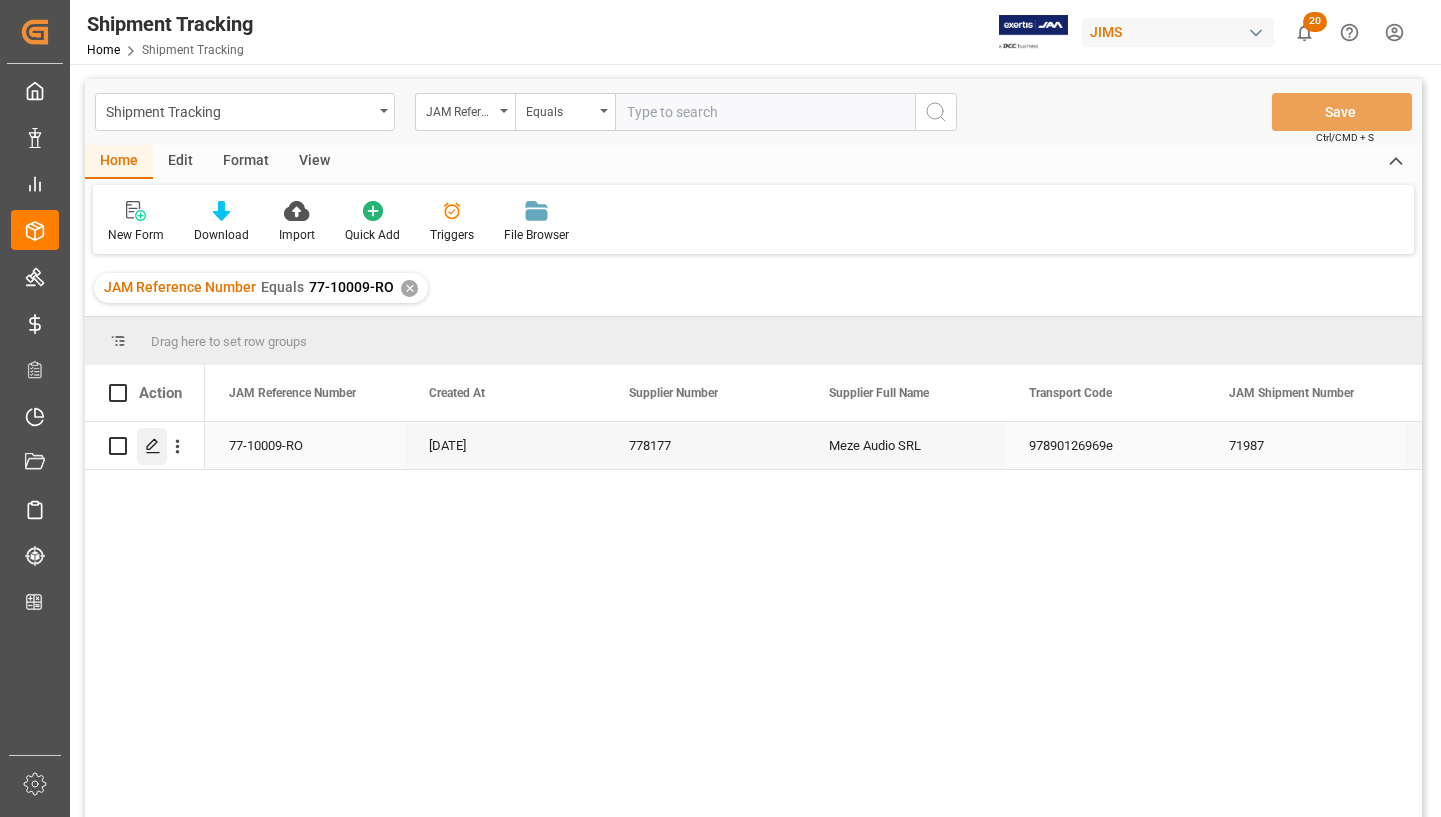 click 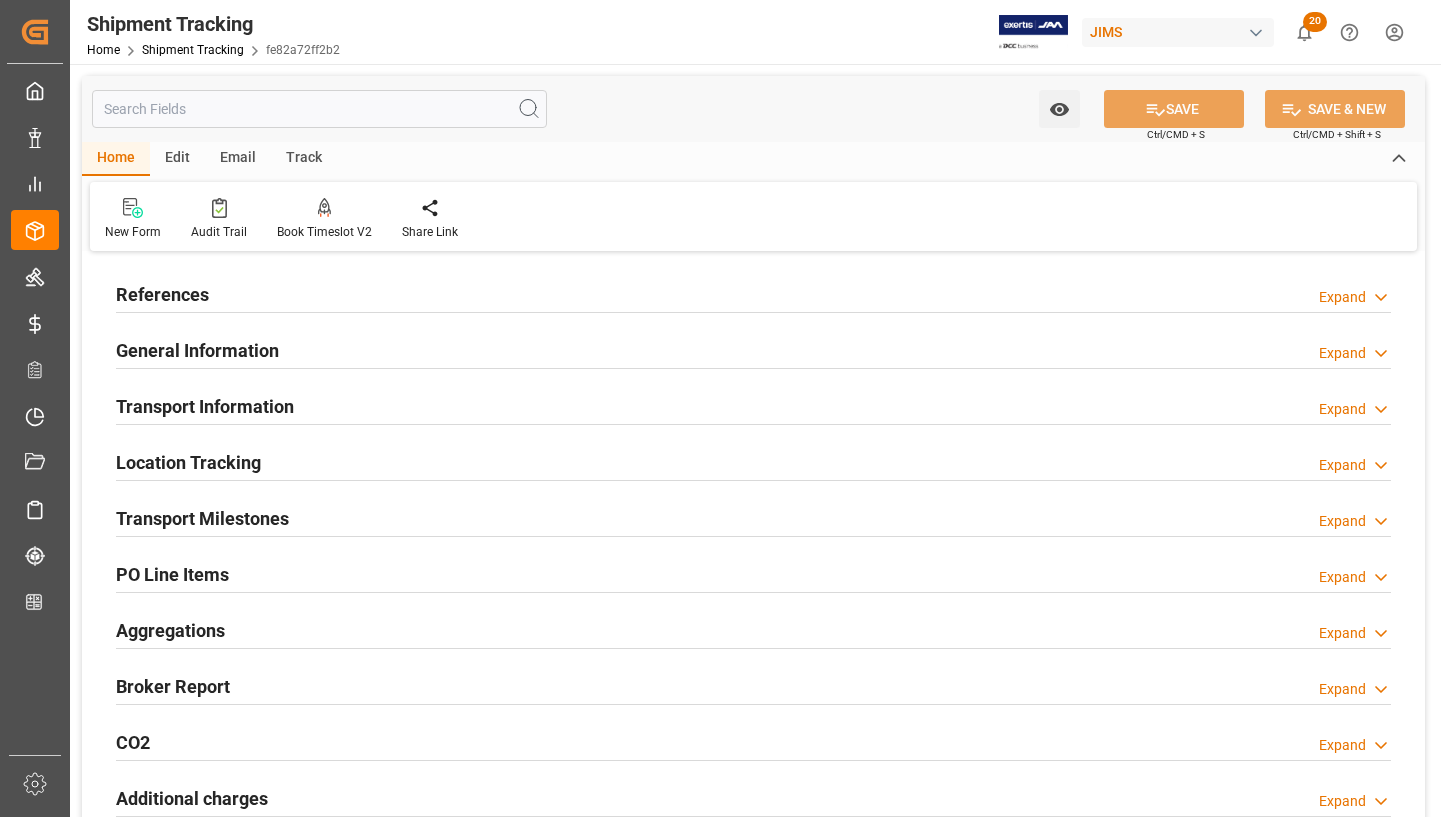 type on "[DATE]" 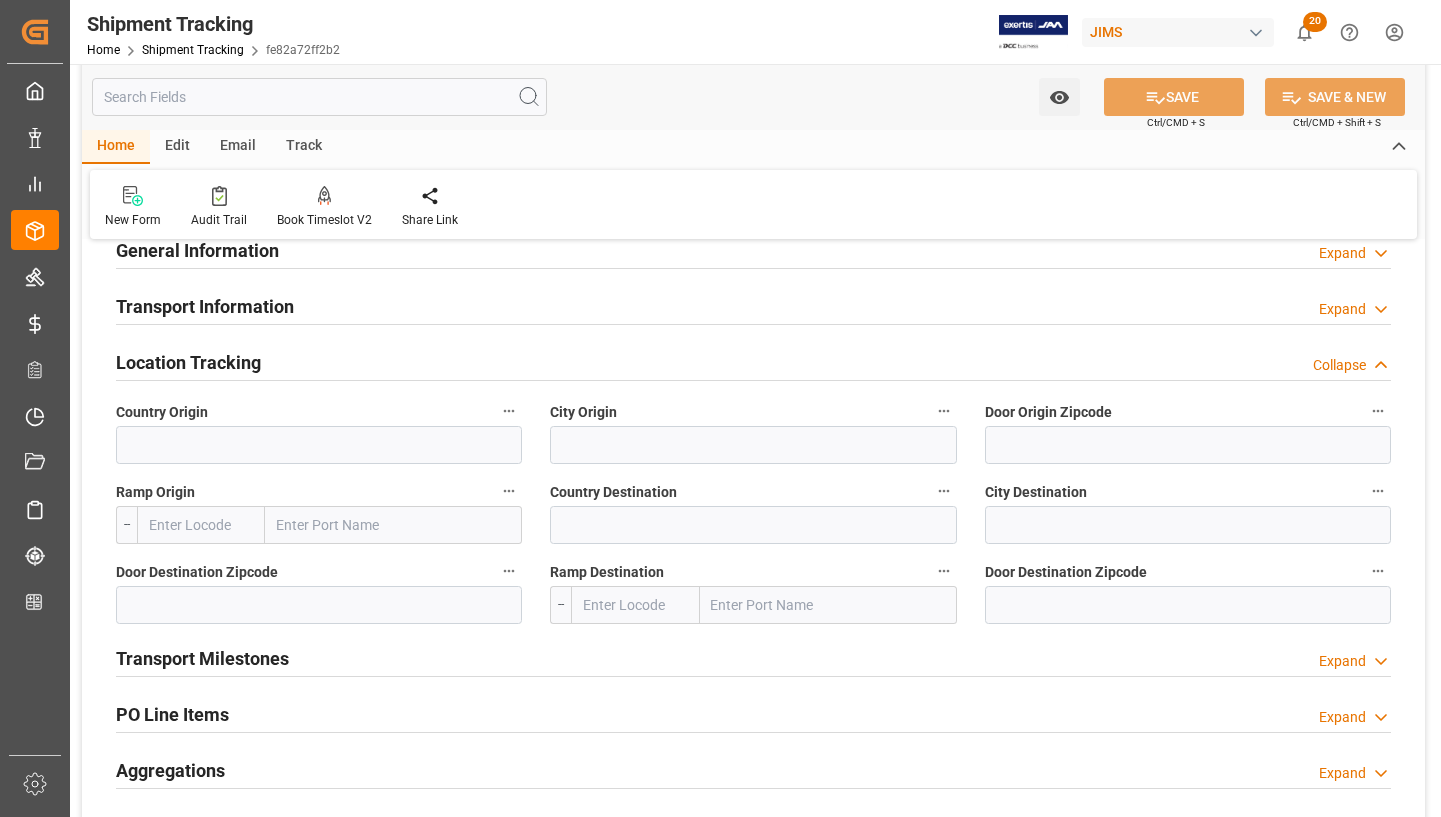 scroll, scrollTop: 0, scrollLeft: 0, axis: both 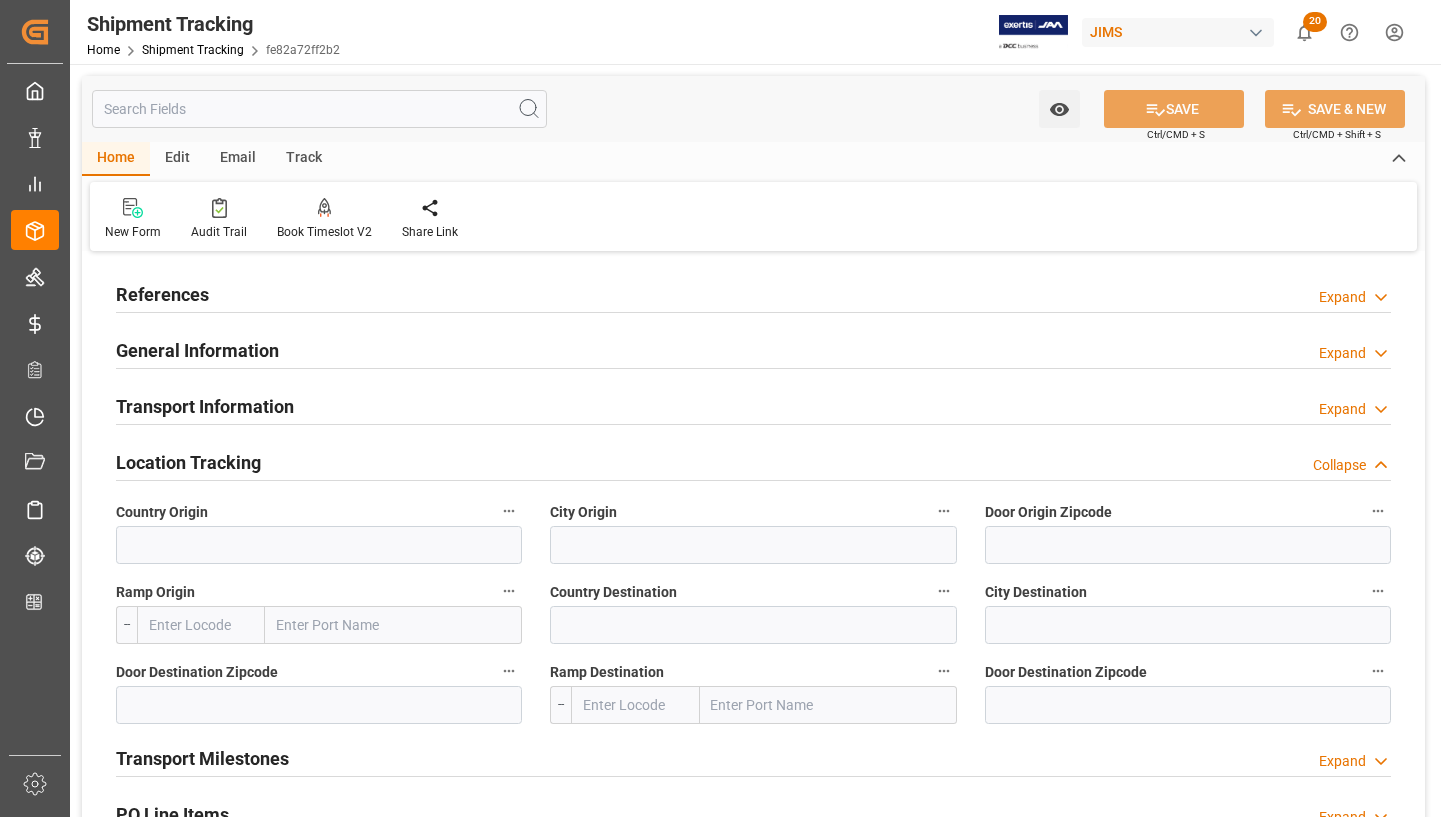 click on "Location Tracking" at bounding box center (188, 462) 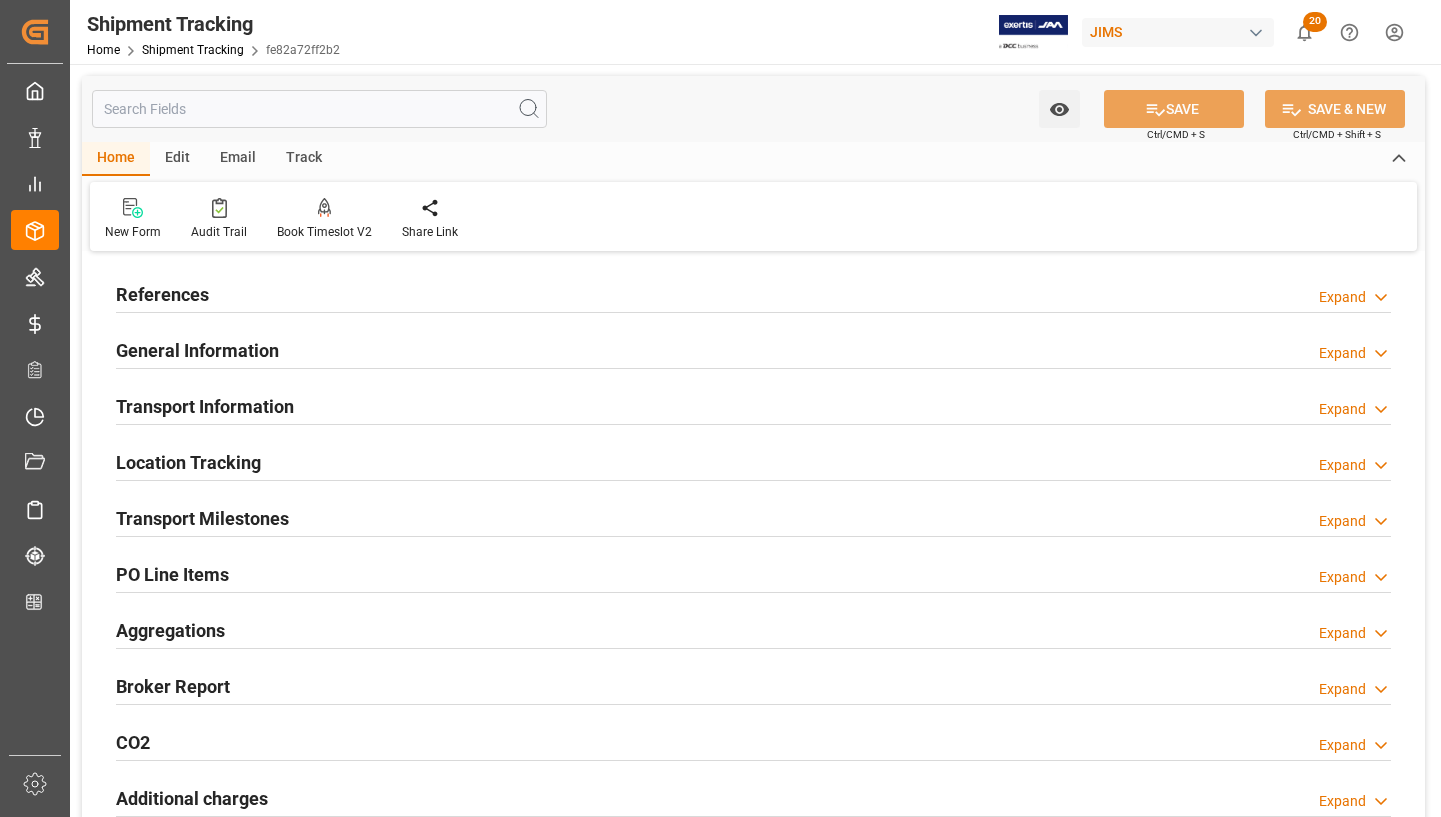 click on "References" at bounding box center [162, 294] 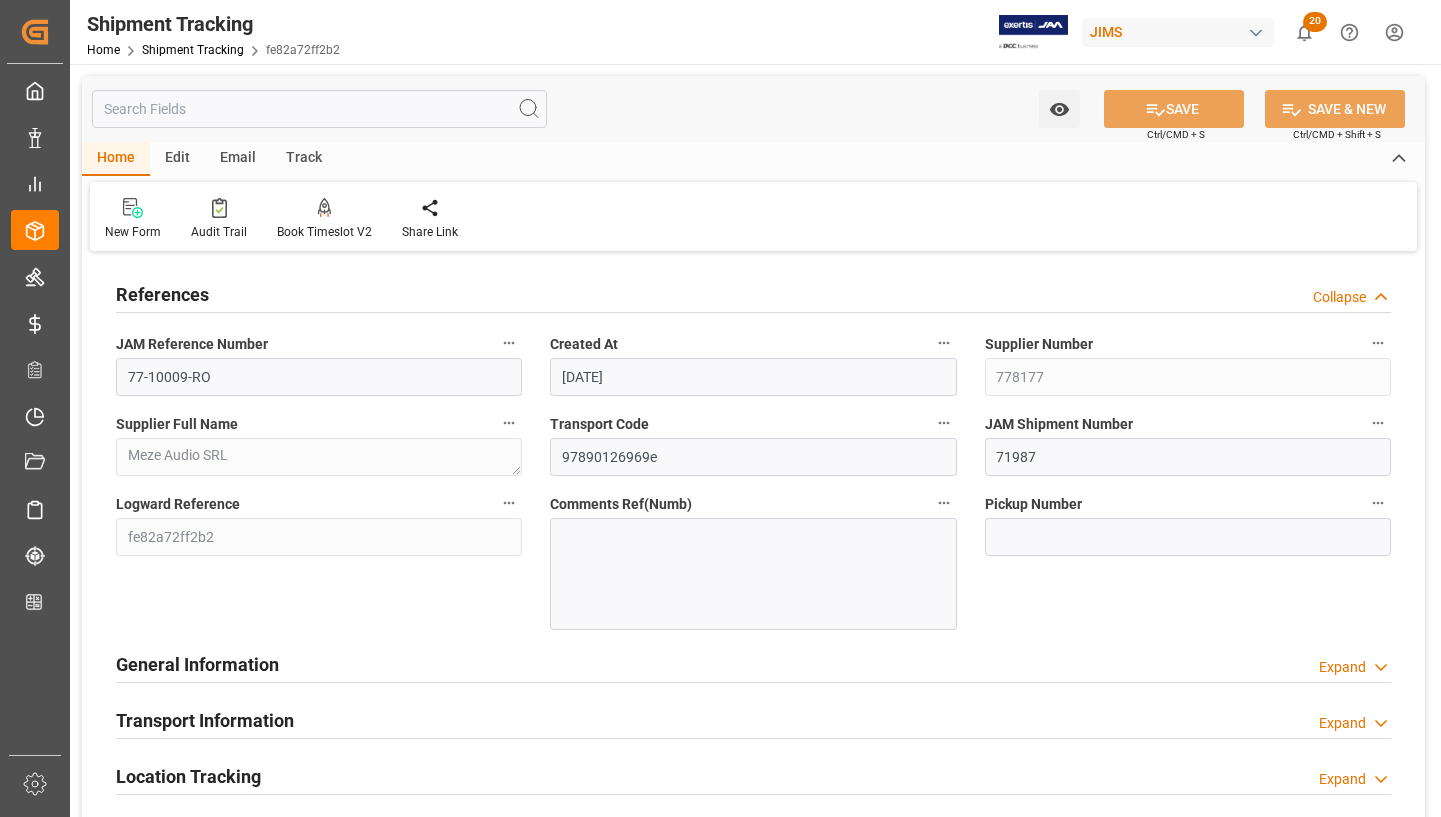 click on "References" at bounding box center (162, 294) 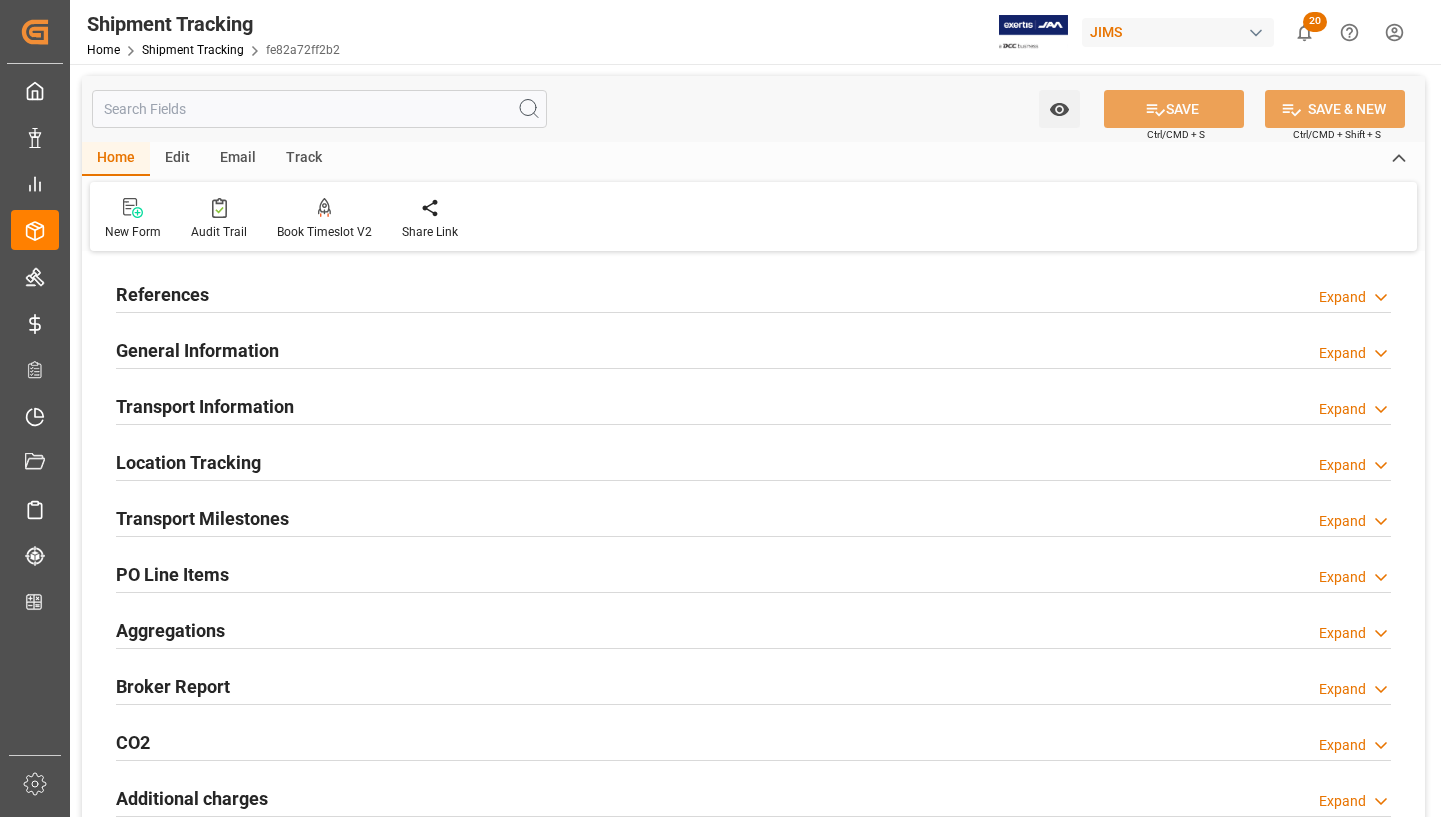 click on "Transport Milestones" at bounding box center (202, 518) 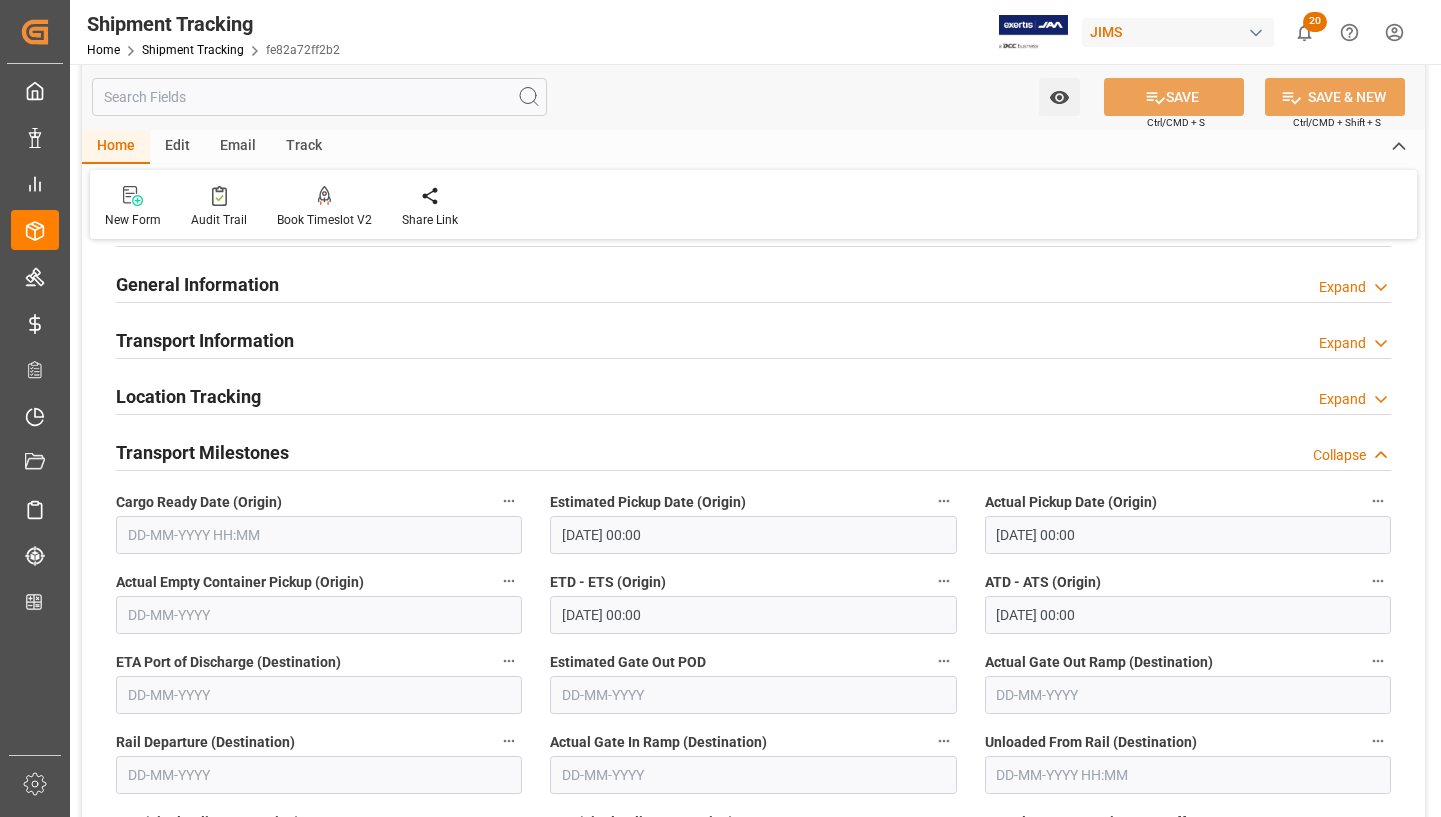 scroll, scrollTop: 100, scrollLeft: 0, axis: vertical 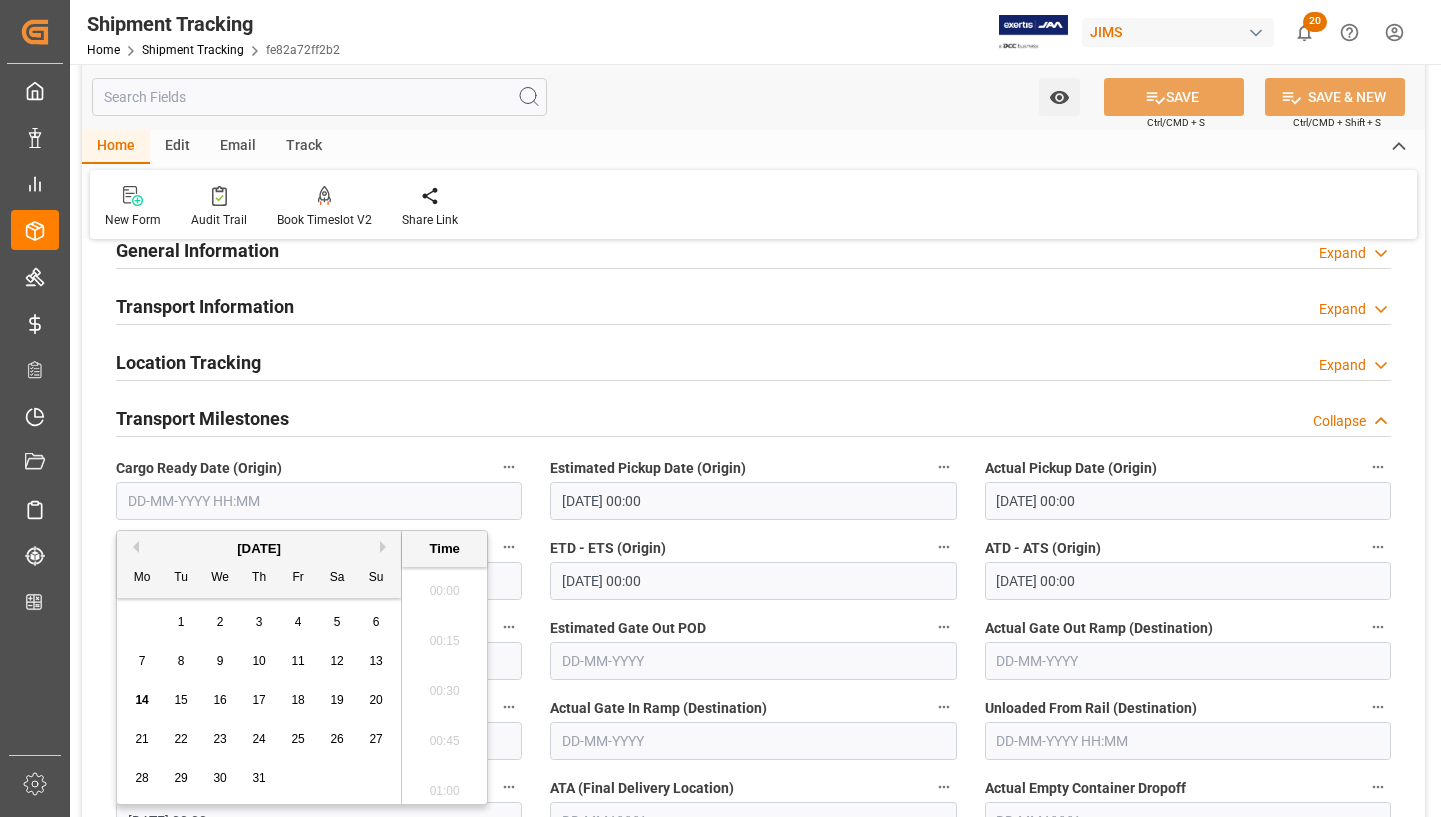 click at bounding box center (319, 501) 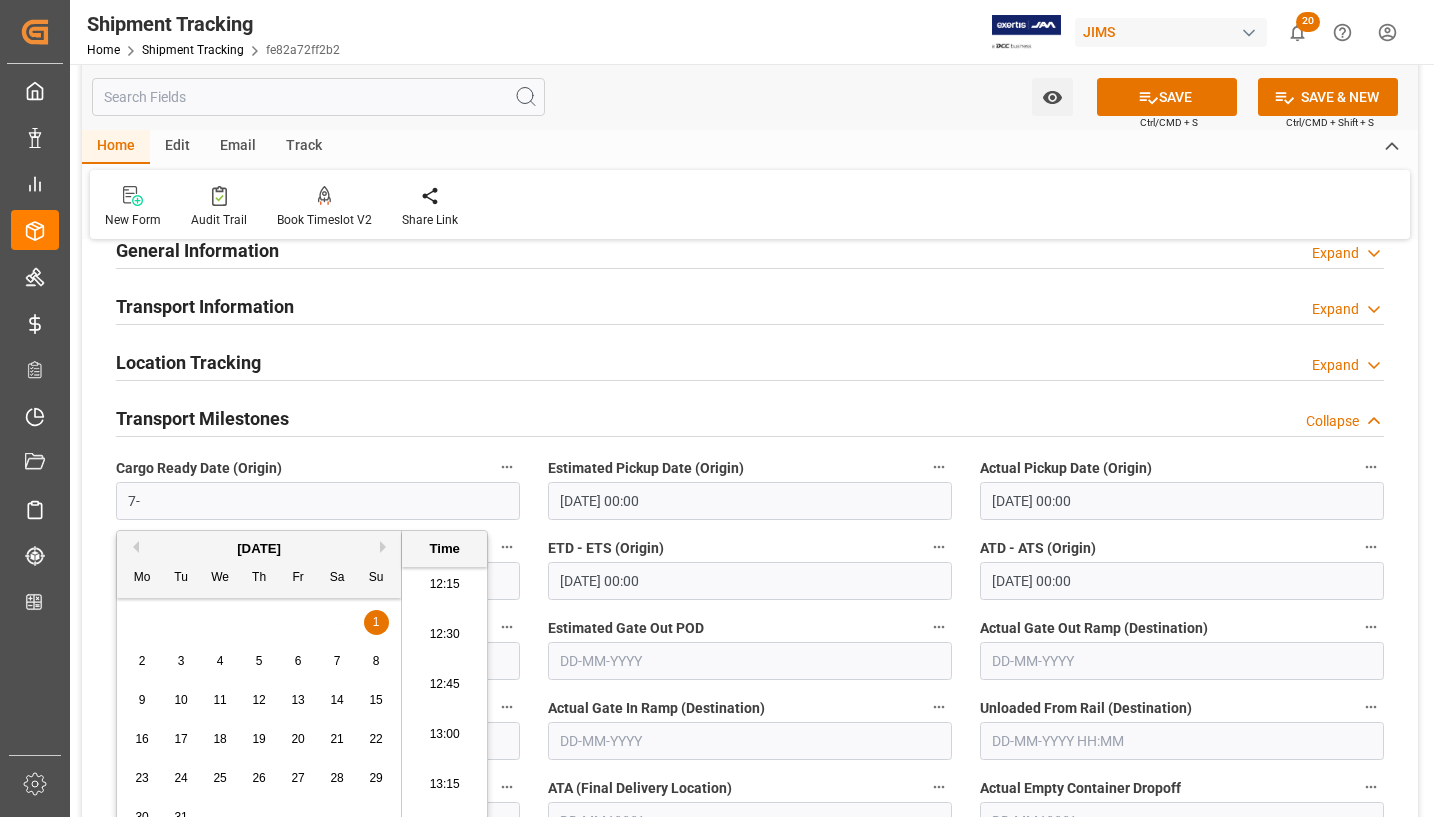 type on "7" 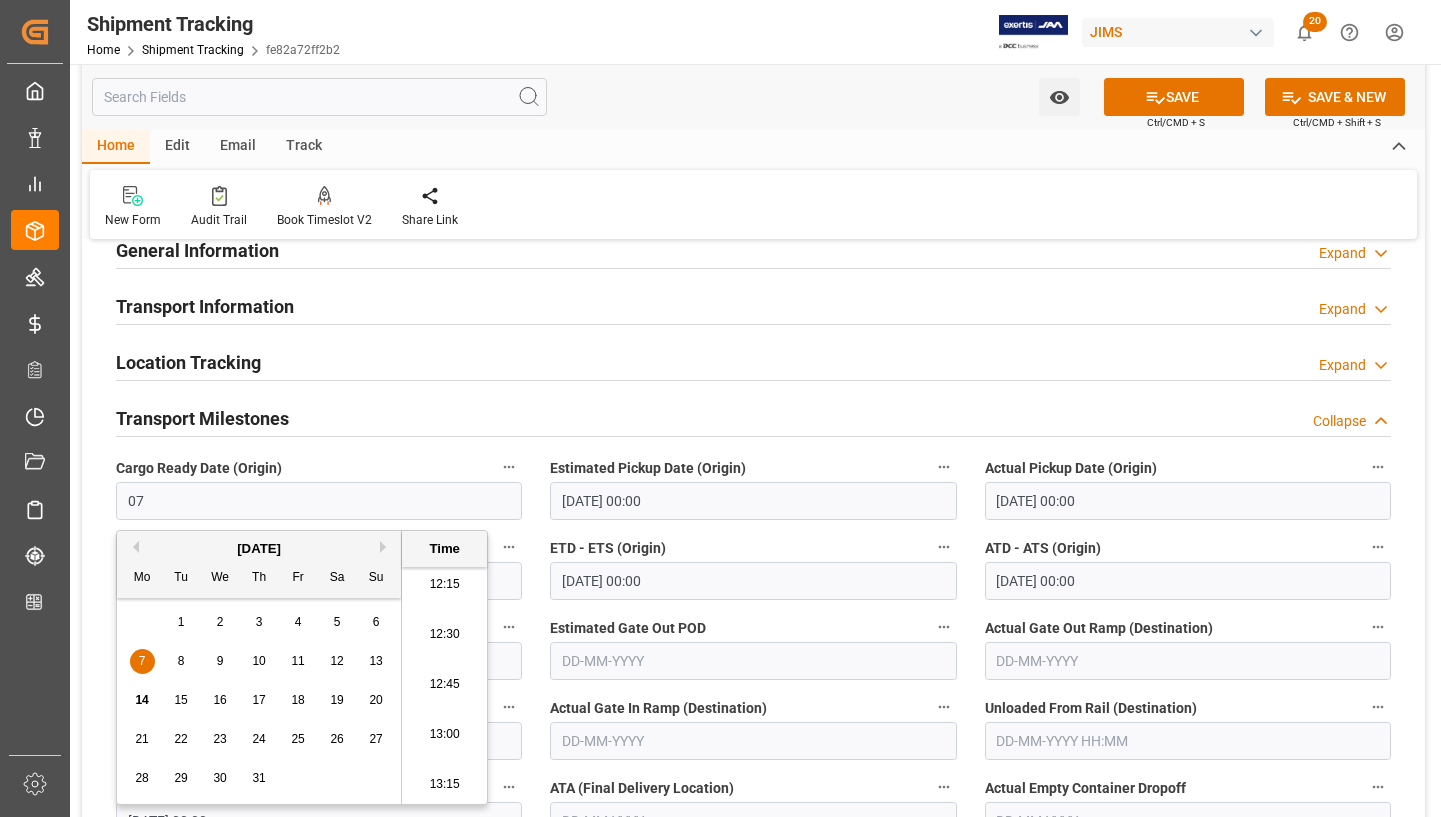 click on "9" at bounding box center (220, 661) 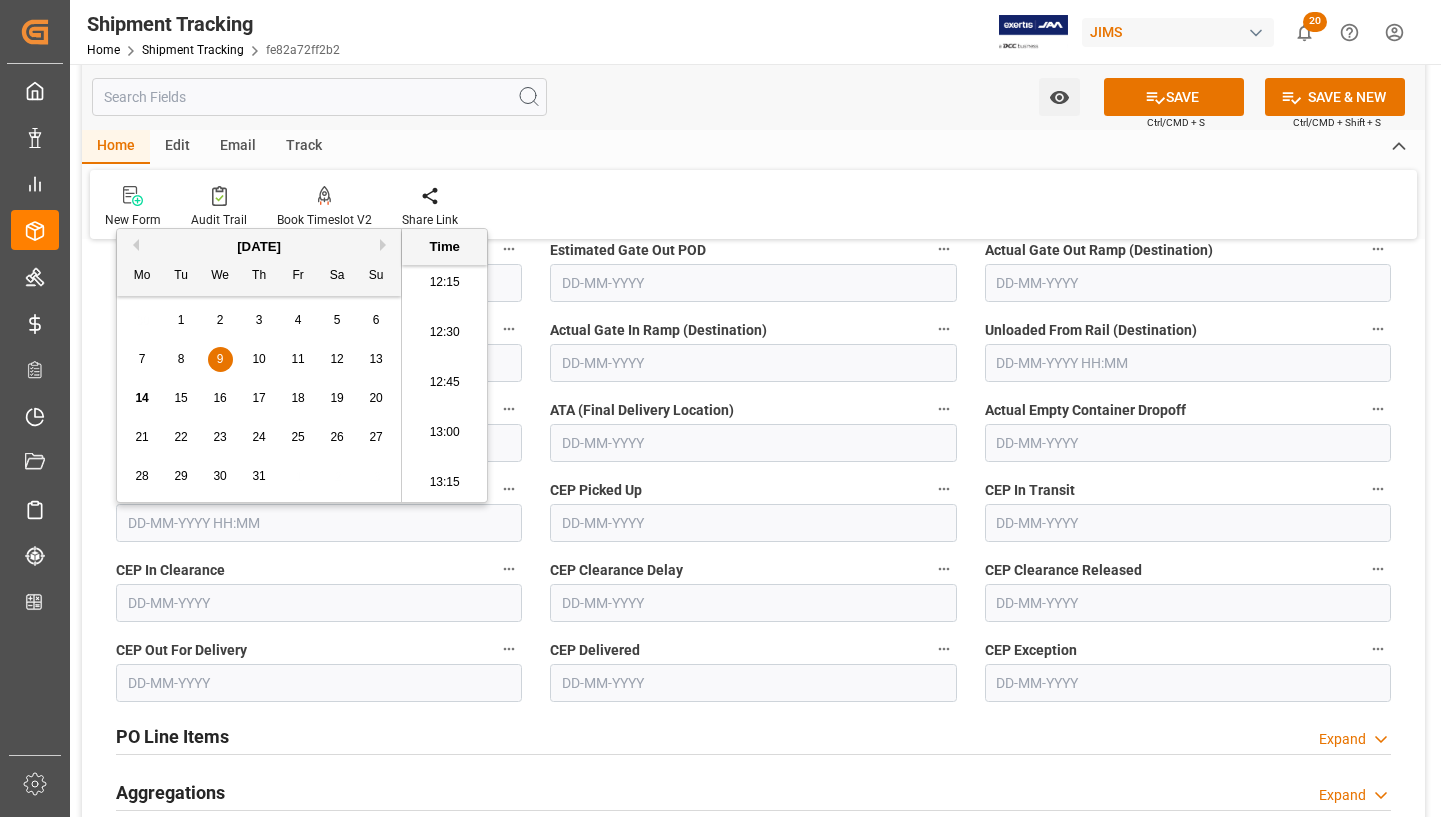 scroll, scrollTop: 400, scrollLeft: 0, axis: vertical 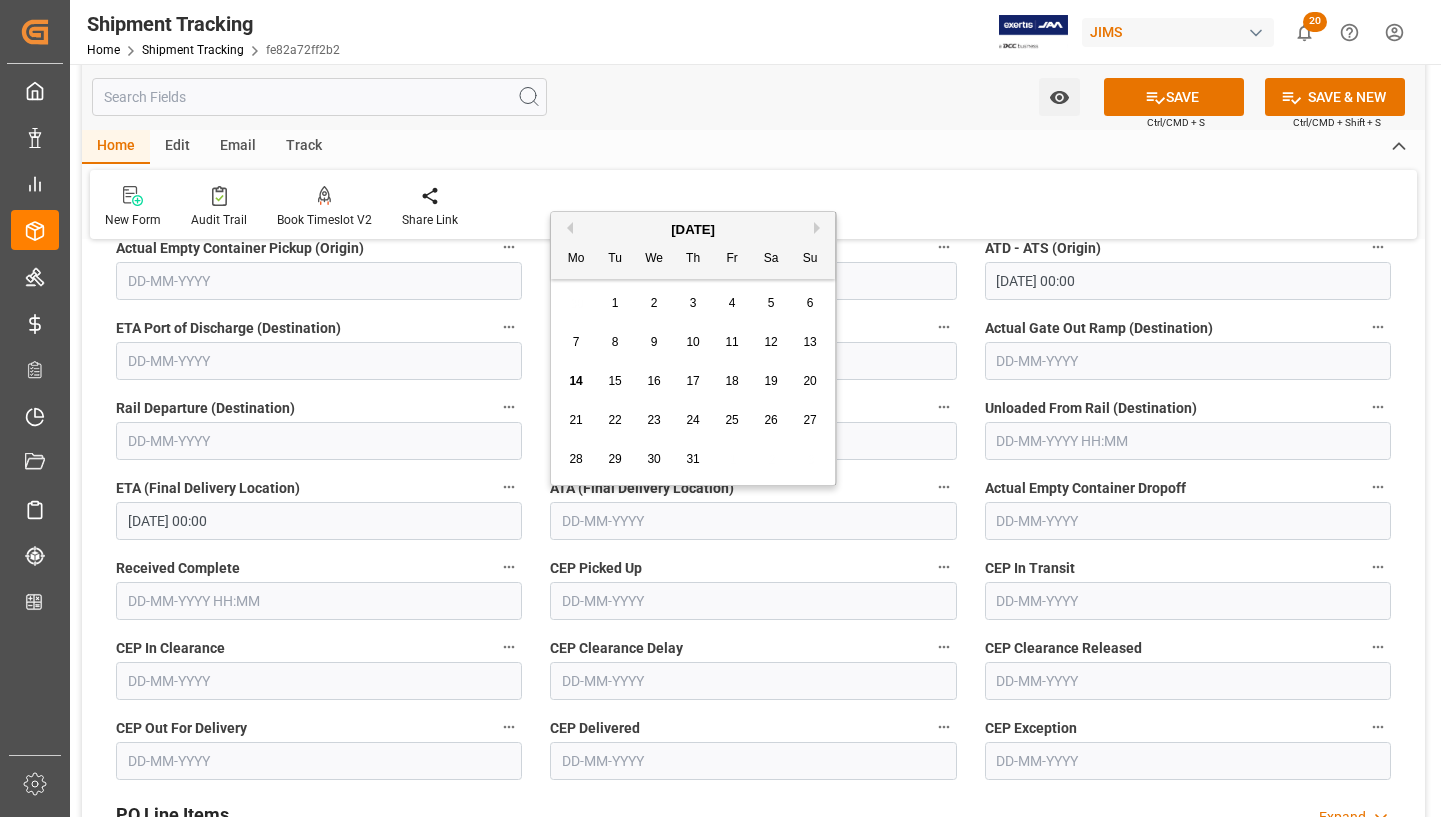 click at bounding box center [753, 521] 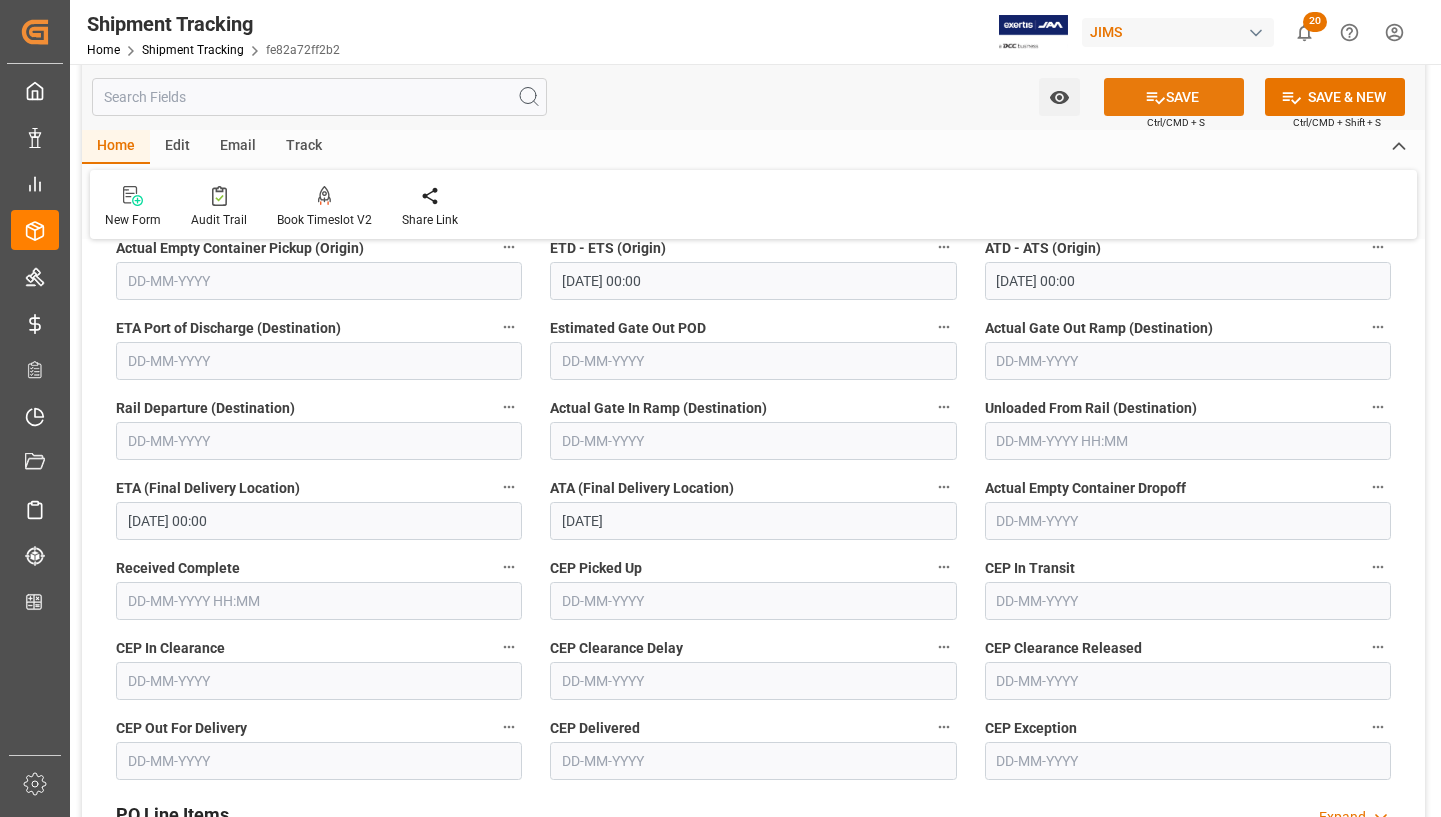 click 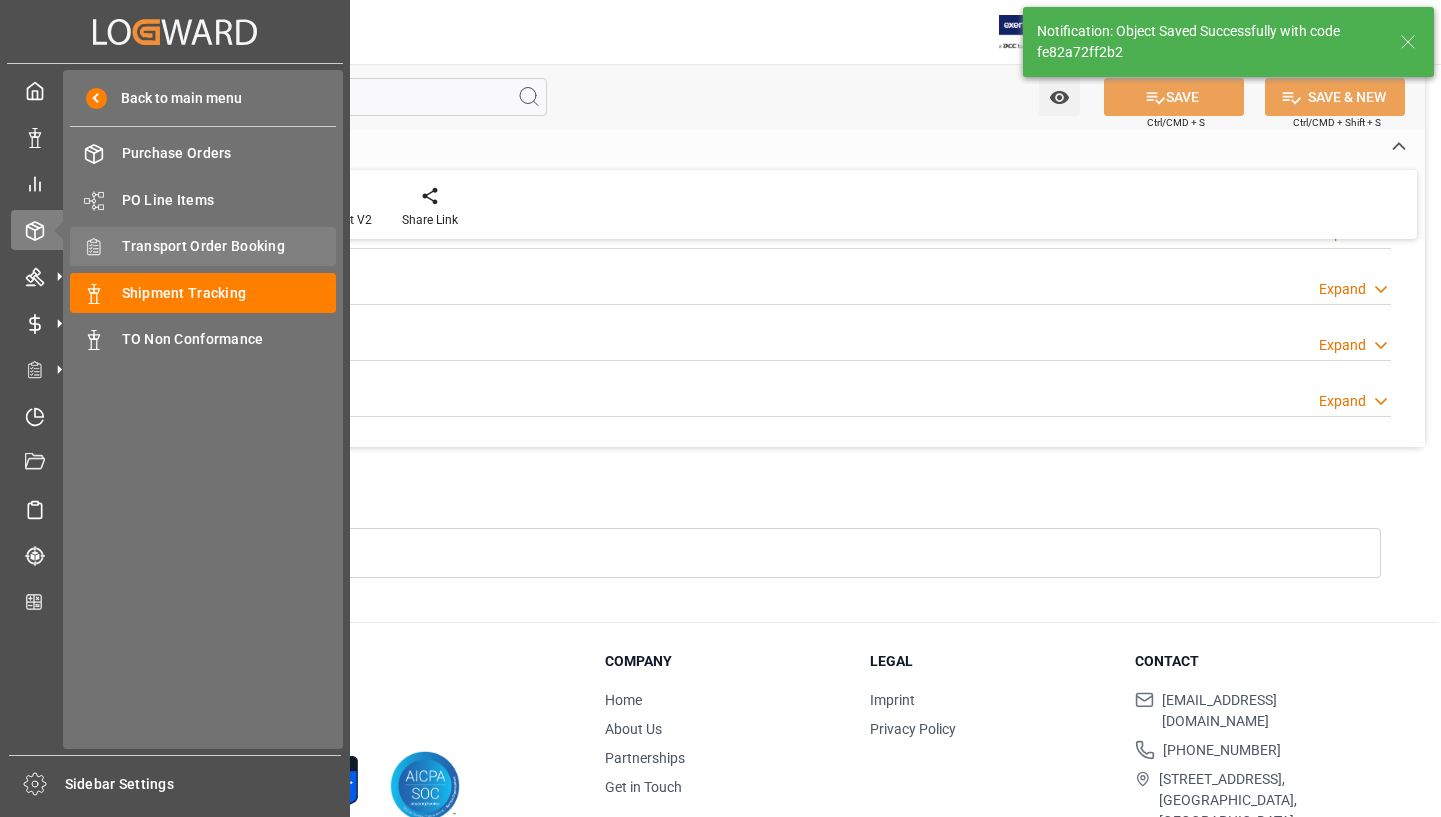 click on "Transport Order Booking" at bounding box center (229, 246) 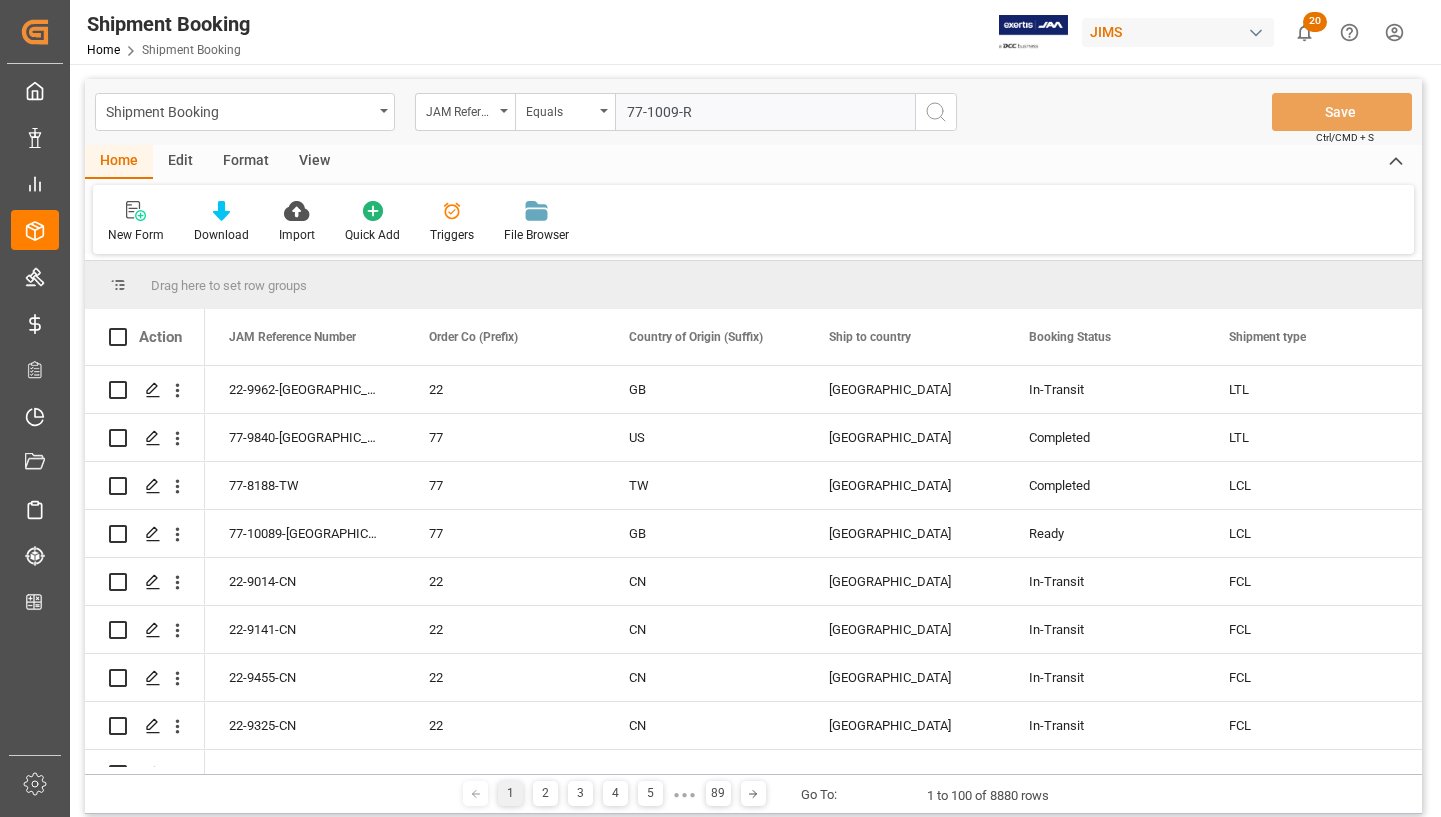 type on "77-1009-RO" 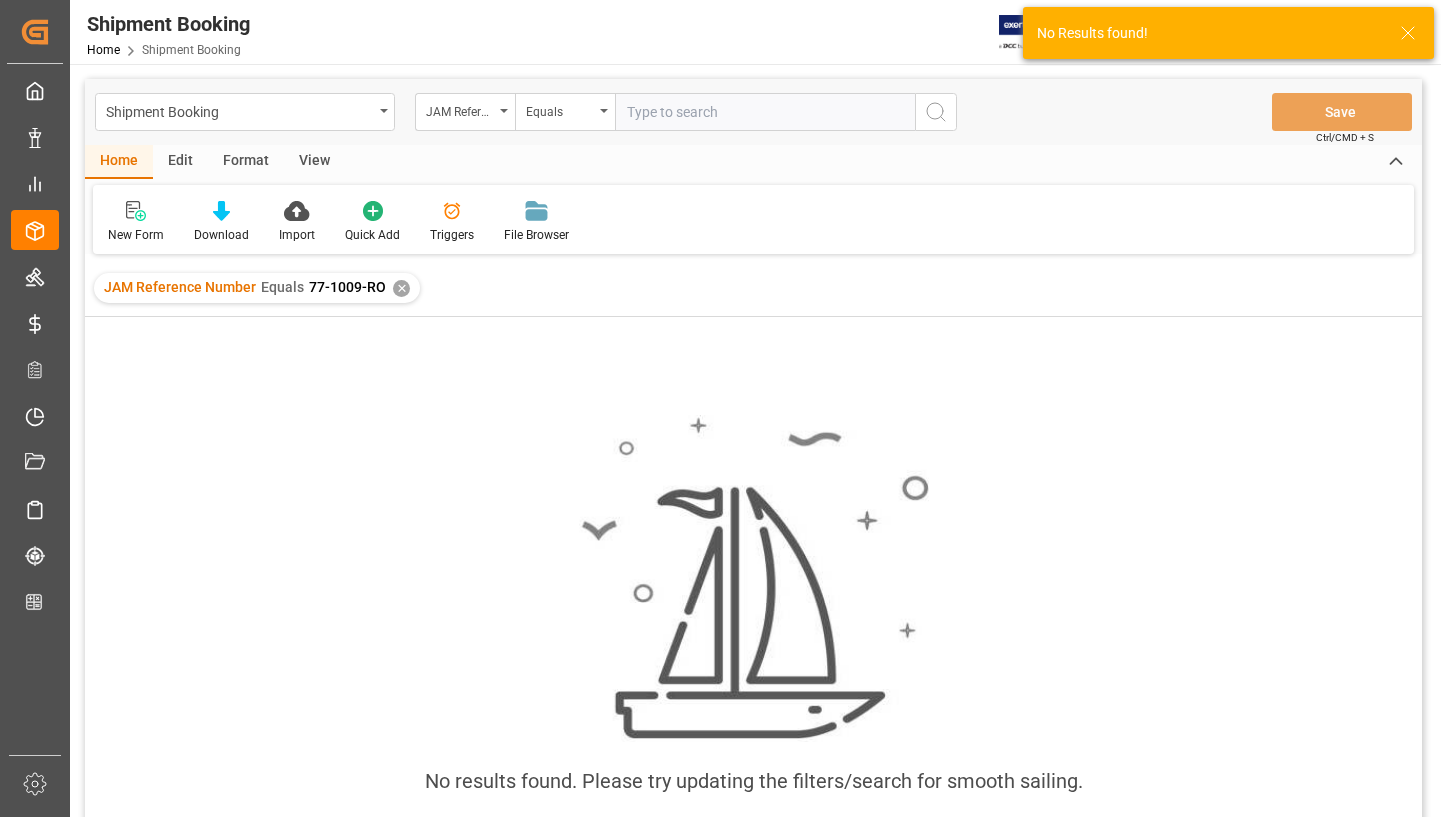 click on "✕" at bounding box center [401, 288] 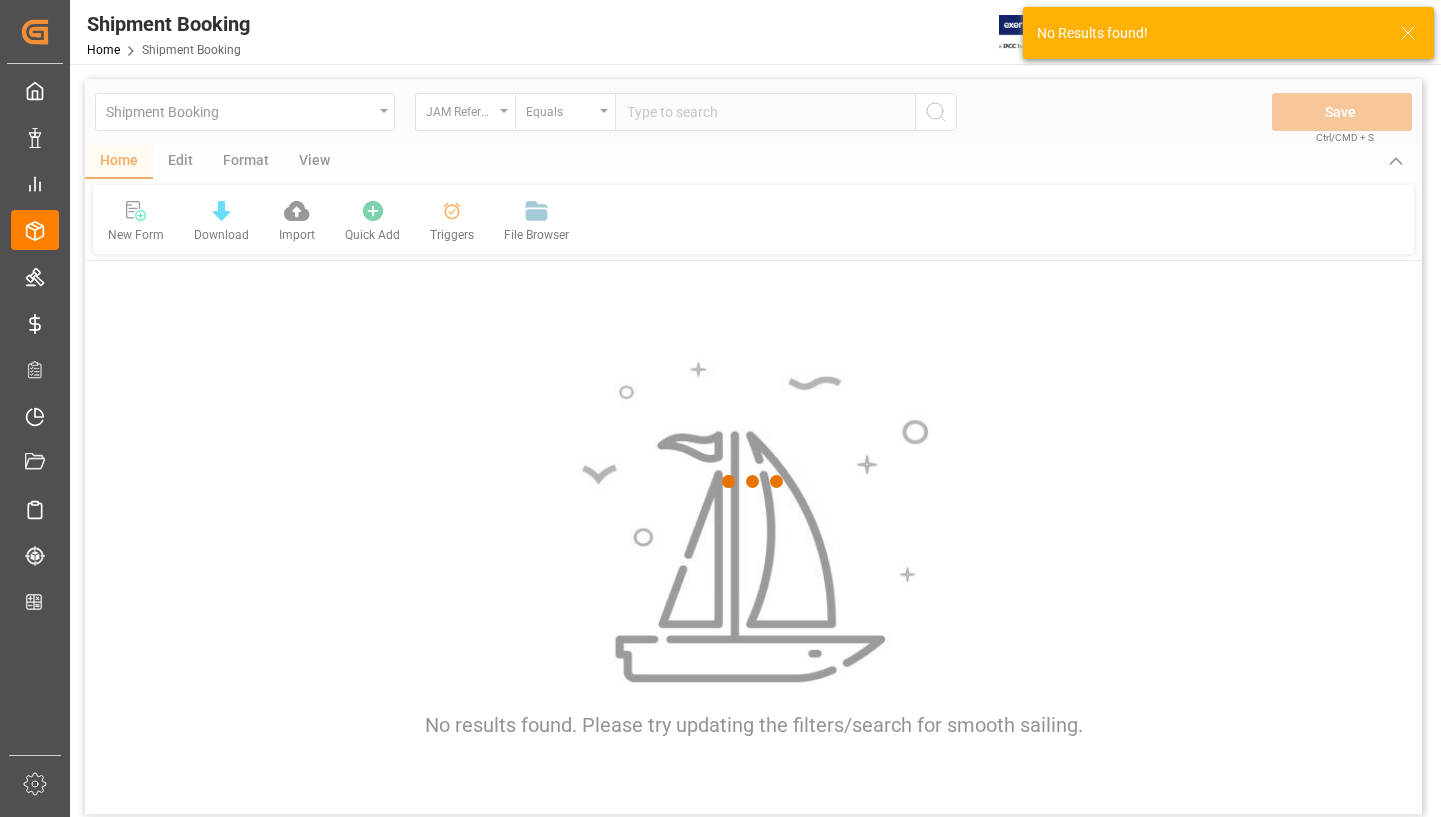 click at bounding box center (753, 481) 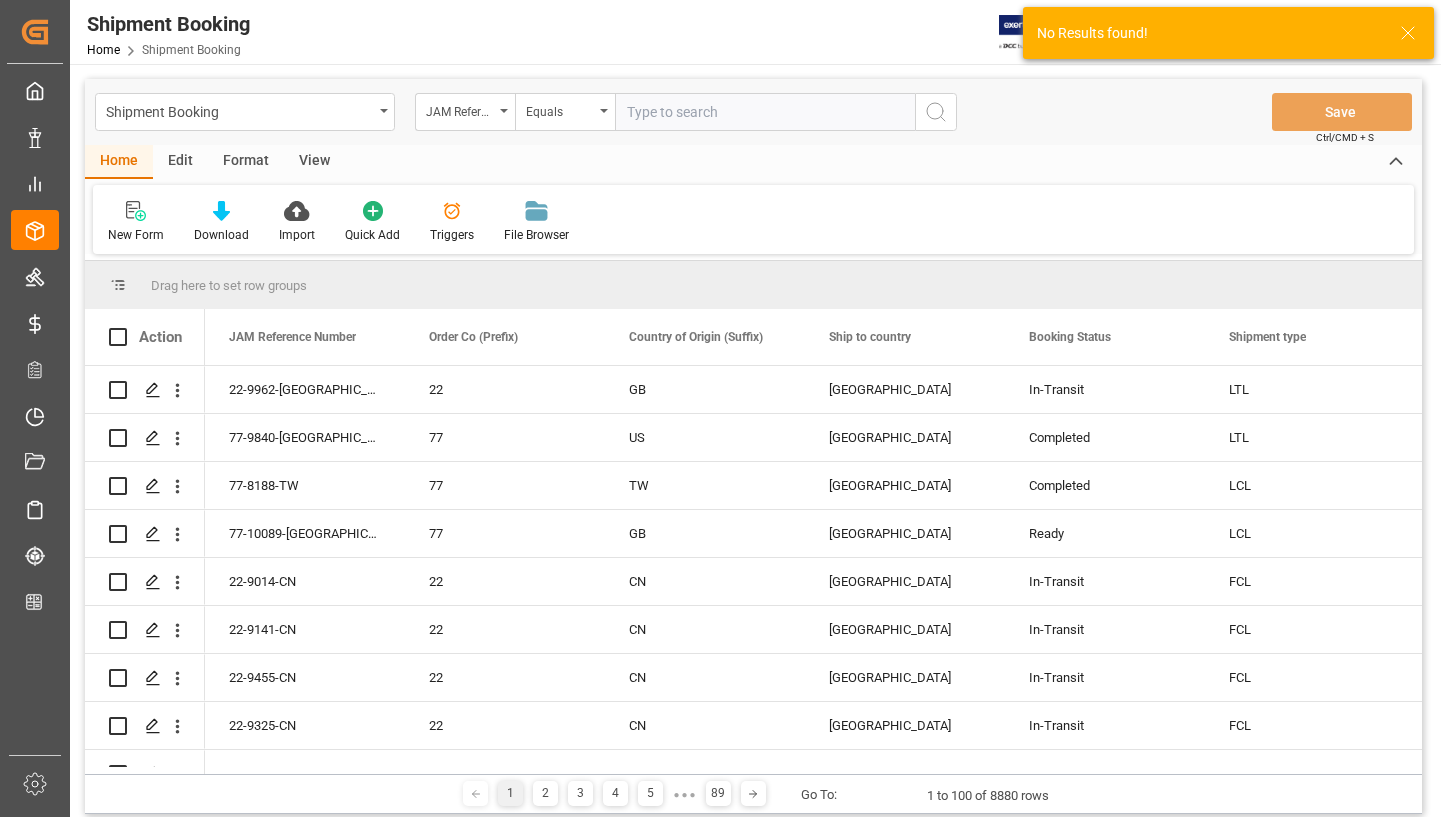 click at bounding box center (765, 112) 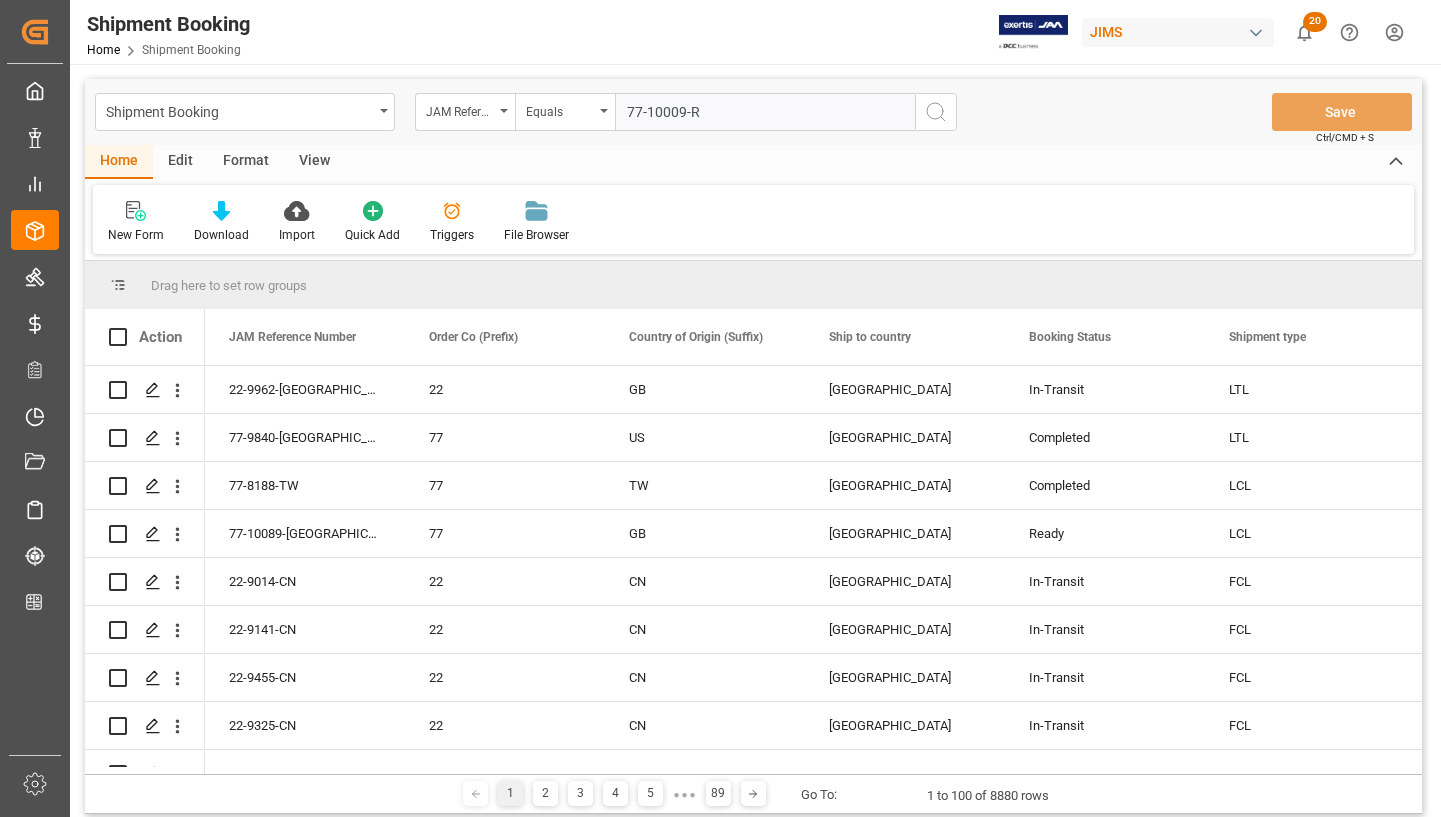 type on "77-10009-RO" 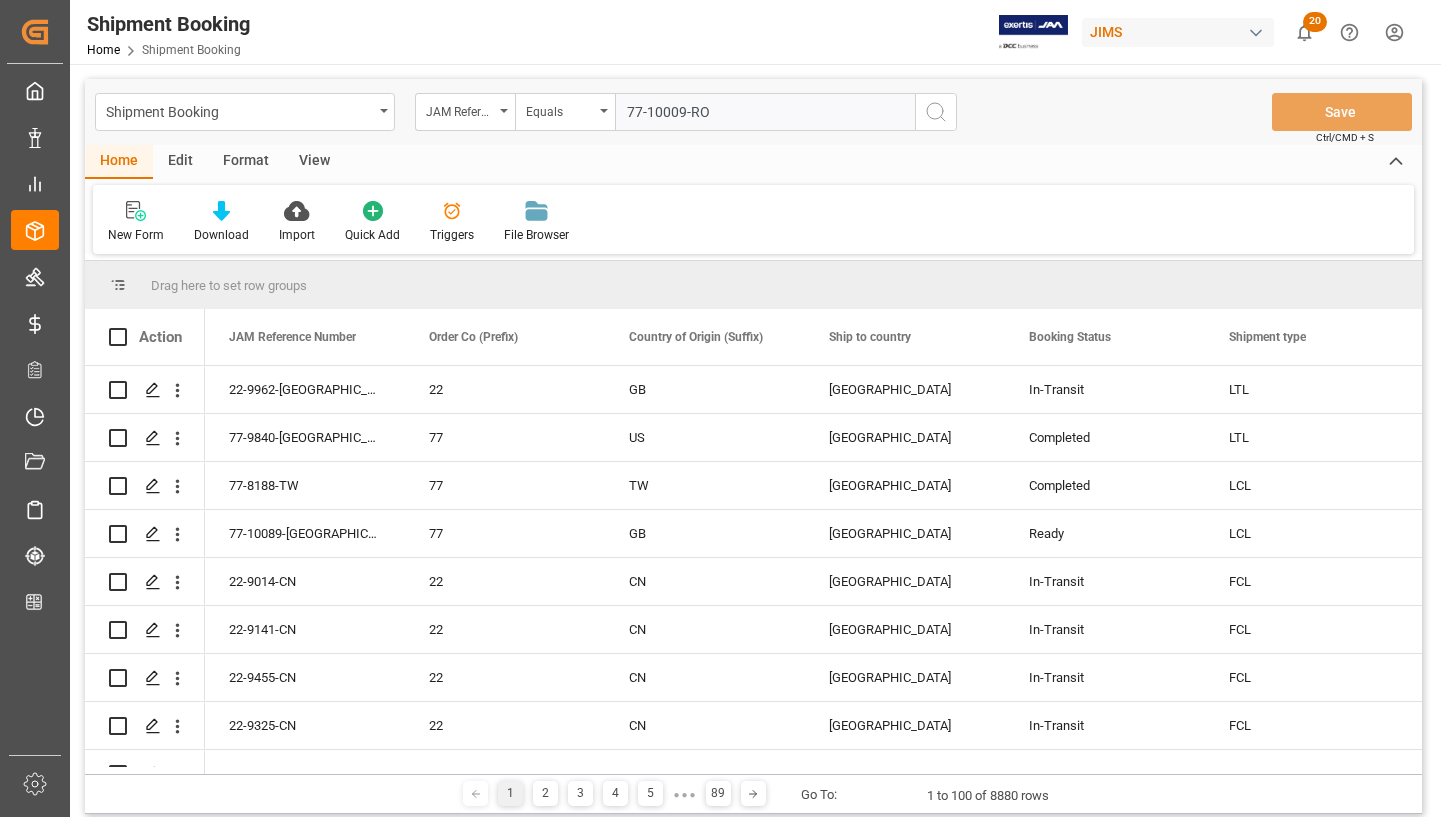 type 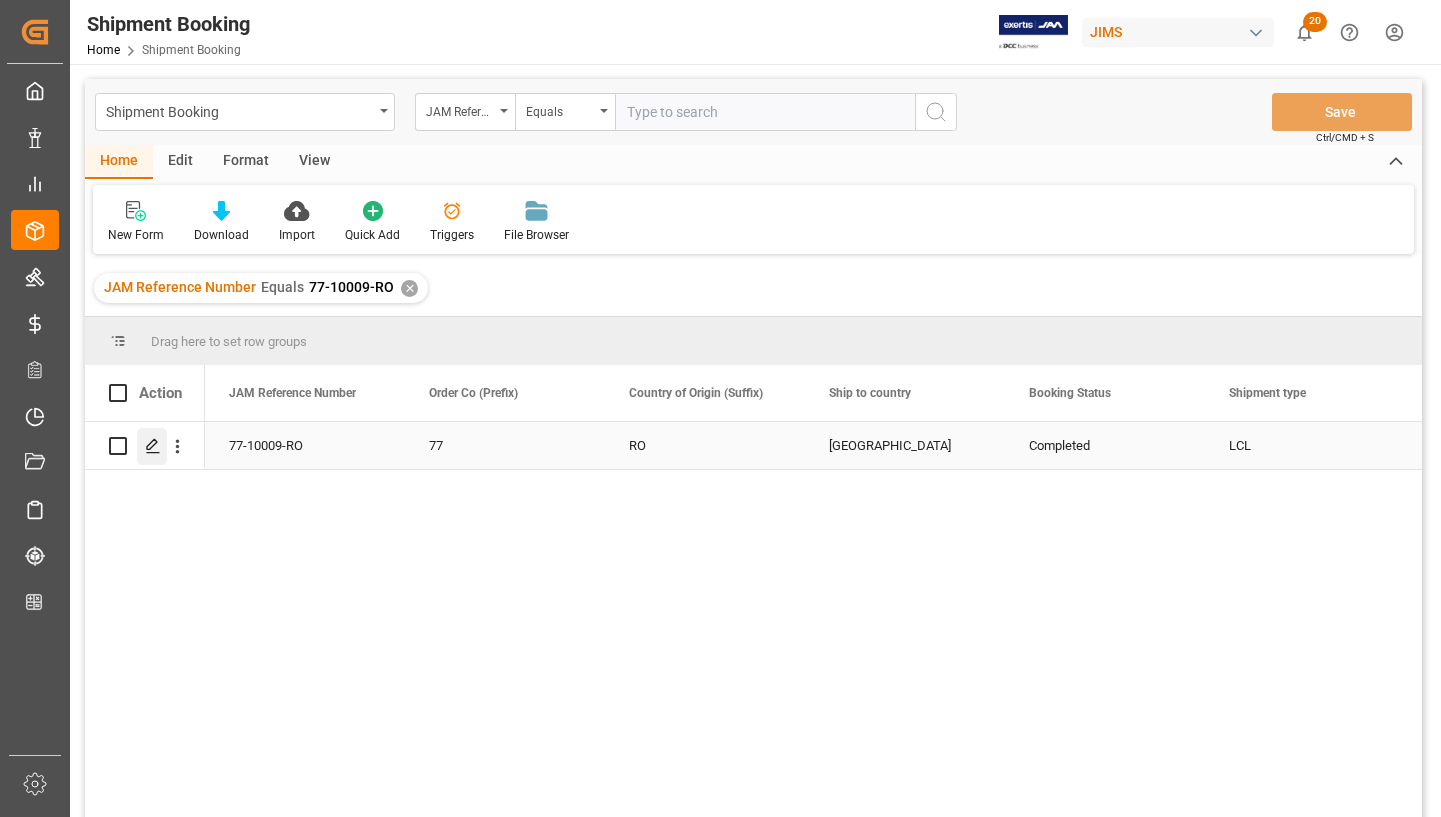 click 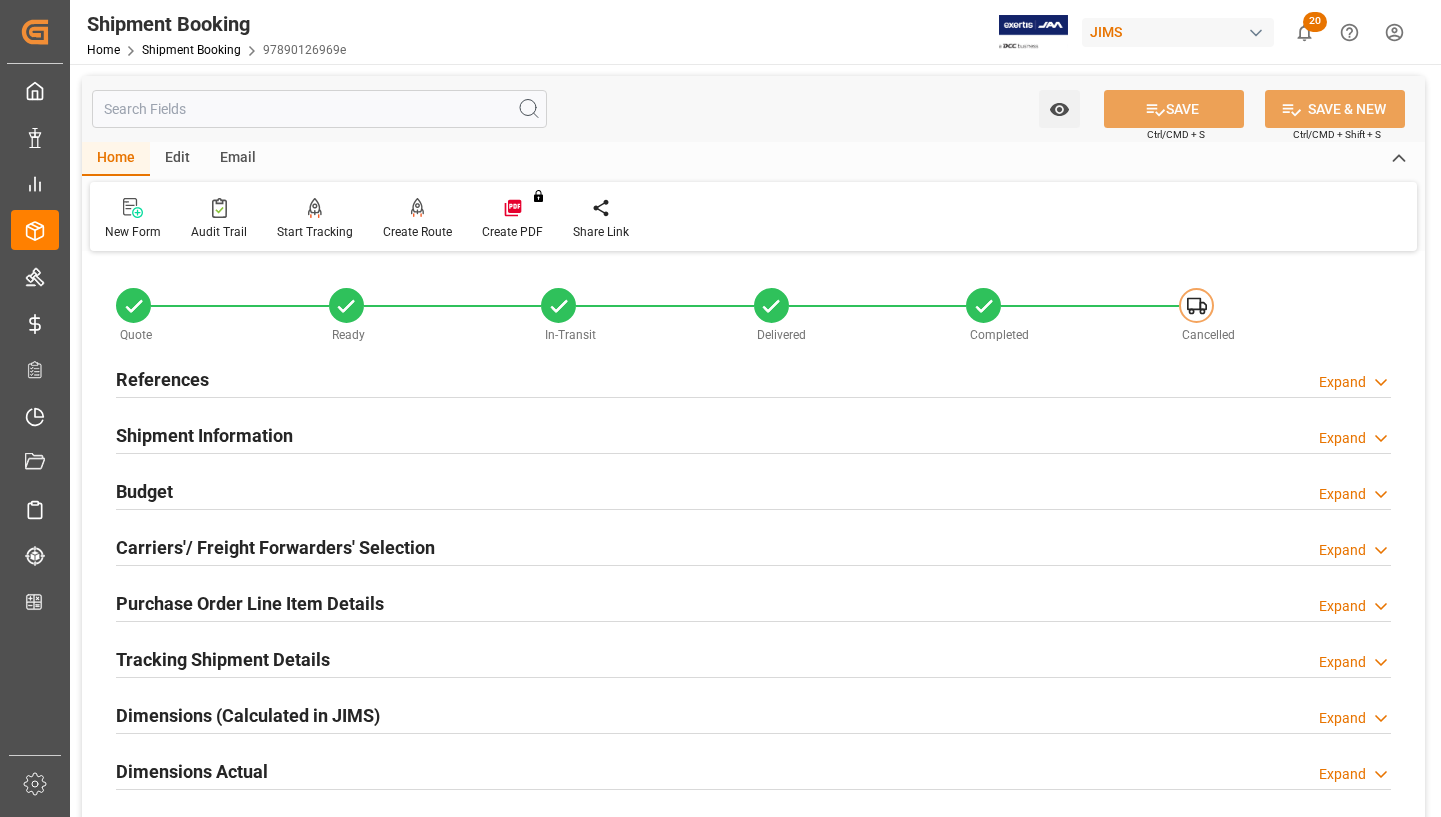 click on "References" at bounding box center (162, 379) 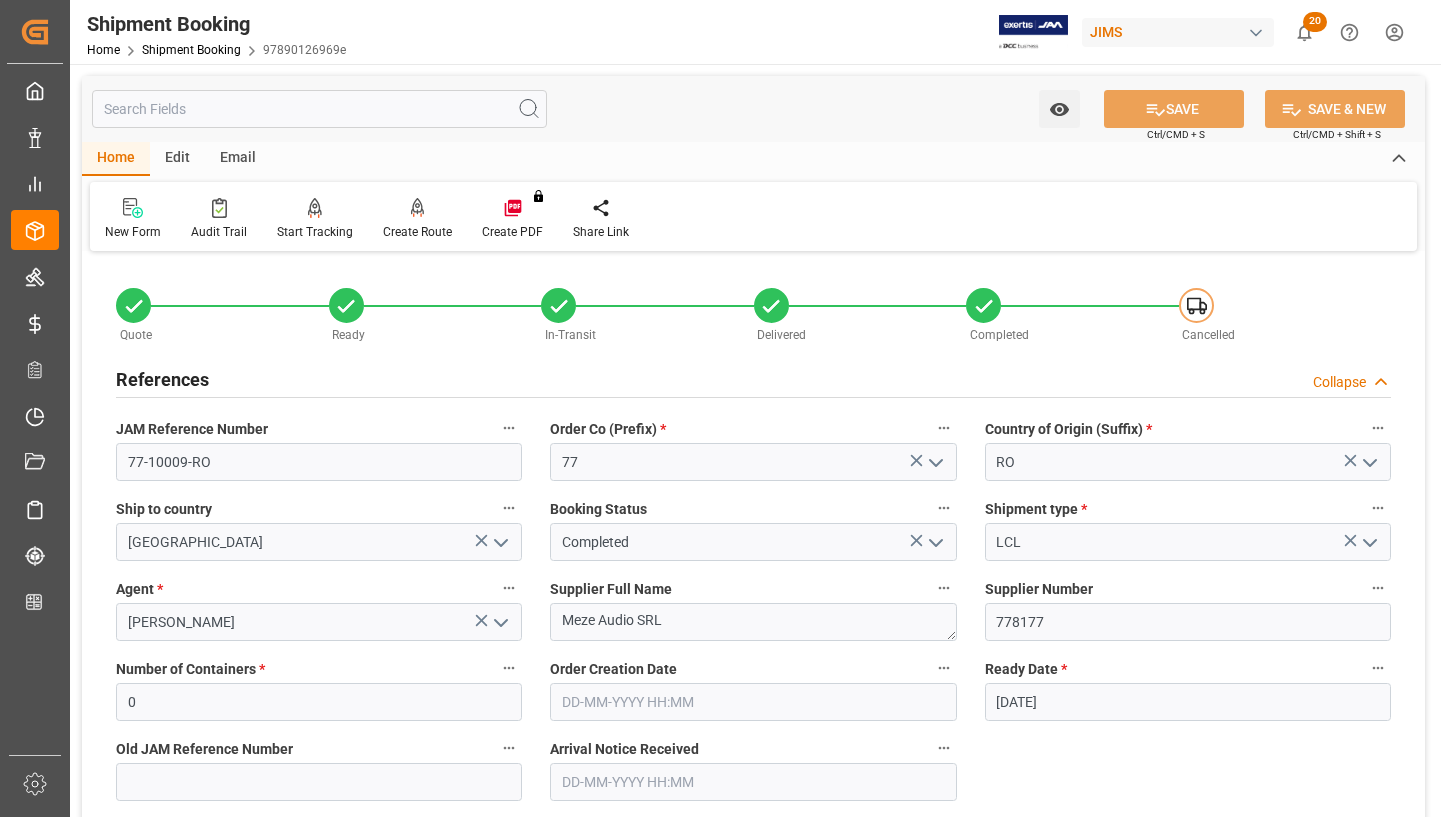 click on "References" at bounding box center (162, 379) 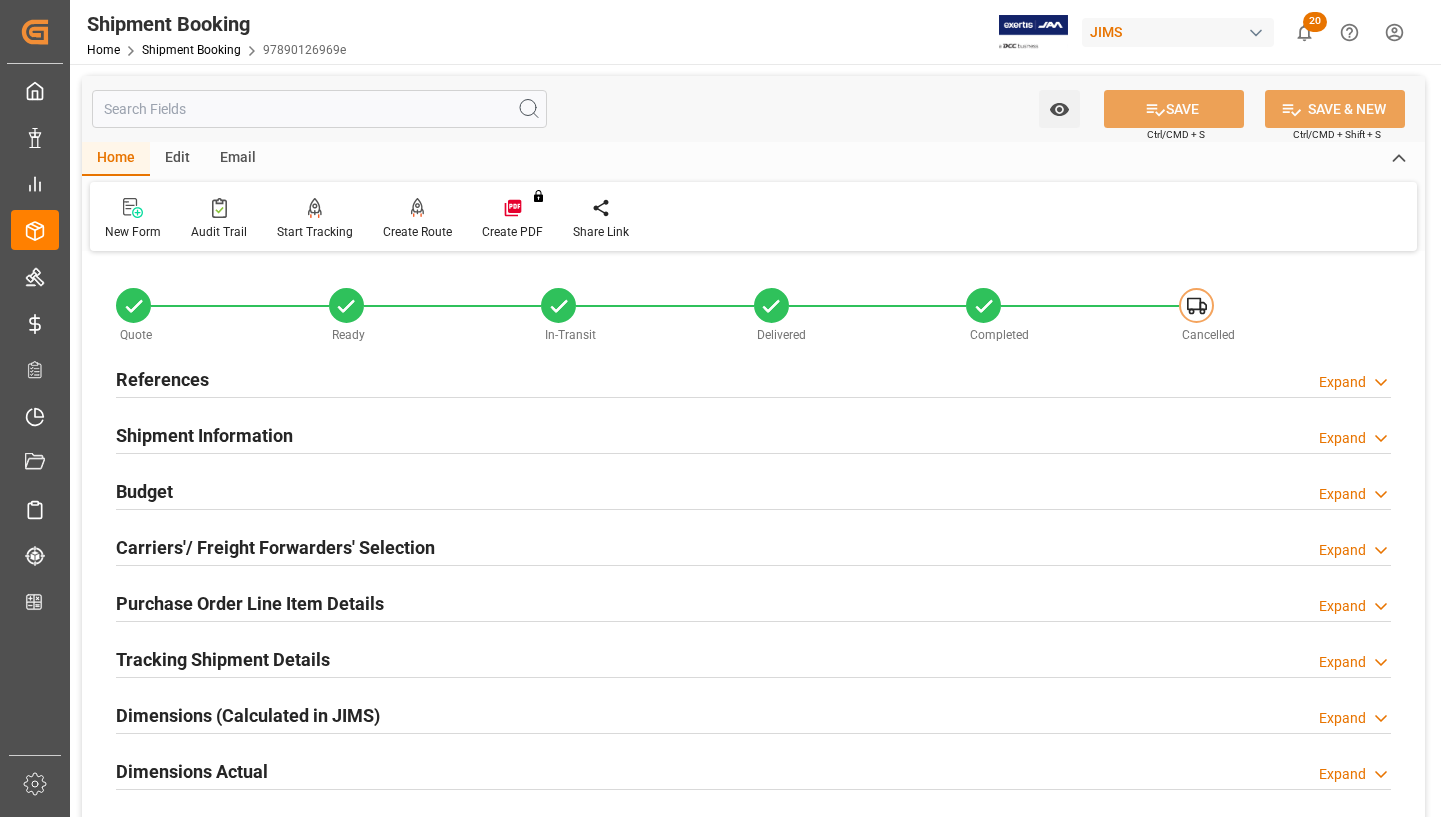 click on "Shipment Information" at bounding box center [204, 435] 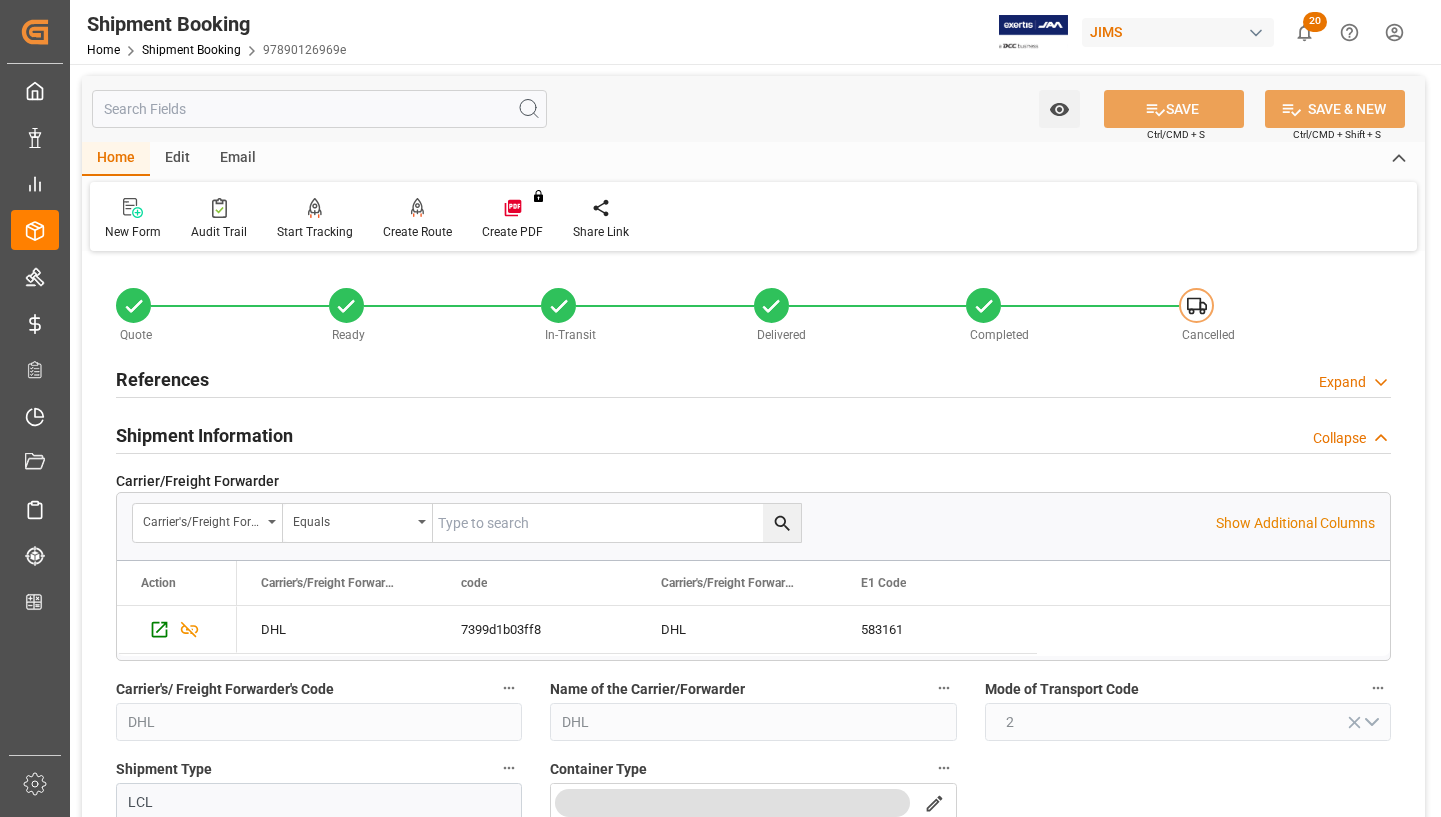click on "Shipment Information" at bounding box center (204, 435) 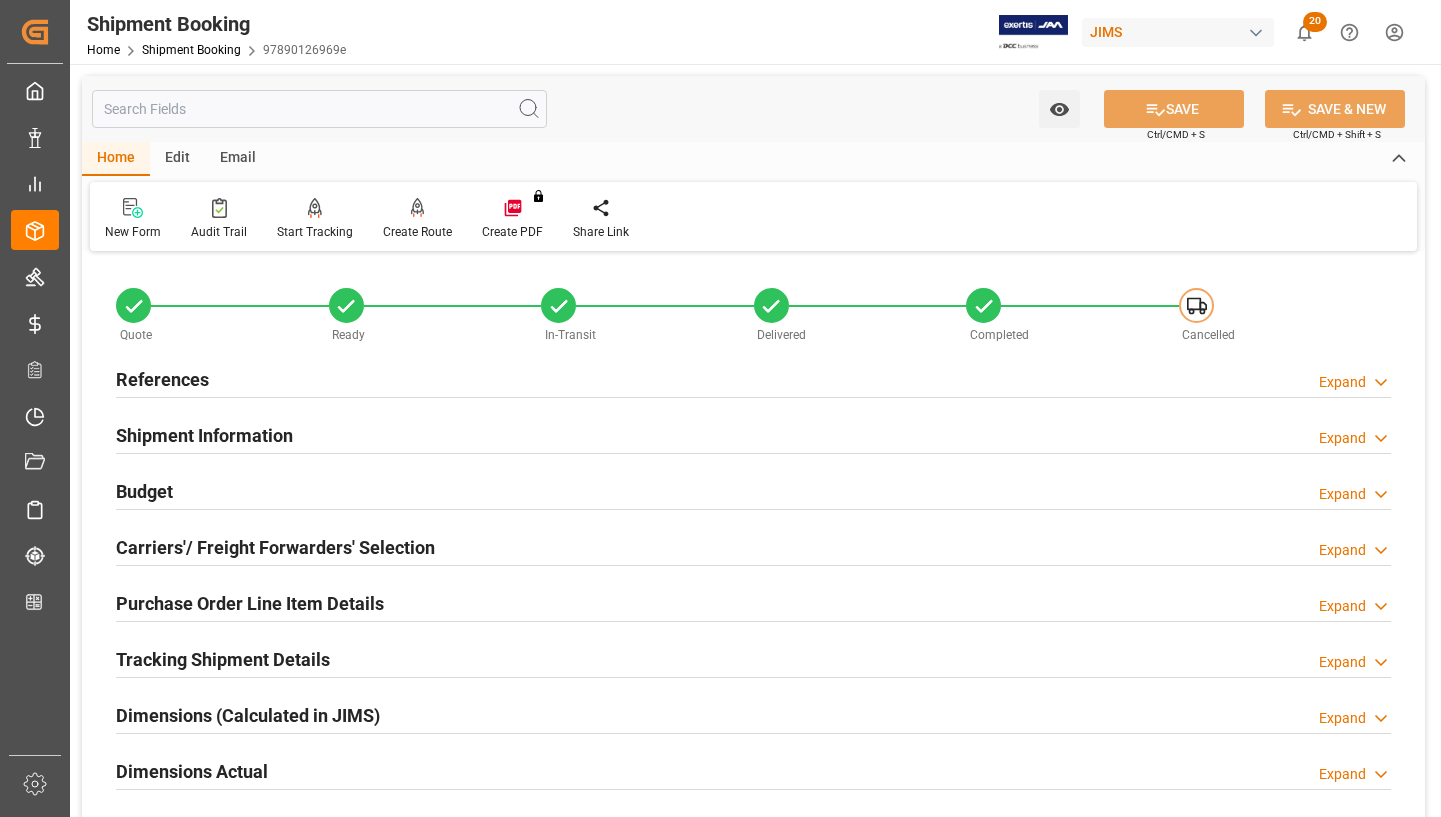 click on "Budget" at bounding box center [144, 491] 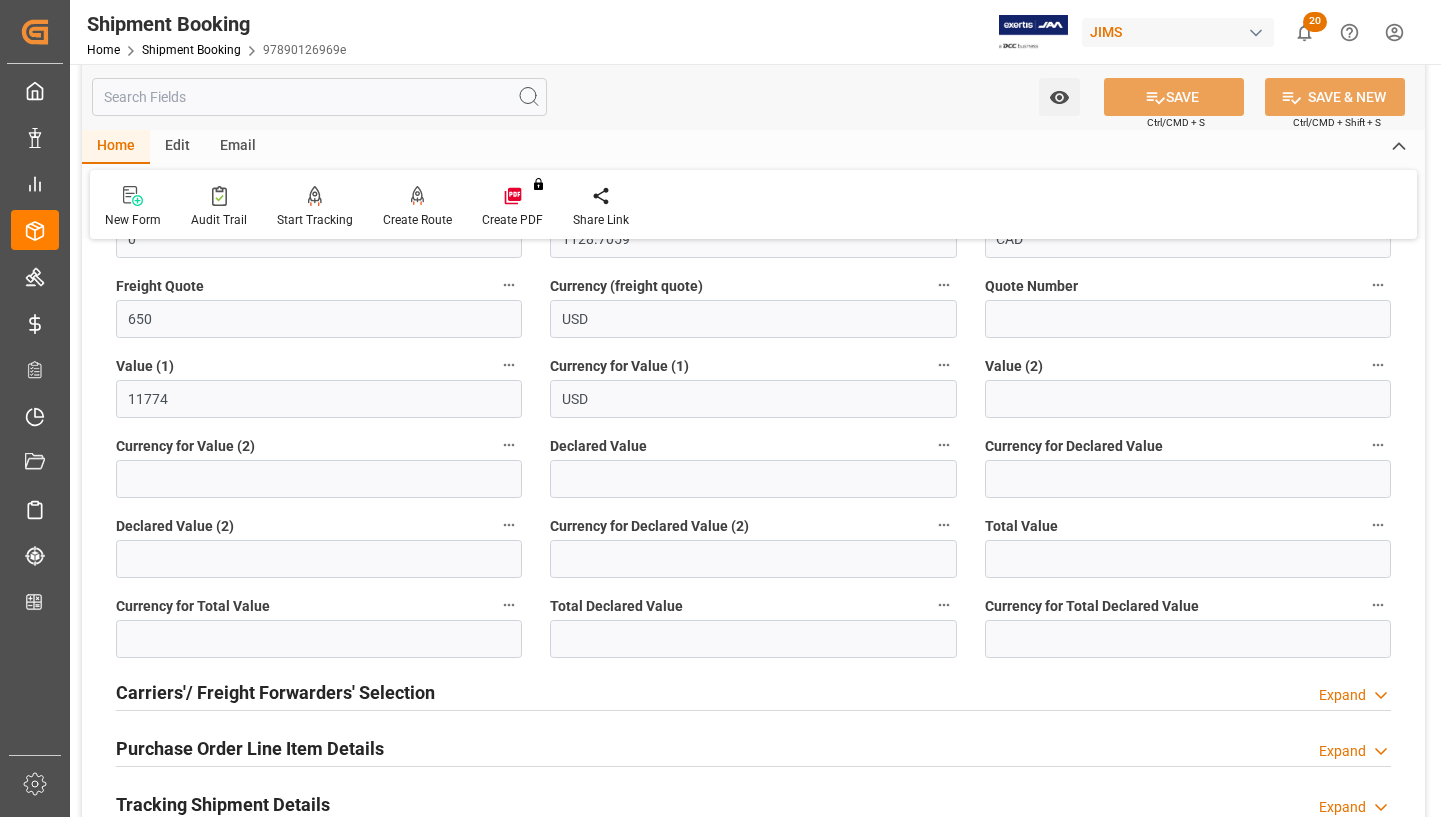 scroll, scrollTop: 300, scrollLeft: 0, axis: vertical 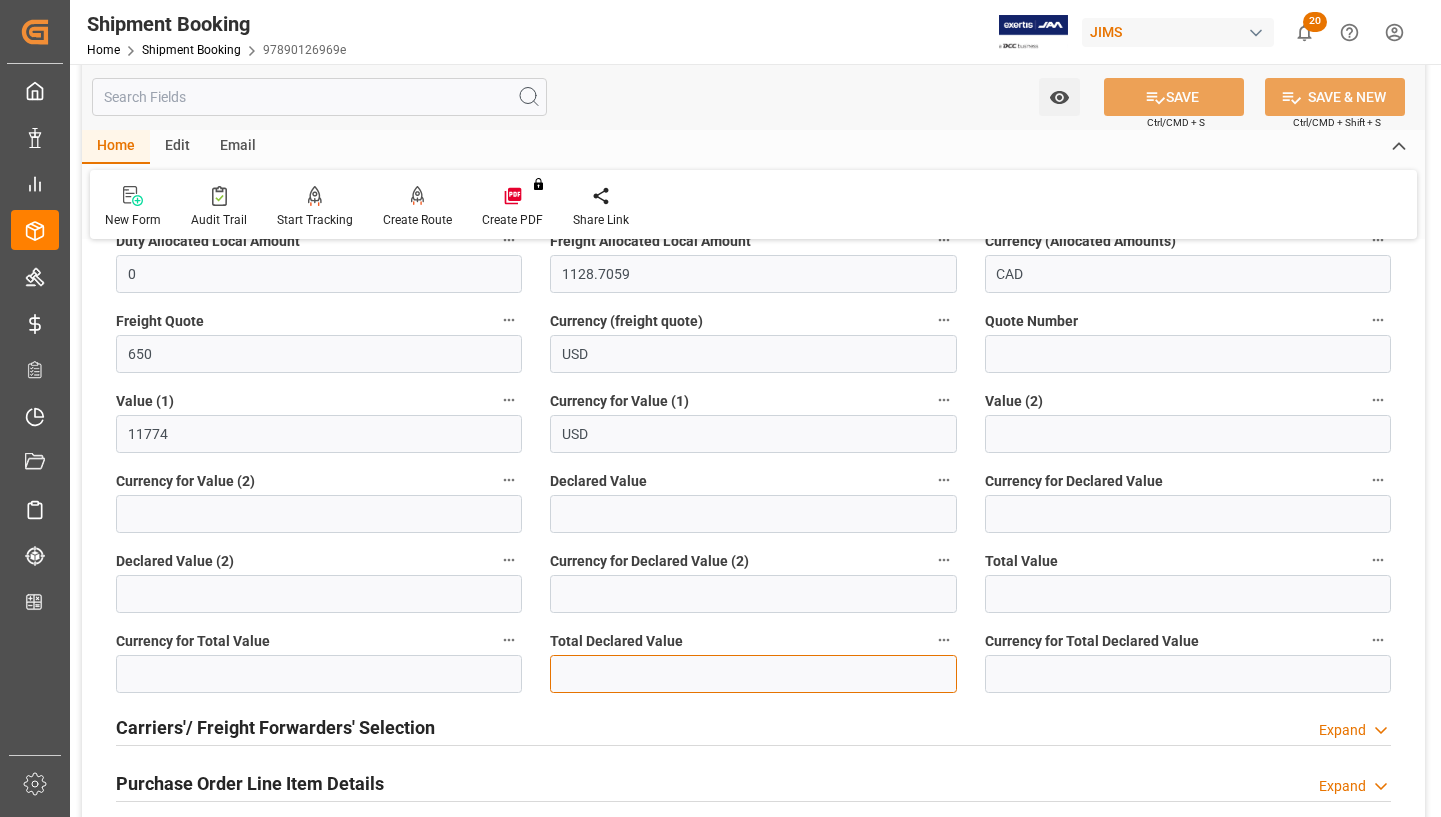 click at bounding box center (753, 674) 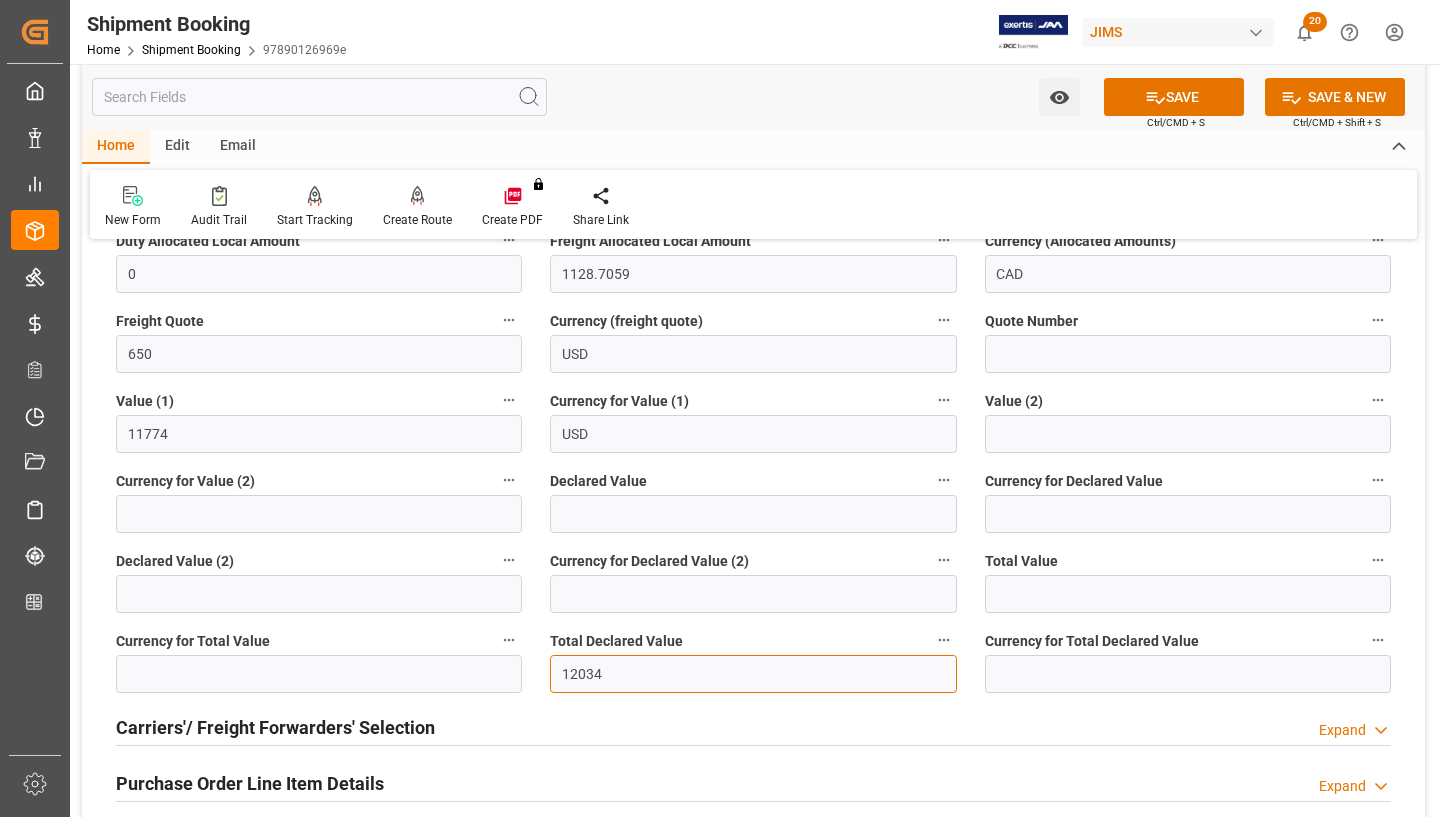 type on "12034" 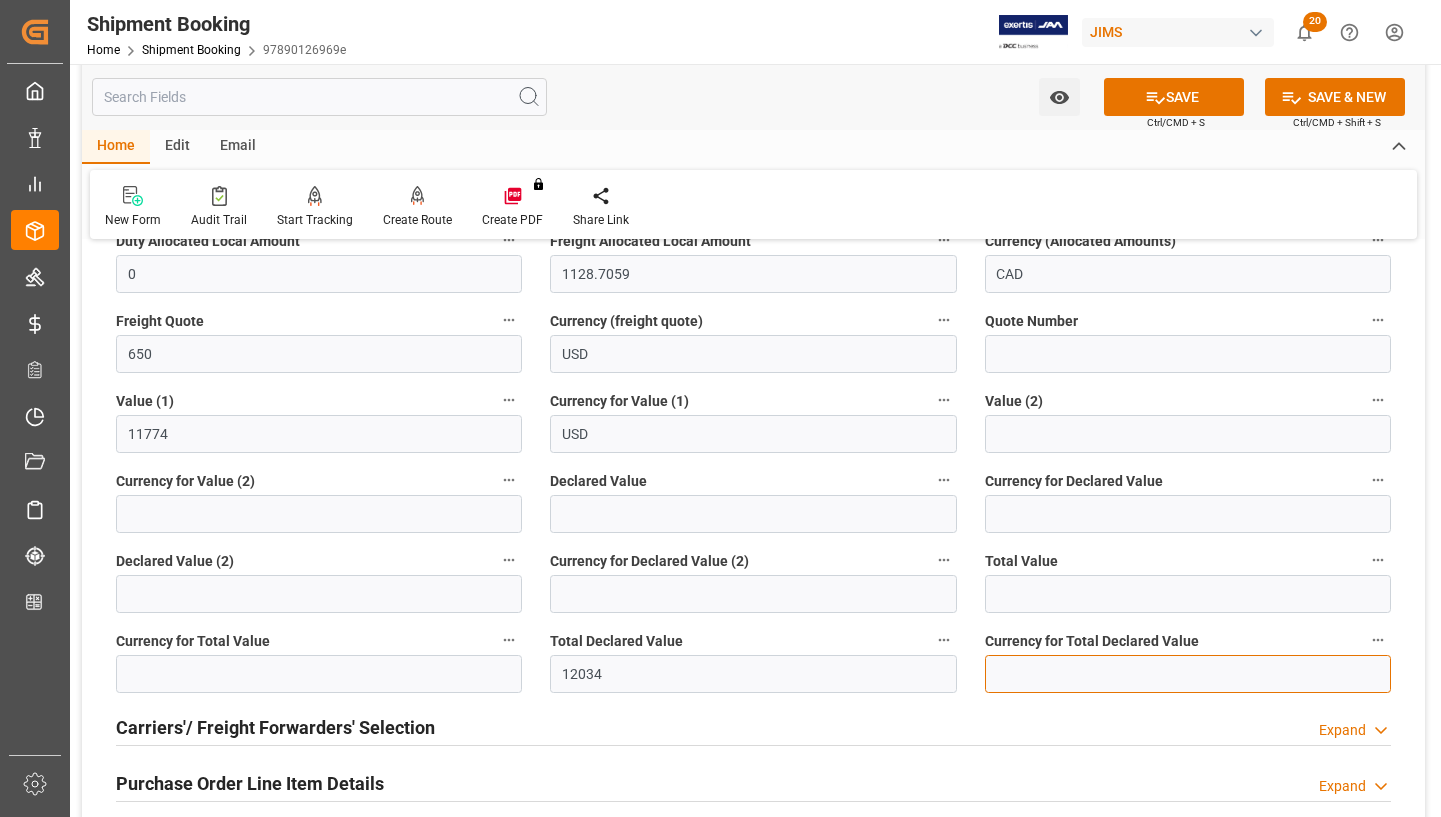 click at bounding box center (1188, 674) 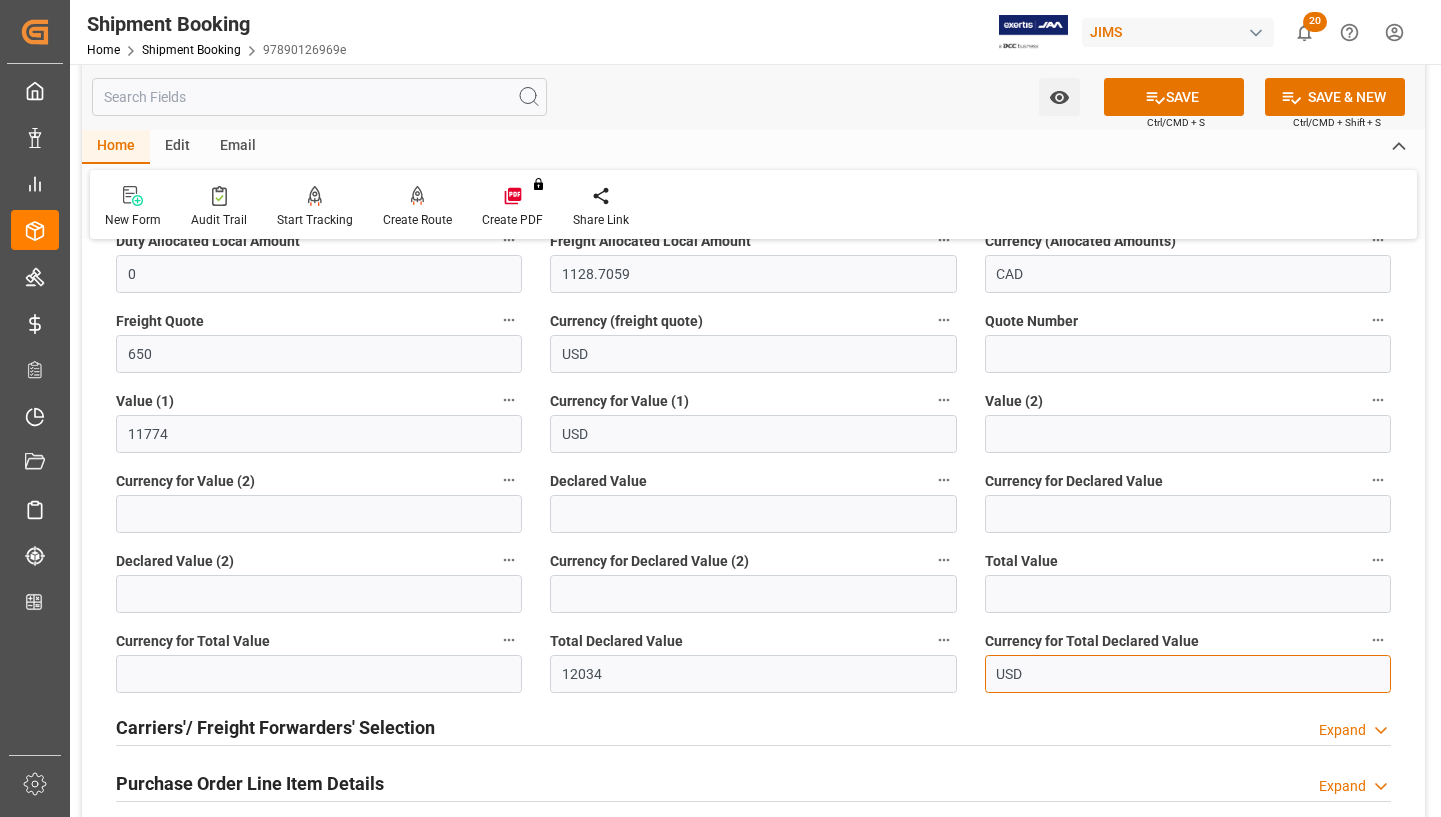 scroll, scrollTop: 500, scrollLeft: 0, axis: vertical 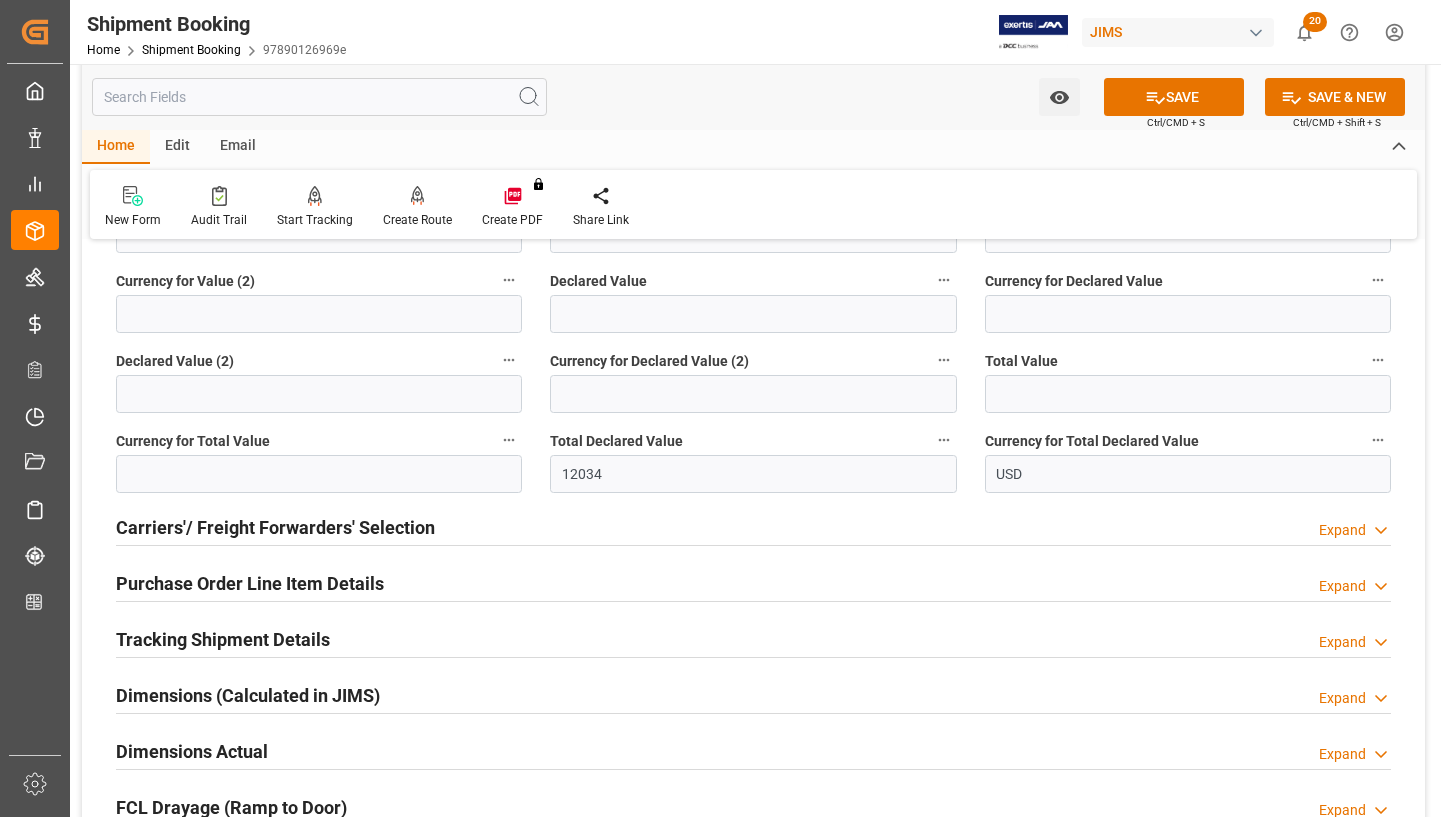 click on "Dimensions Actual" at bounding box center [192, 751] 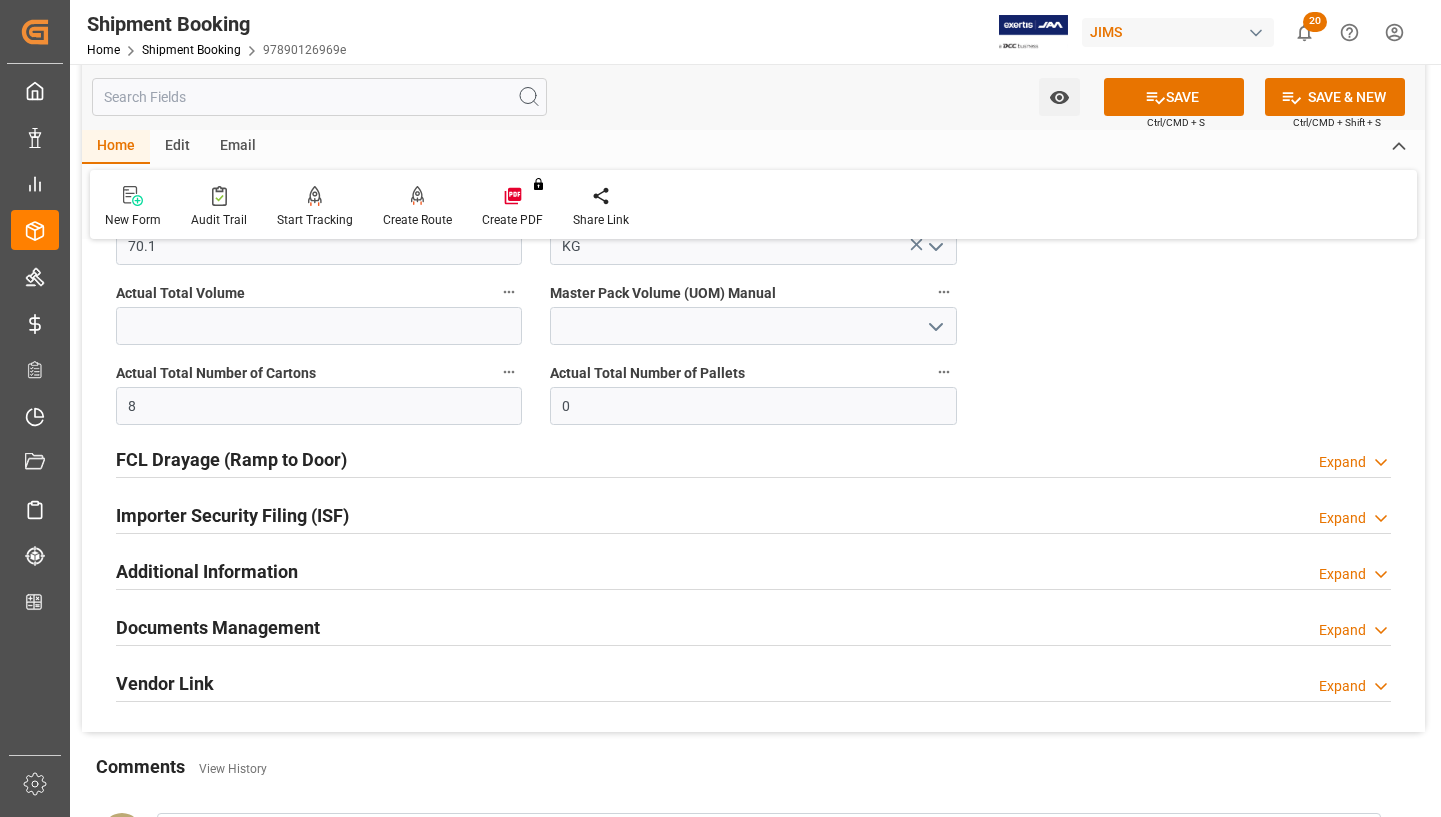 scroll, scrollTop: 1100, scrollLeft: 0, axis: vertical 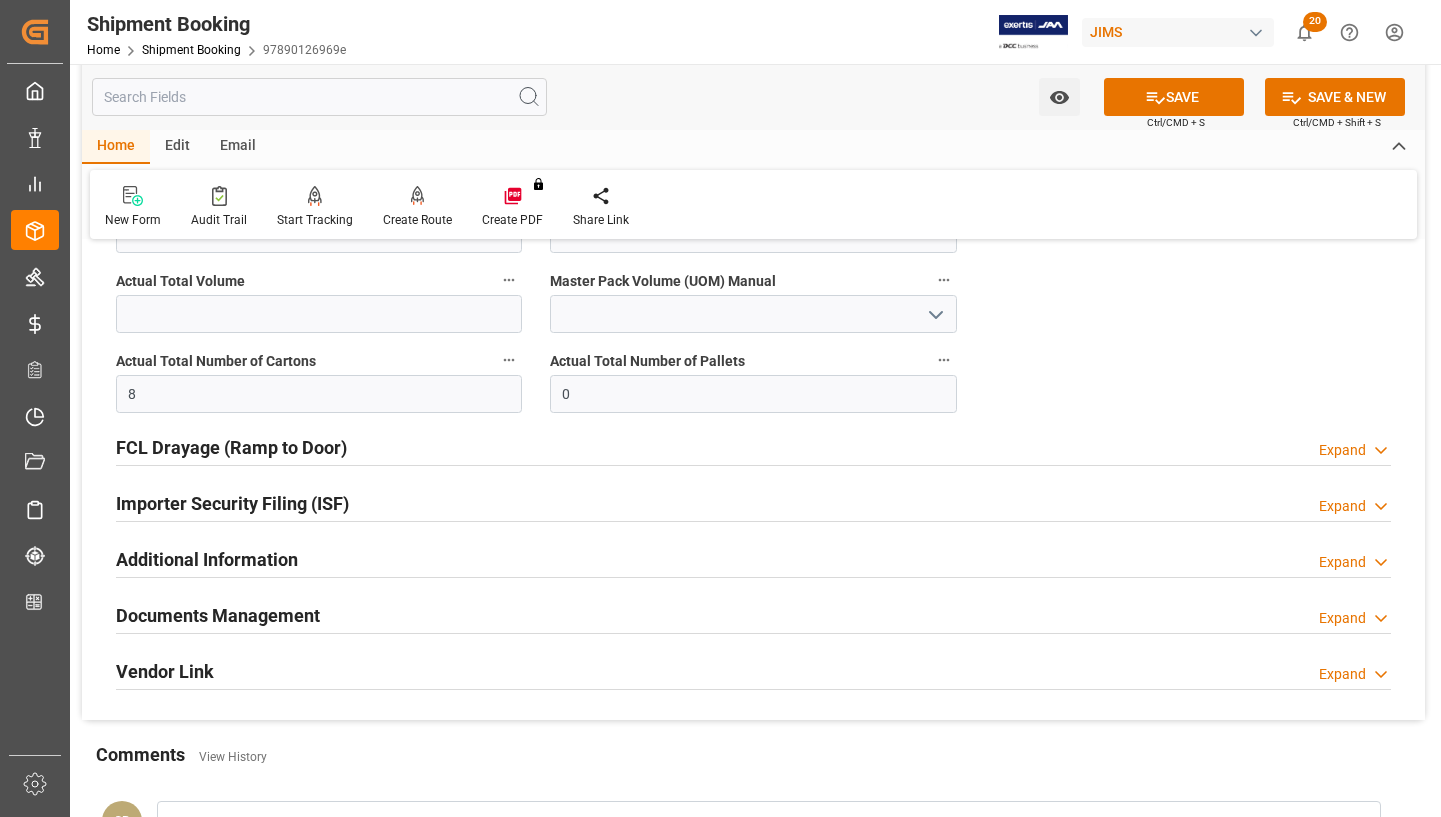 click on "Documents Management" at bounding box center [218, 615] 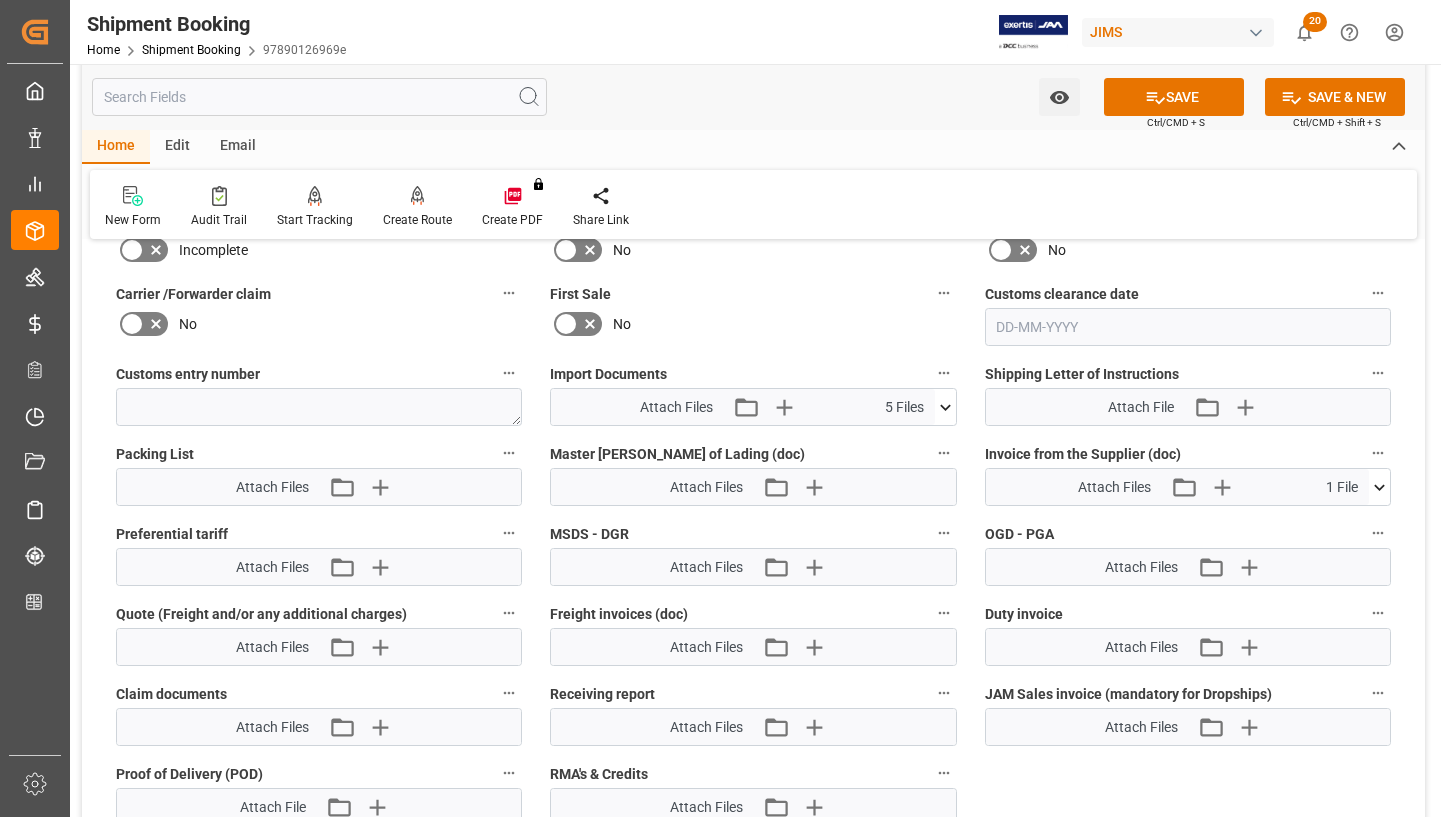scroll, scrollTop: 1700, scrollLeft: 0, axis: vertical 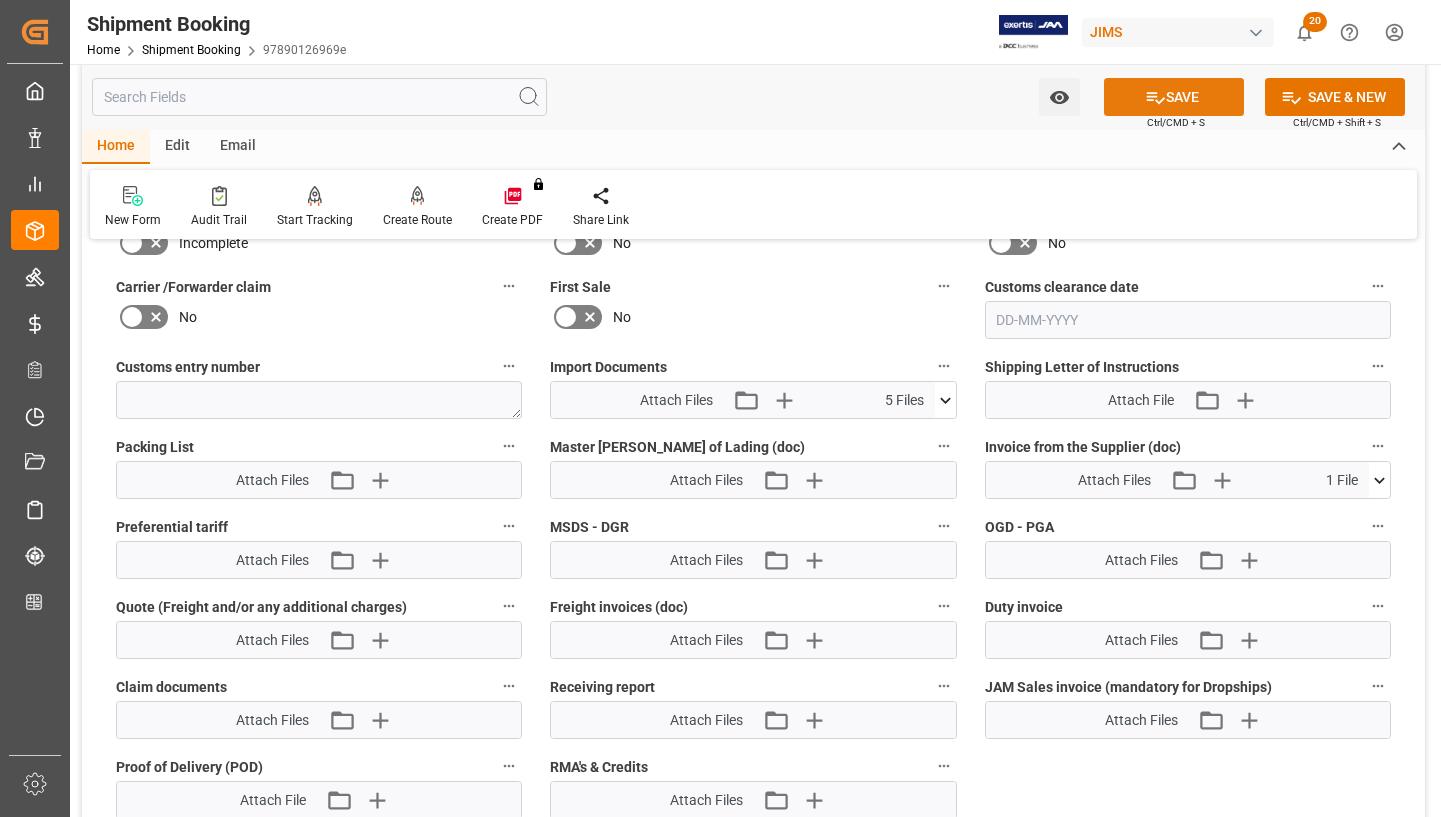 click on "SAVE" at bounding box center (1174, 97) 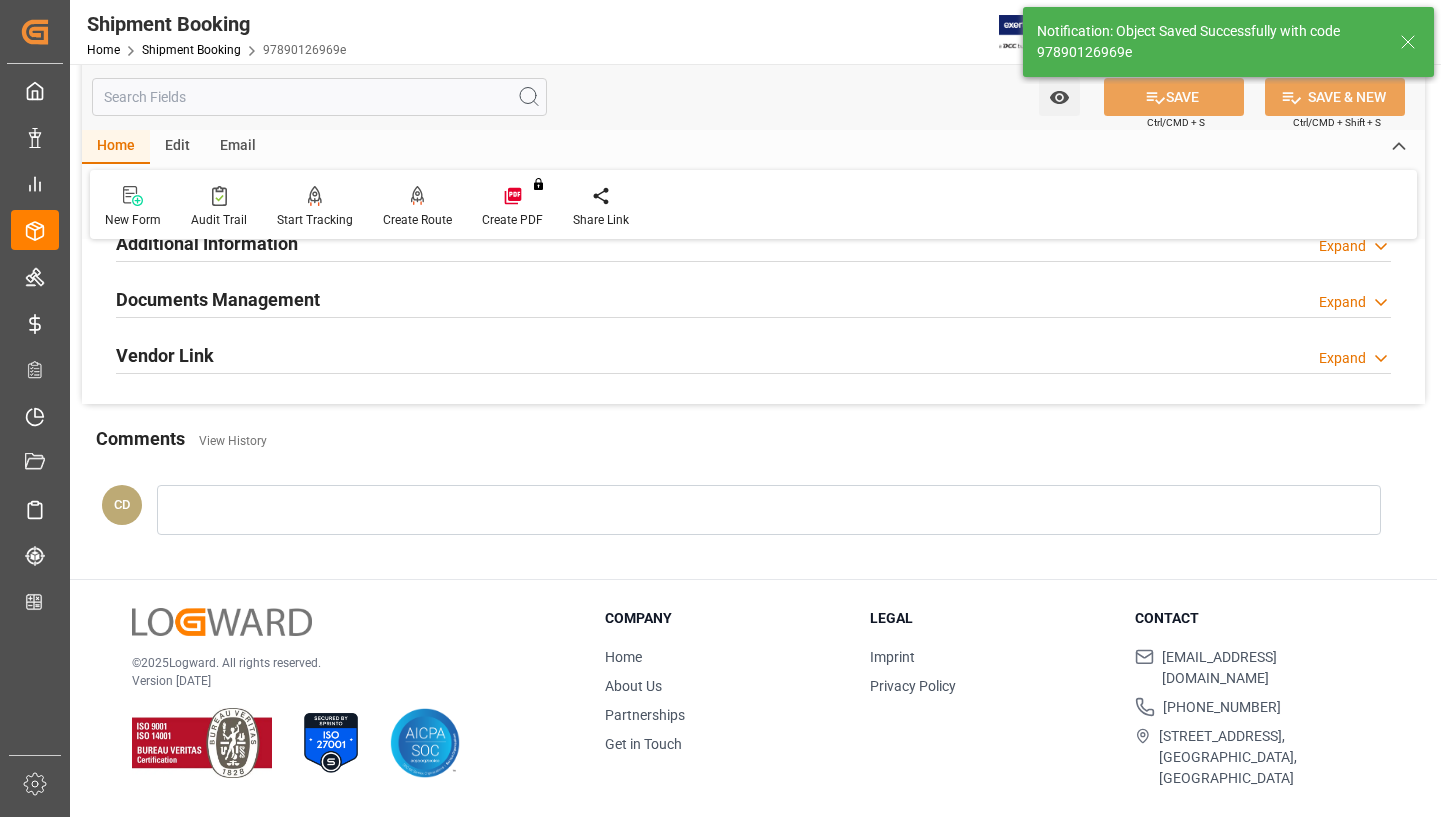 scroll, scrollTop: 684, scrollLeft: 0, axis: vertical 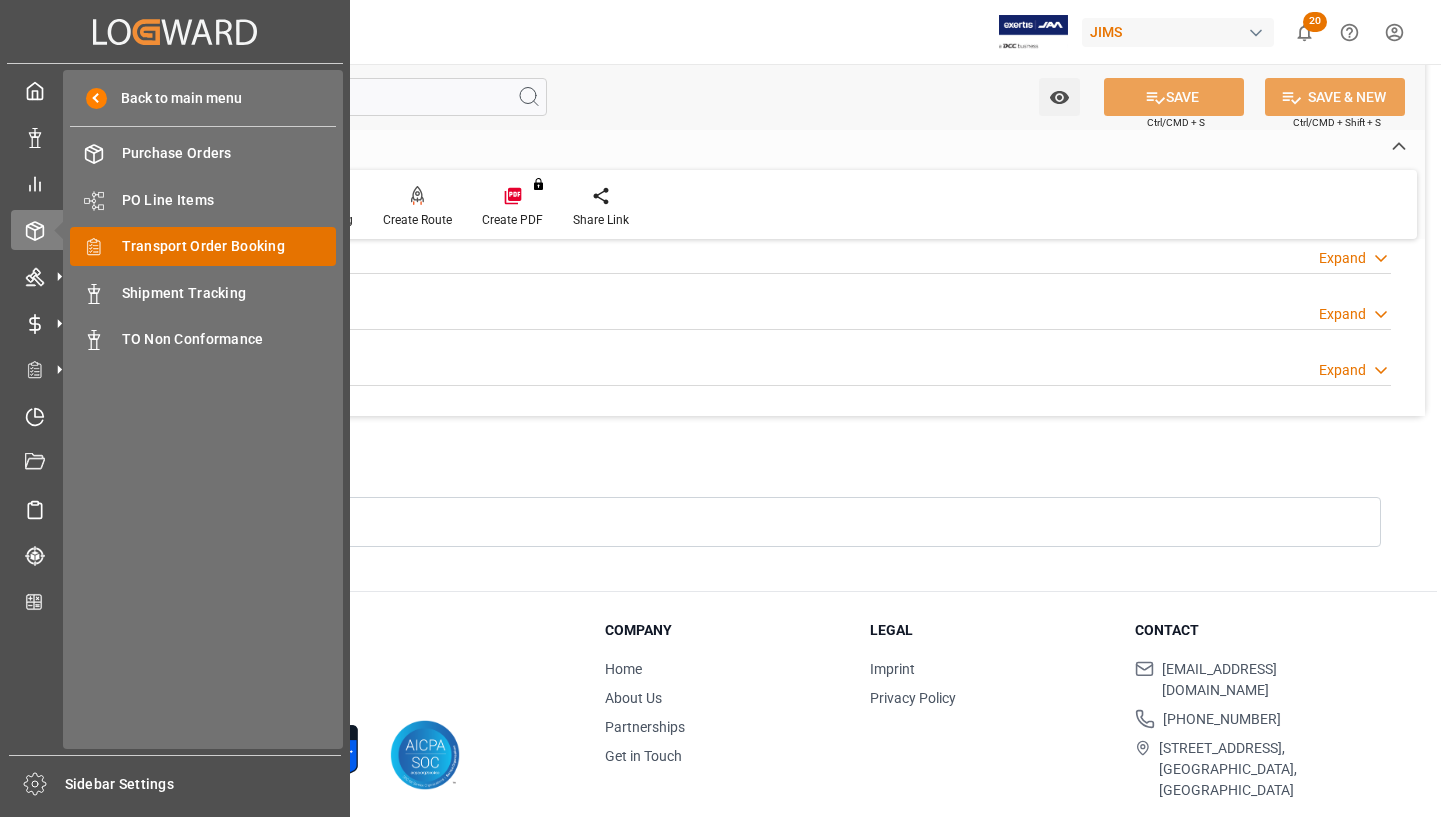 click on "Transport Order Booking" at bounding box center (229, 246) 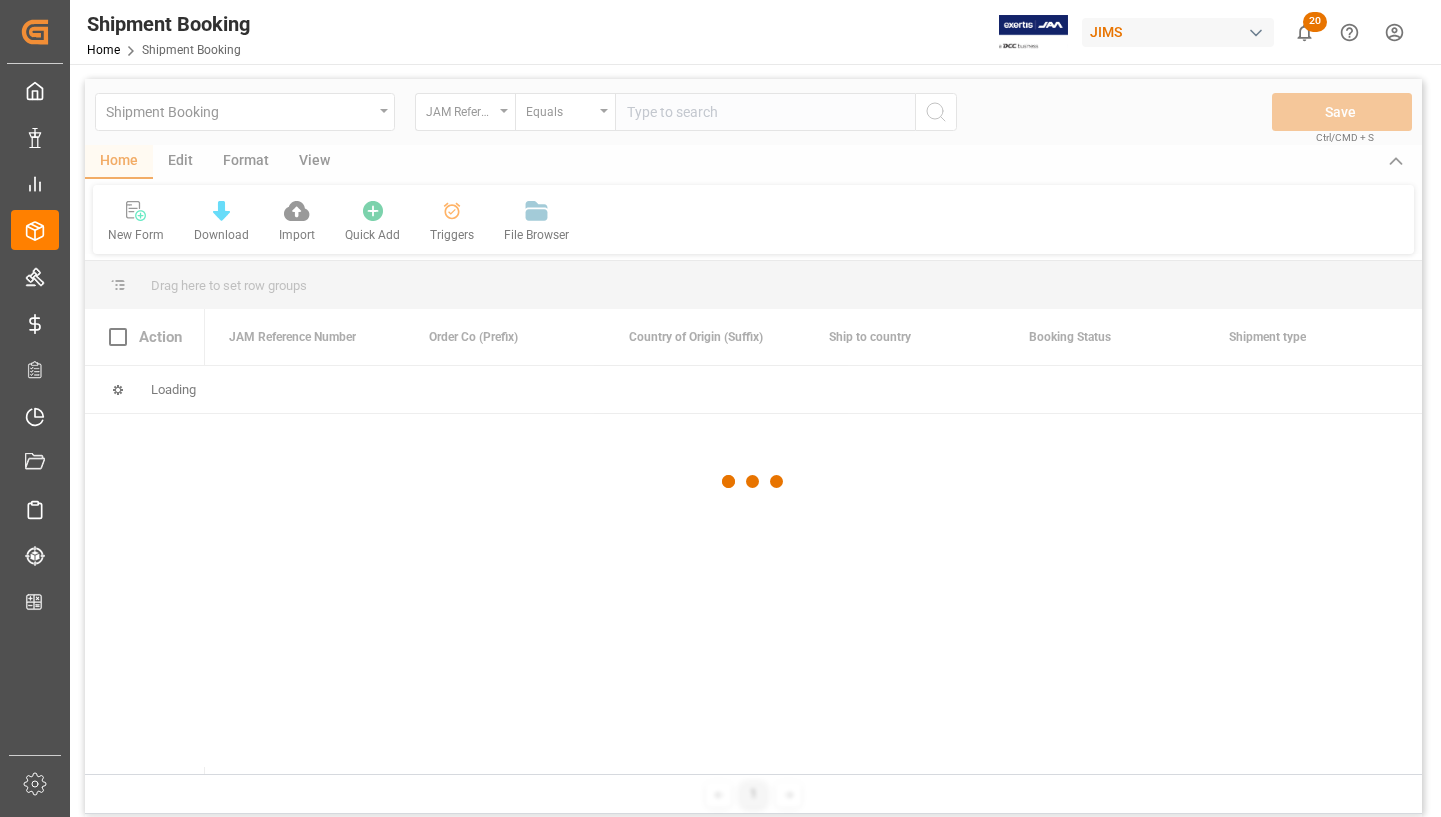 click at bounding box center (753, 481) 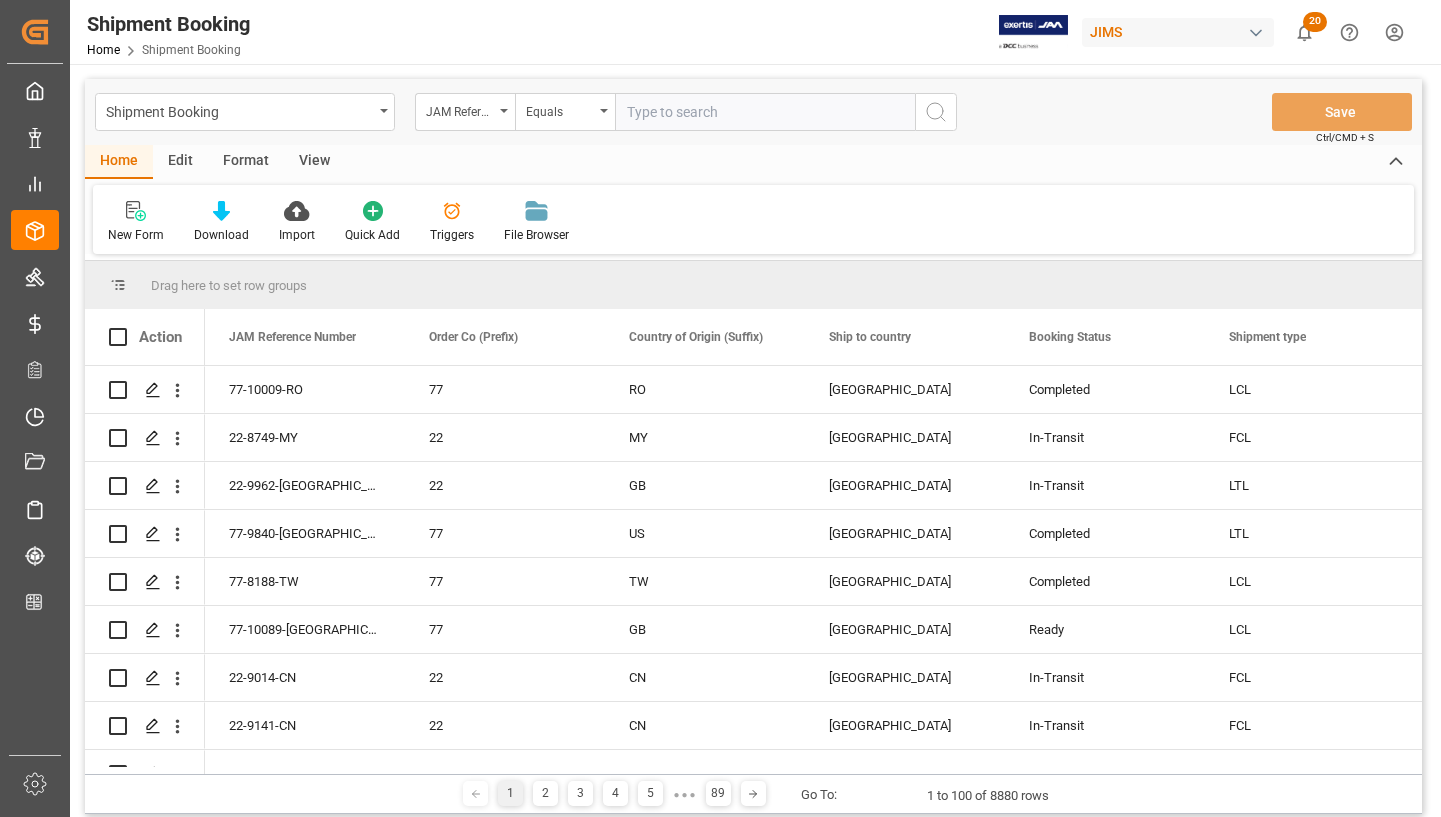 click at bounding box center (765, 112) 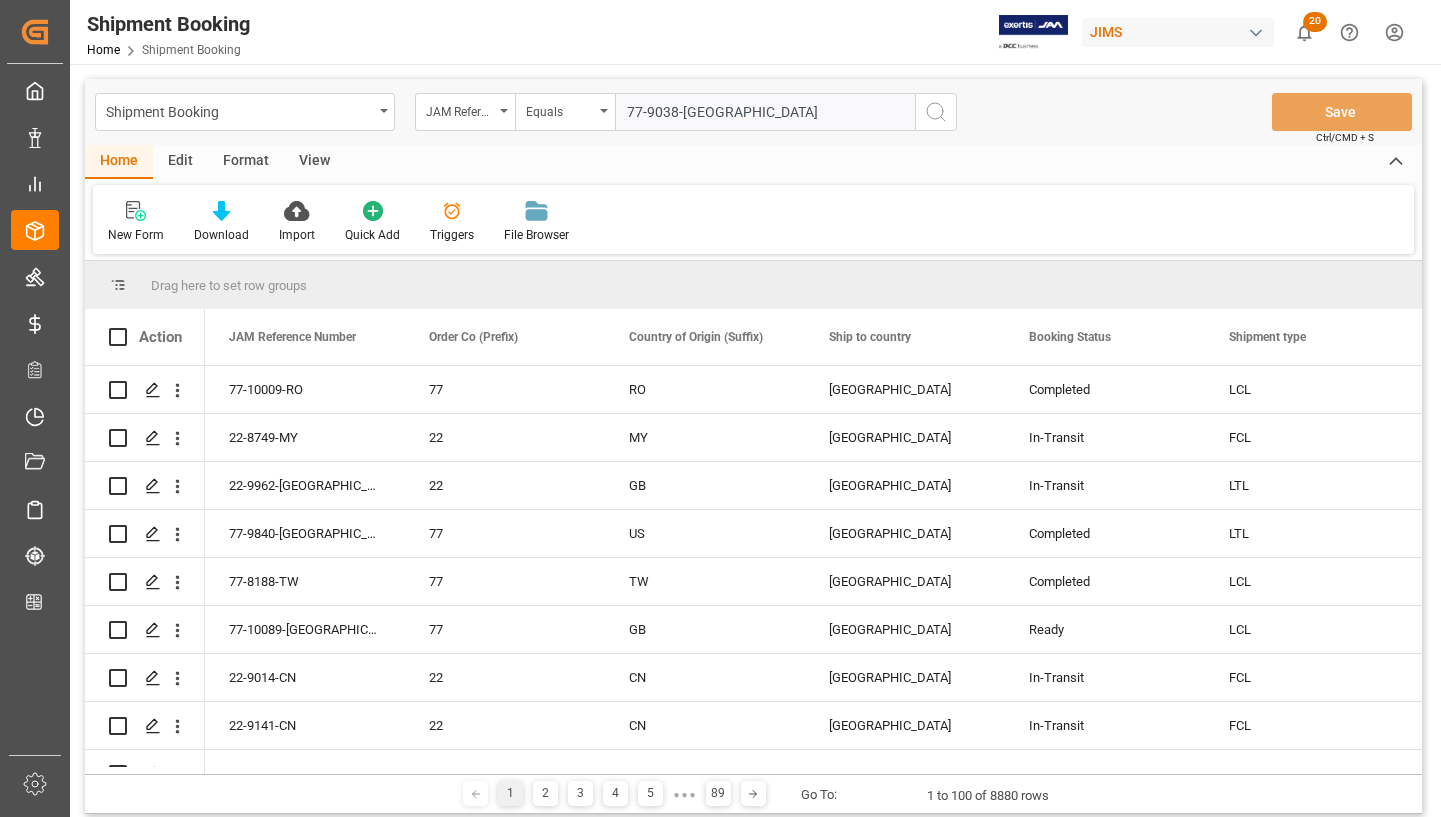 type on "77-9038-[GEOGRAPHIC_DATA]" 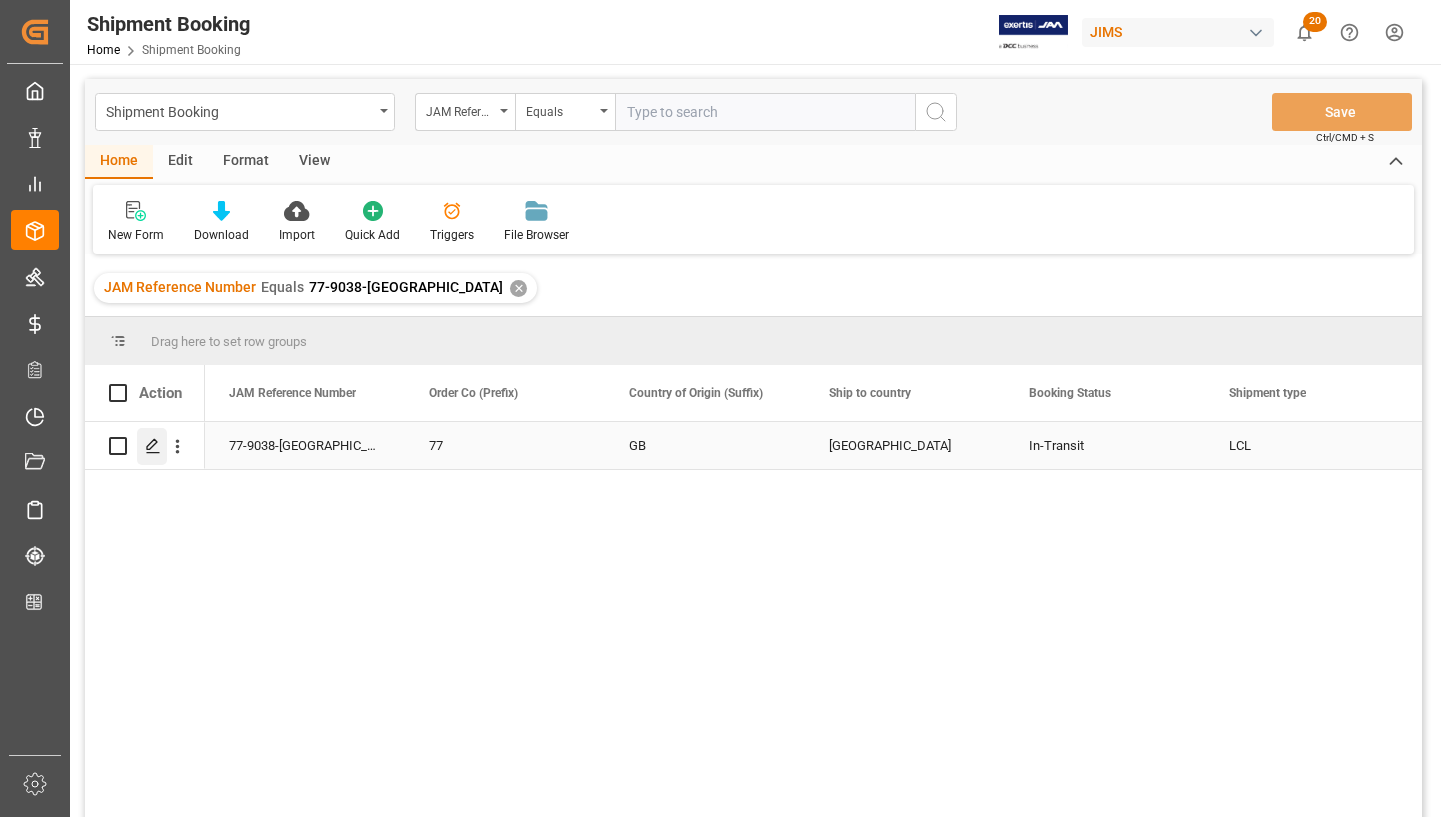click 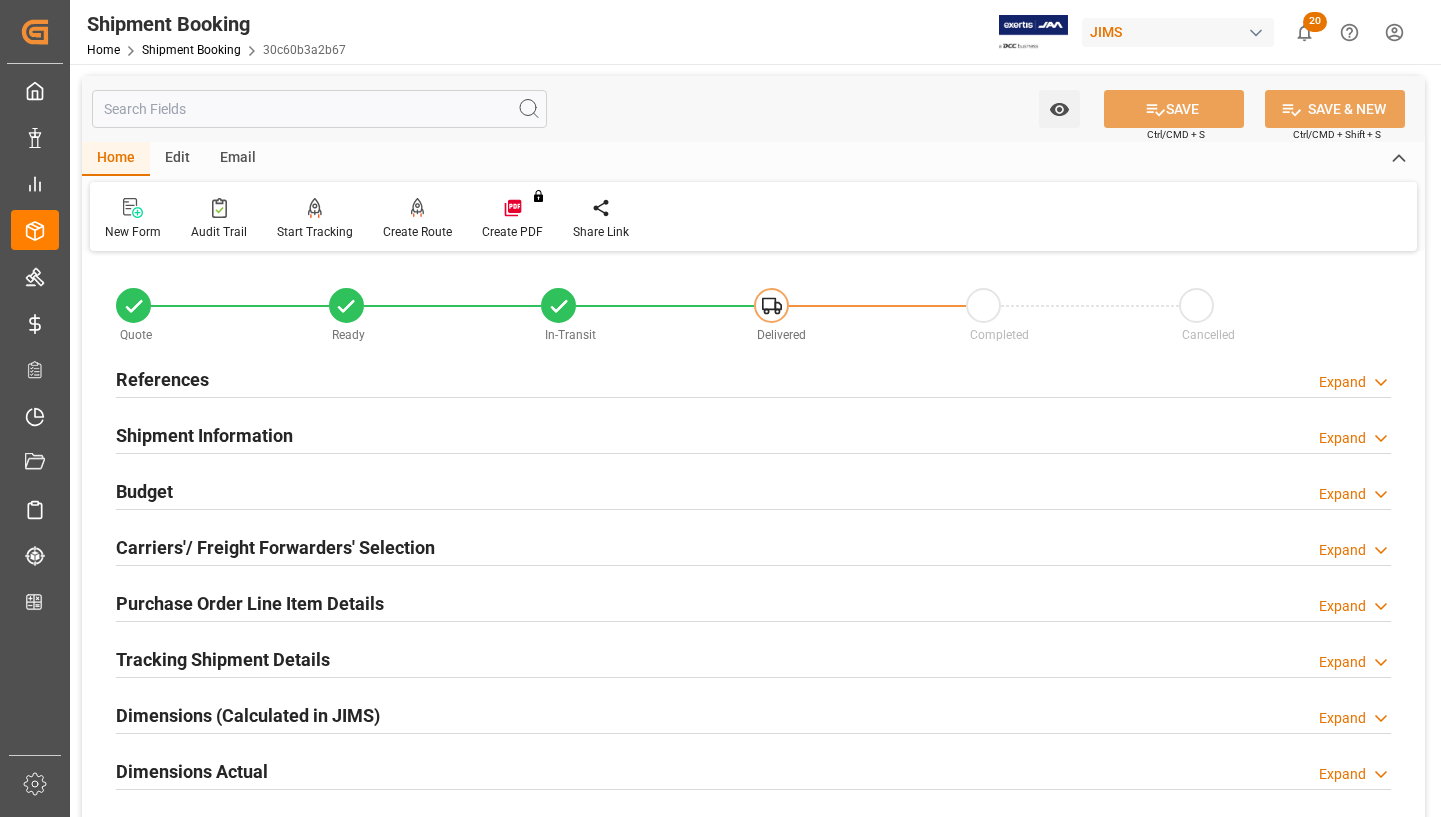 click on "Budget" at bounding box center (144, 491) 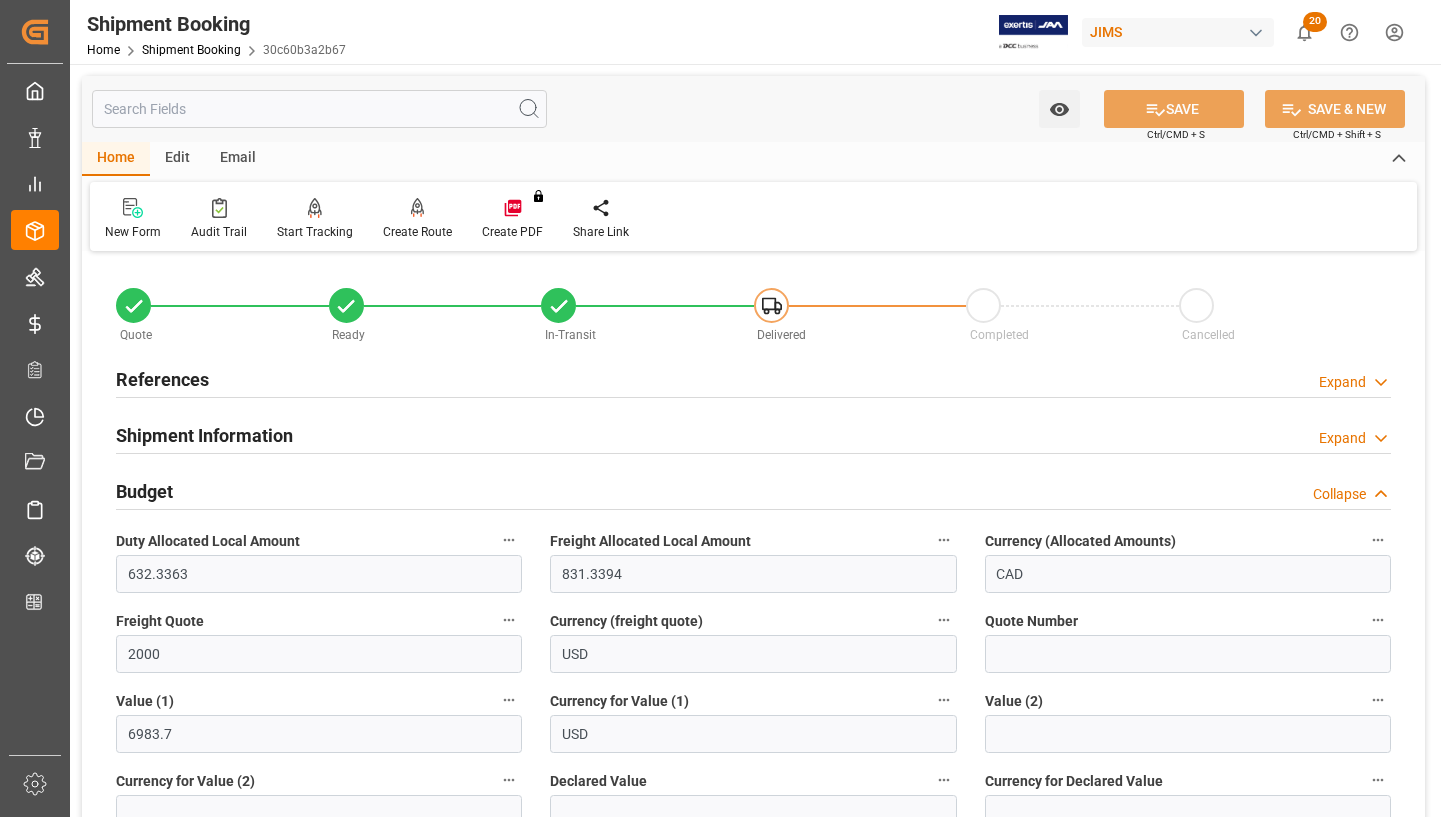 click on "Budget" at bounding box center (144, 491) 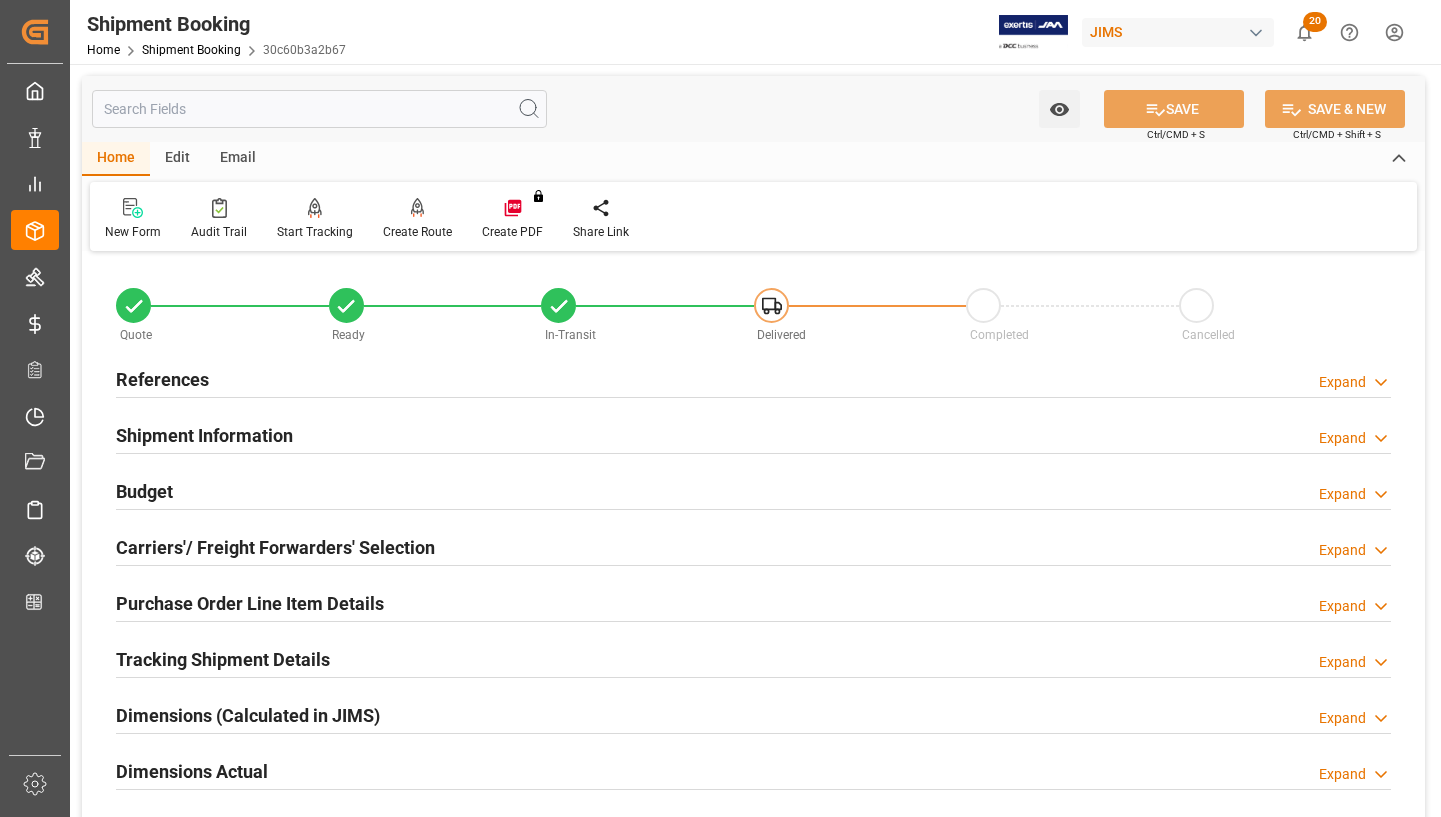 click on "Shipment Information" at bounding box center [204, 435] 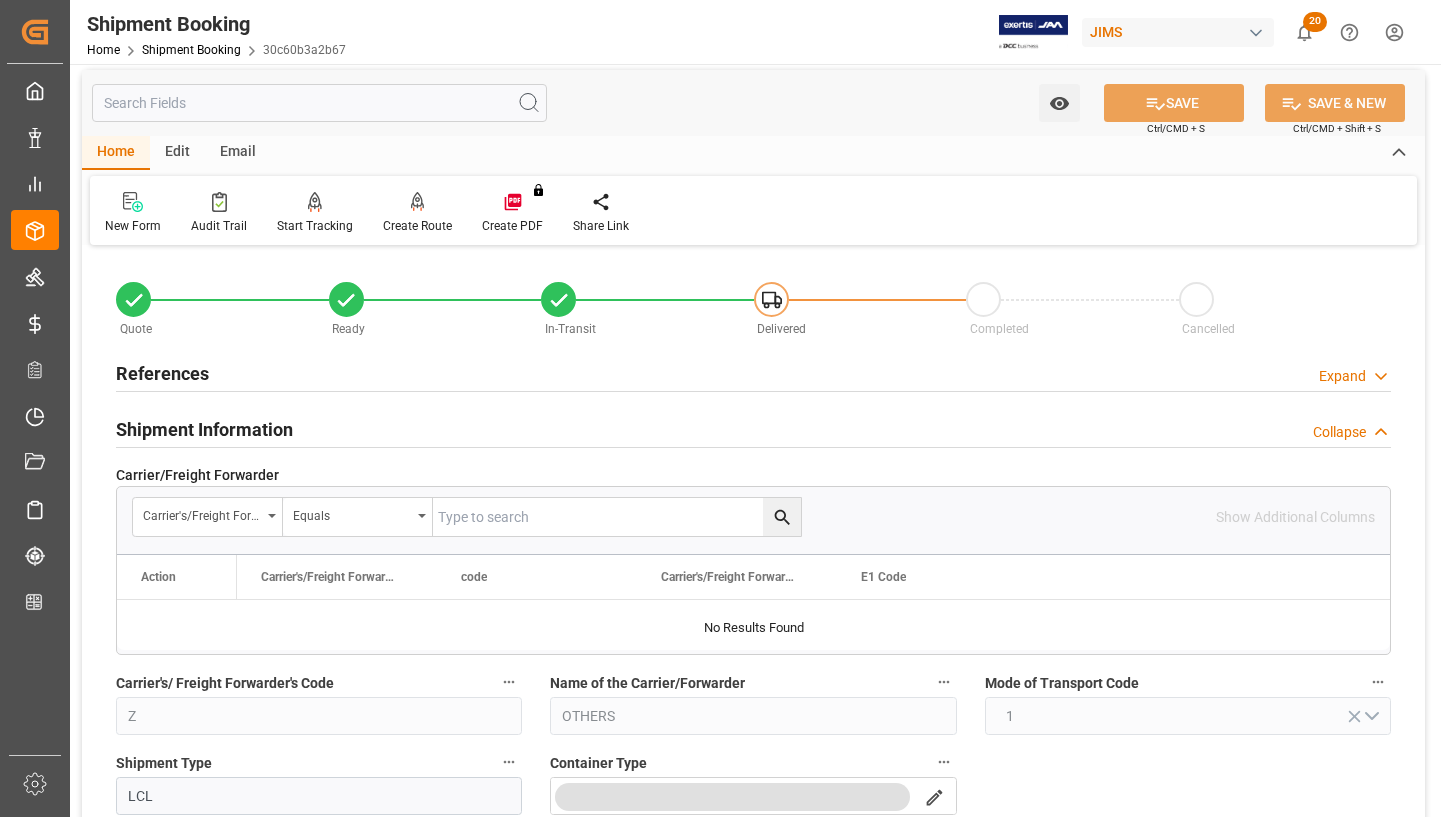 scroll, scrollTop: 0, scrollLeft: 0, axis: both 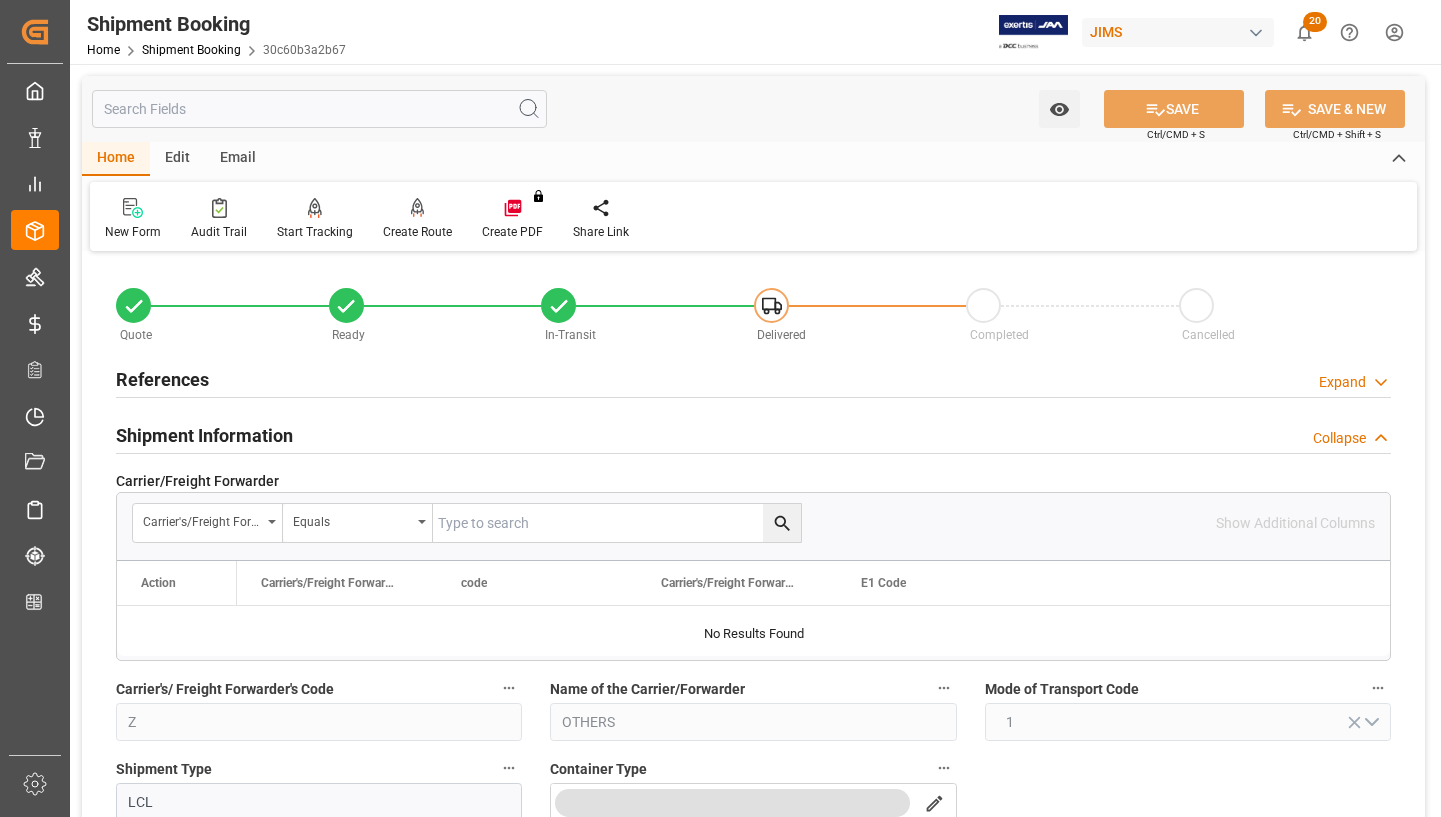 click on "References" at bounding box center (162, 379) 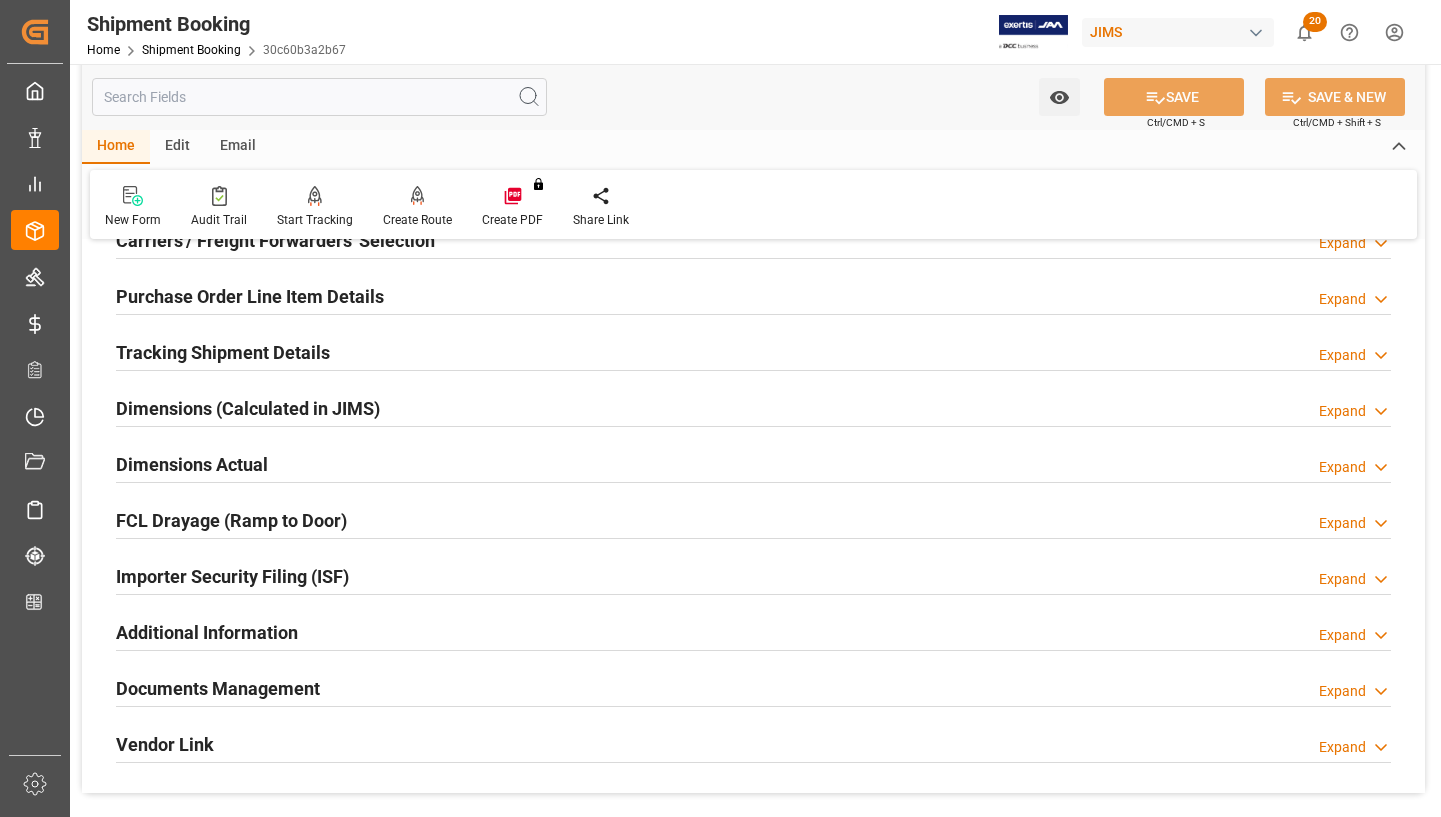 scroll, scrollTop: 1600, scrollLeft: 0, axis: vertical 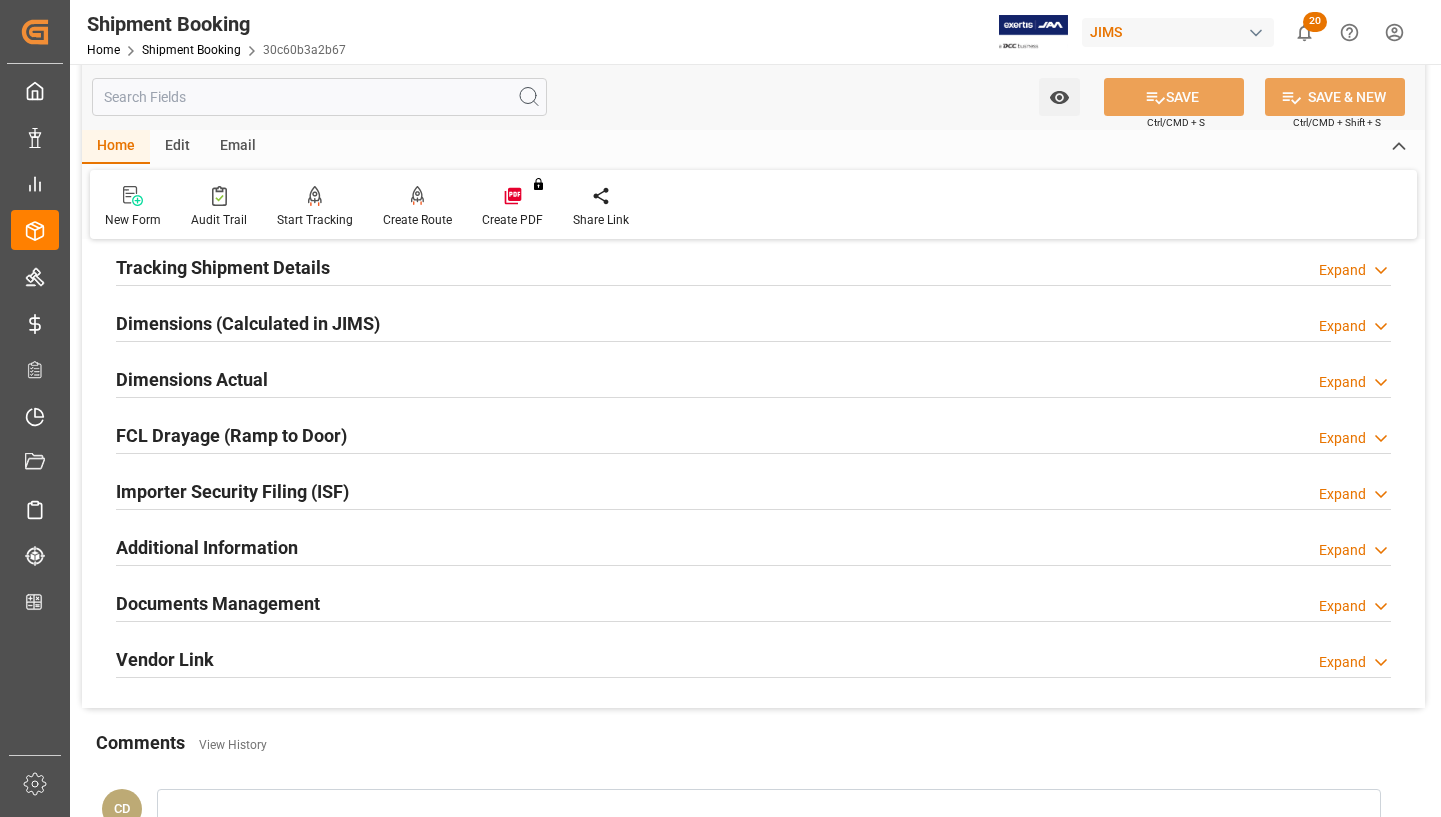 click on "Documents Management" at bounding box center (218, 603) 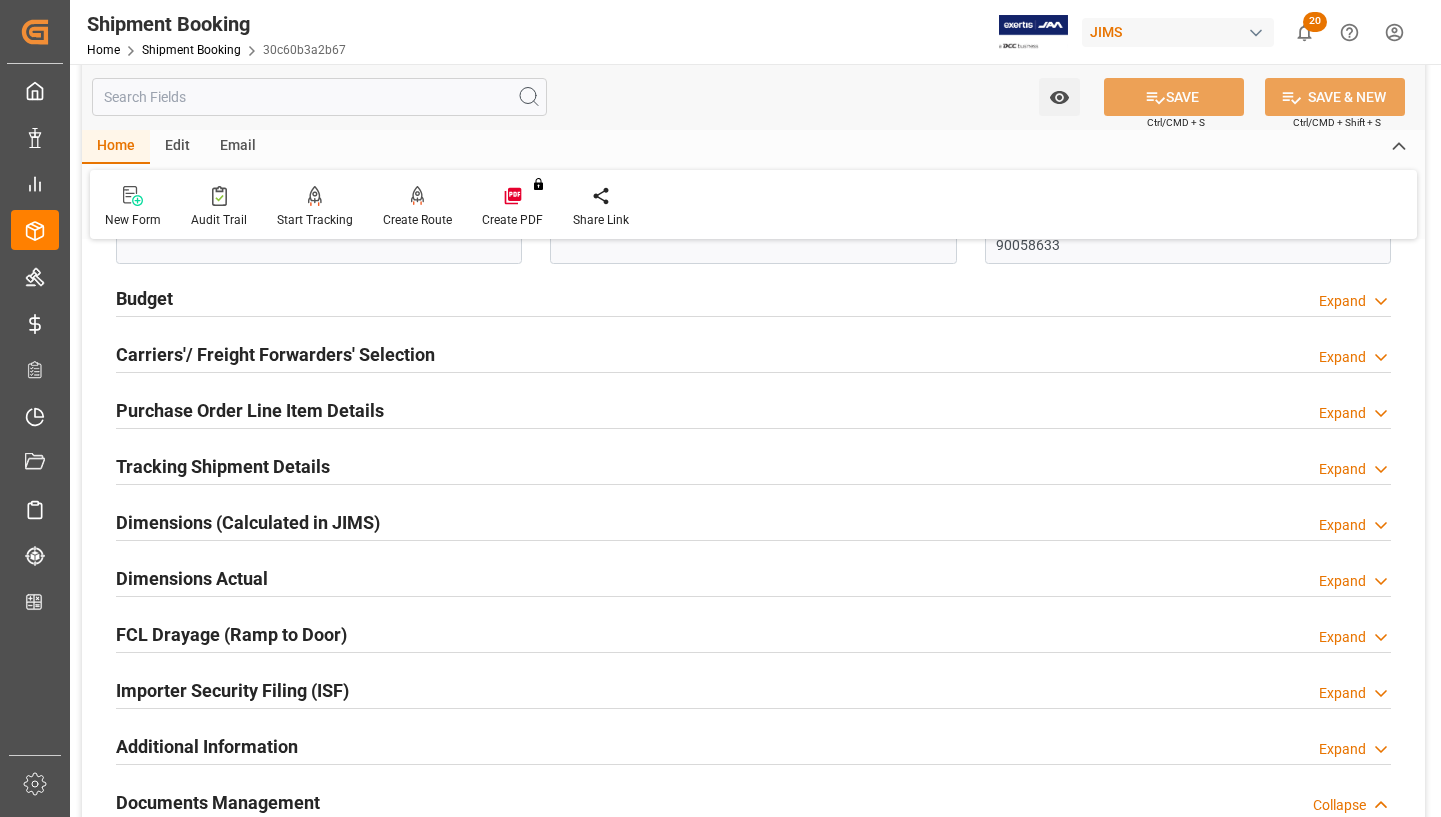 scroll, scrollTop: 1400, scrollLeft: 0, axis: vertical 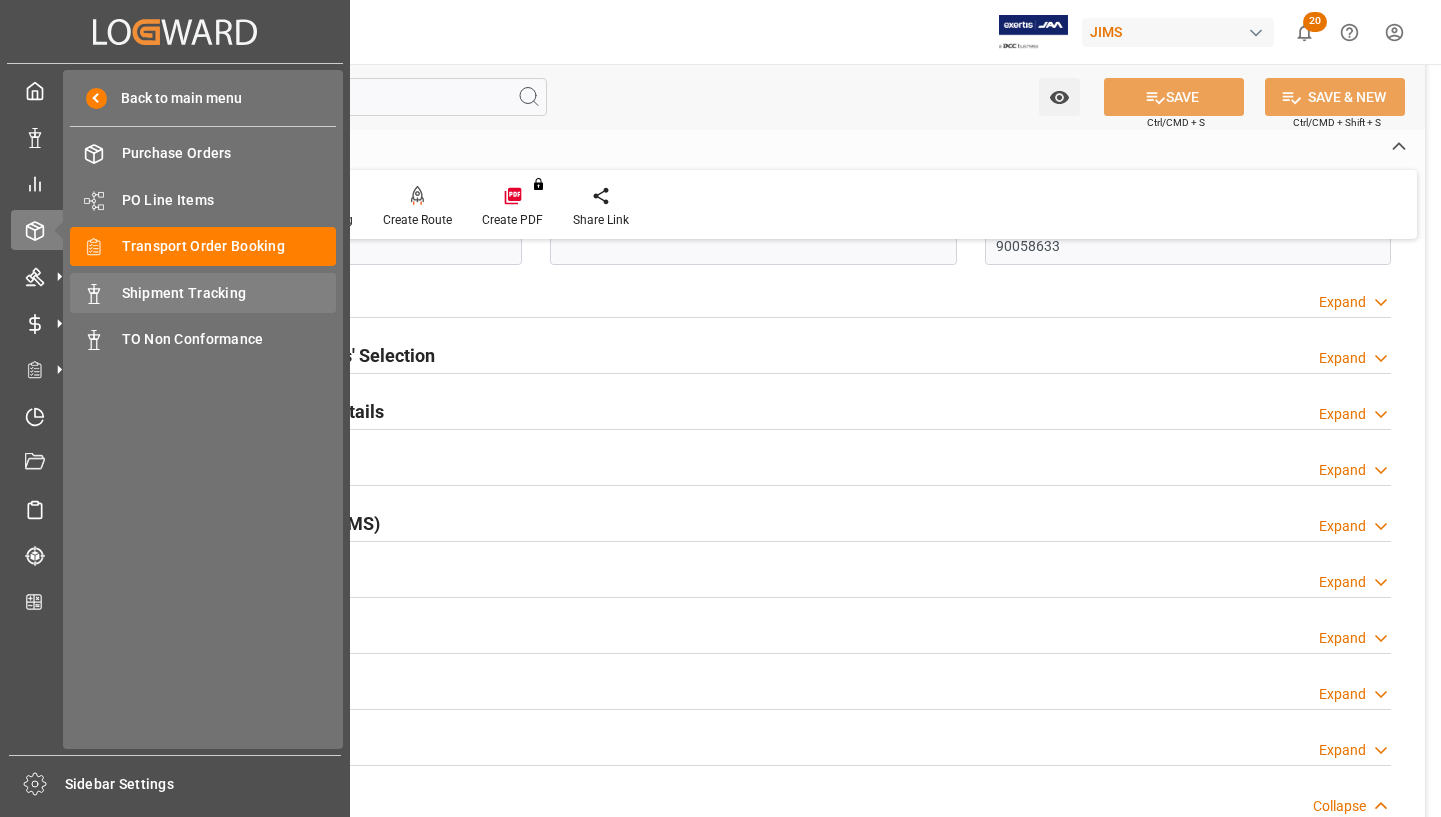 click on "Shipment Tracking" at bounding box center [229, 293] 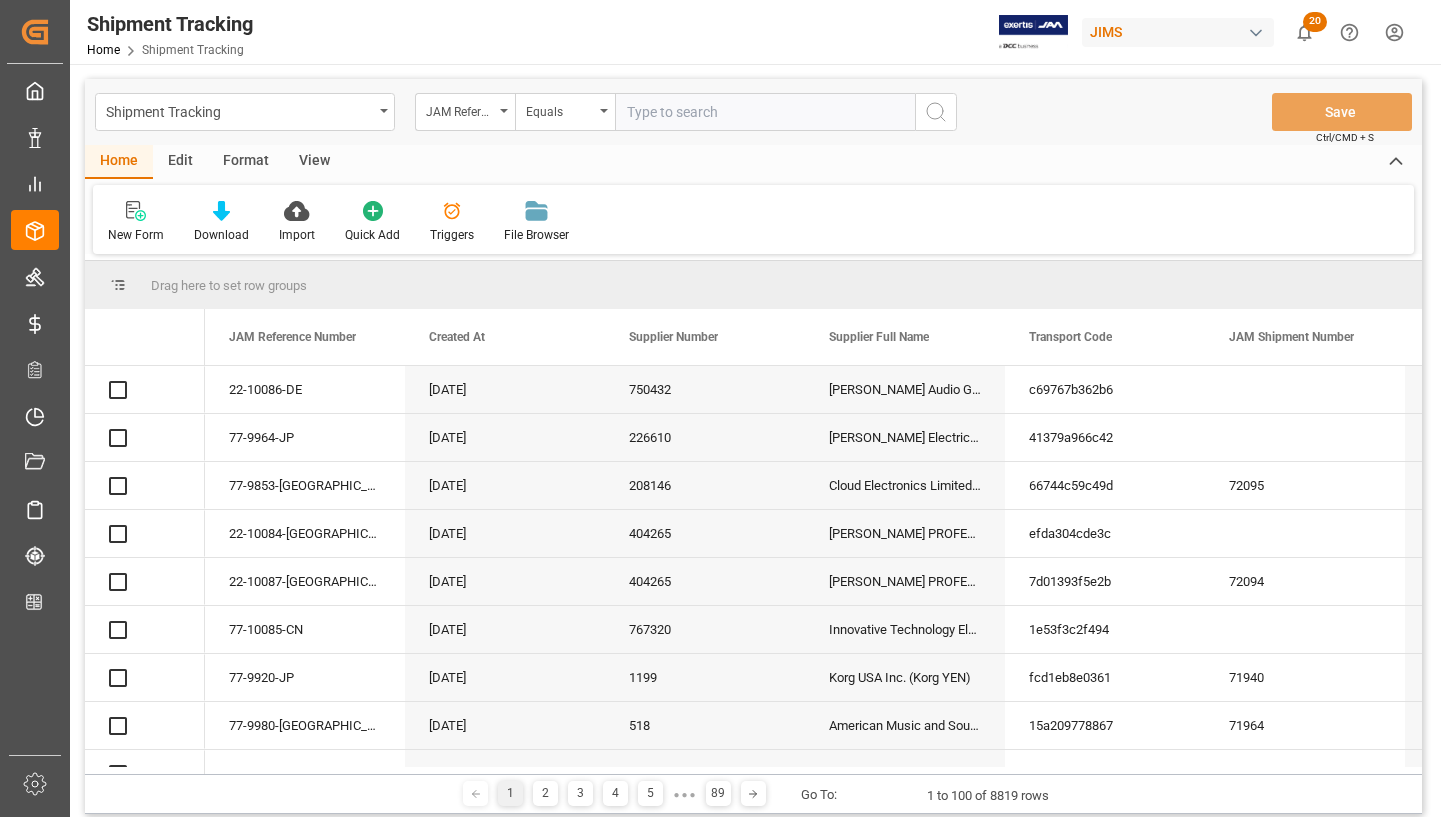 click at bounding box center [765, 112] 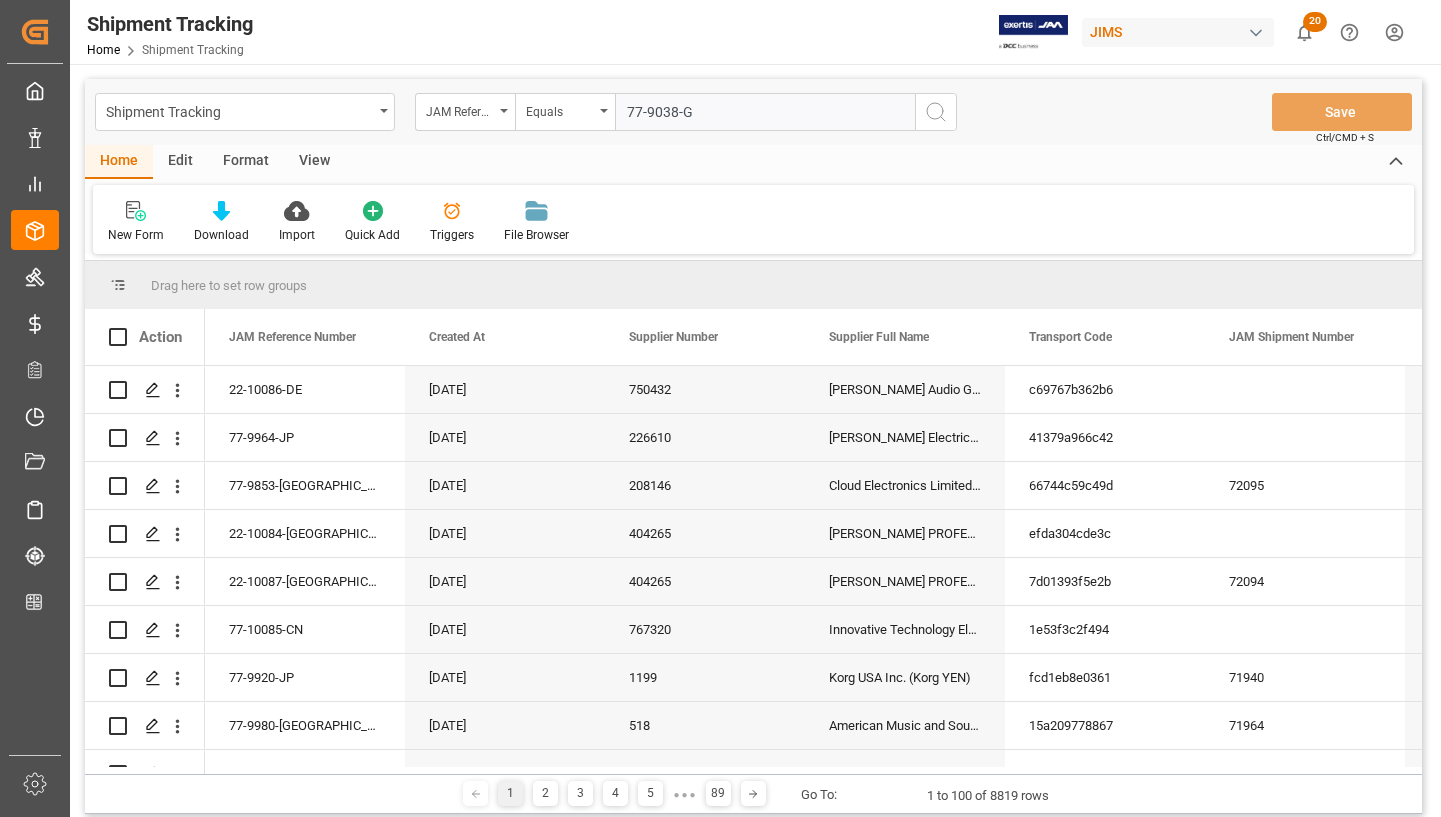 type on "77-9038-[GEOGRAPHIC_DATA]" 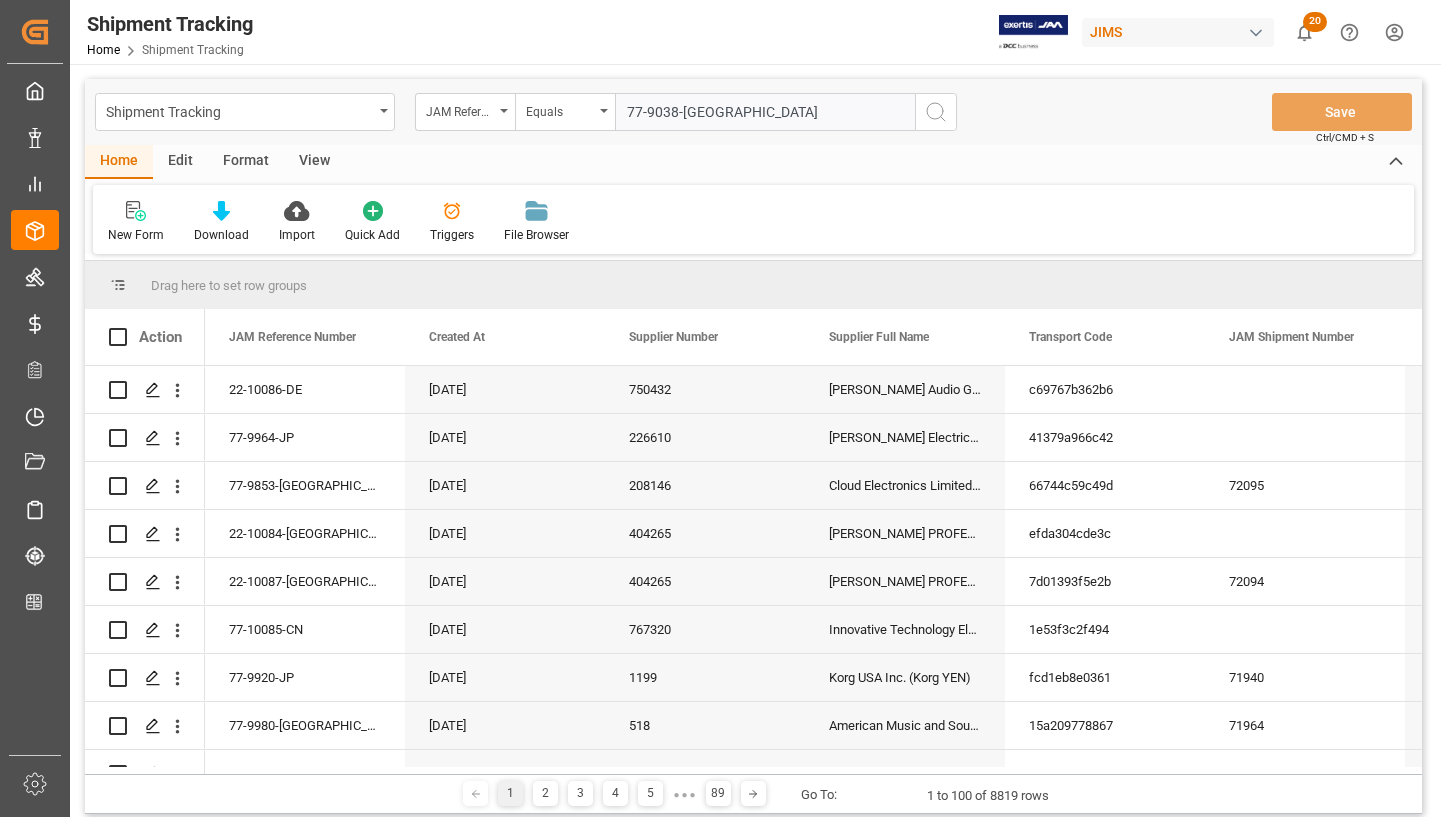type 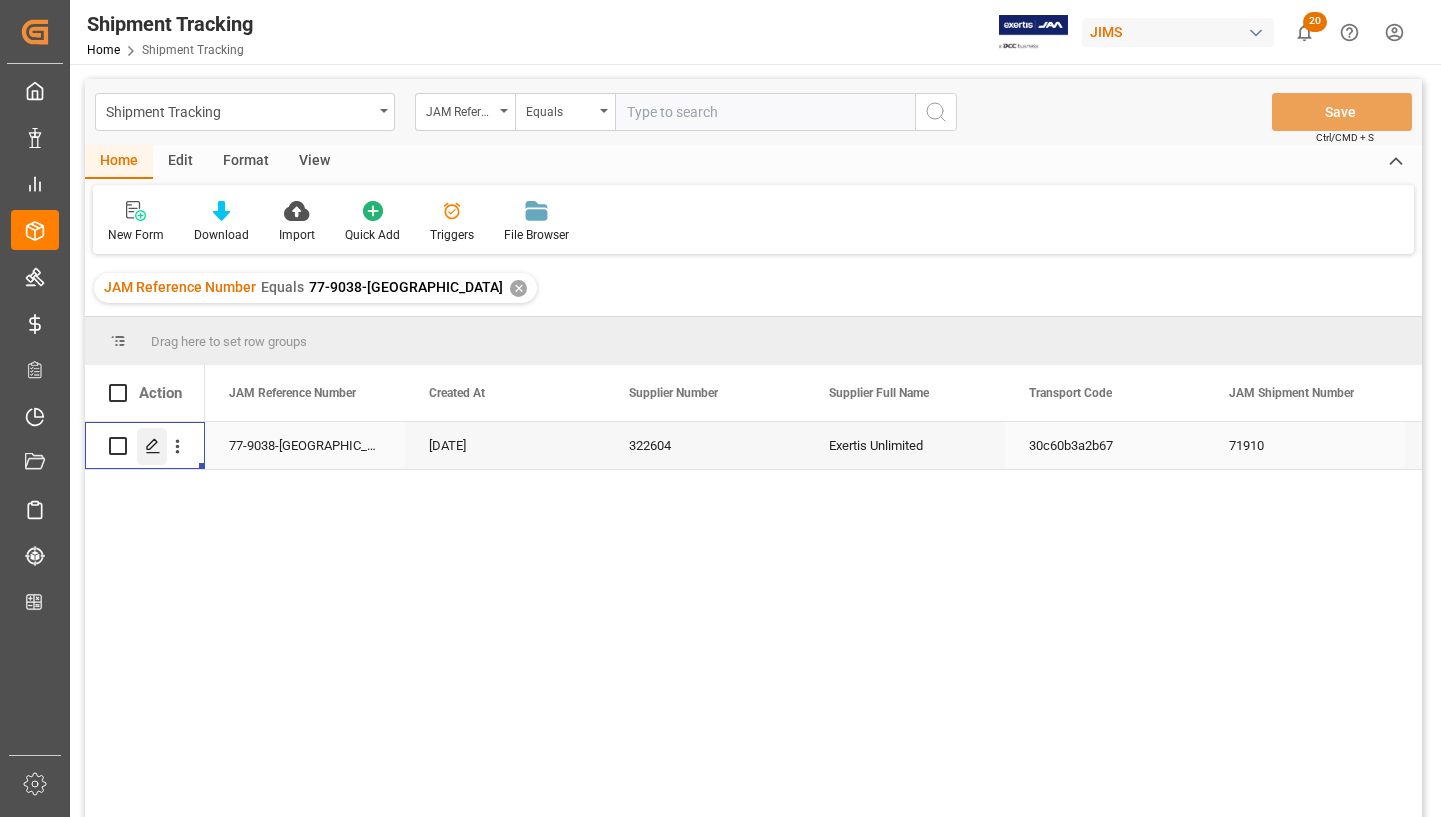 click 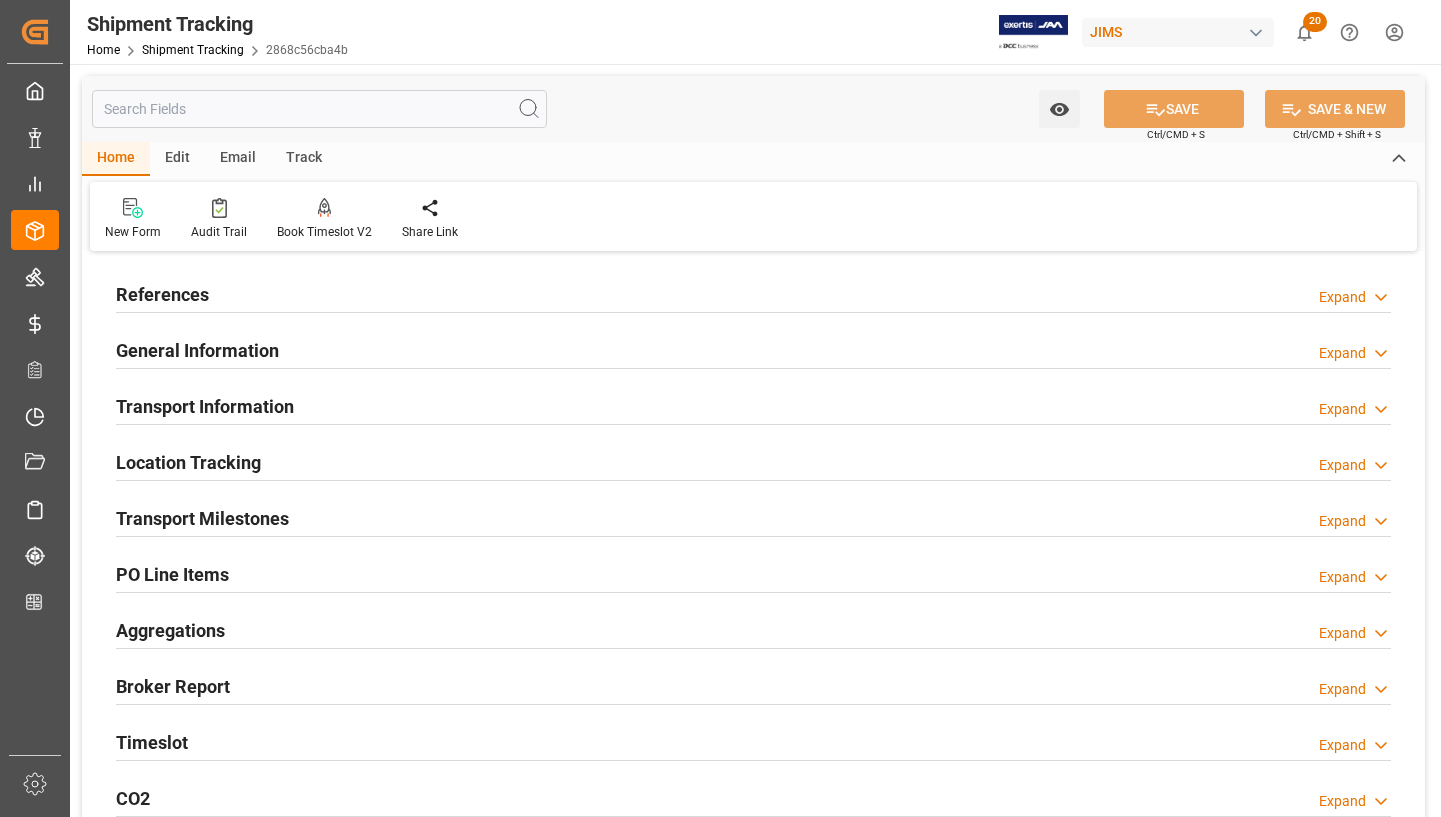 type on "[DATE] 00:00" 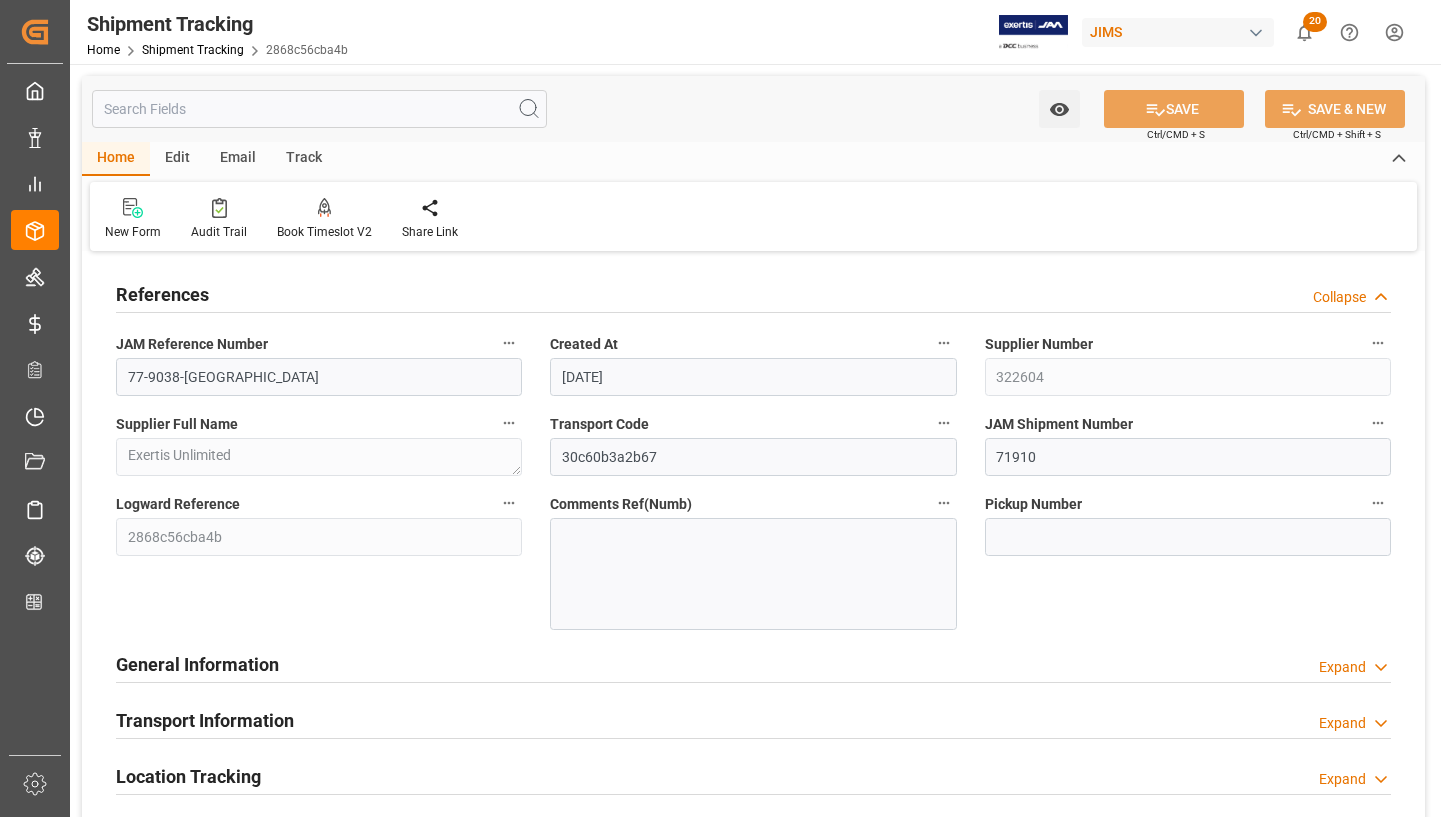 click on "References" at bounding box center [162, 294] 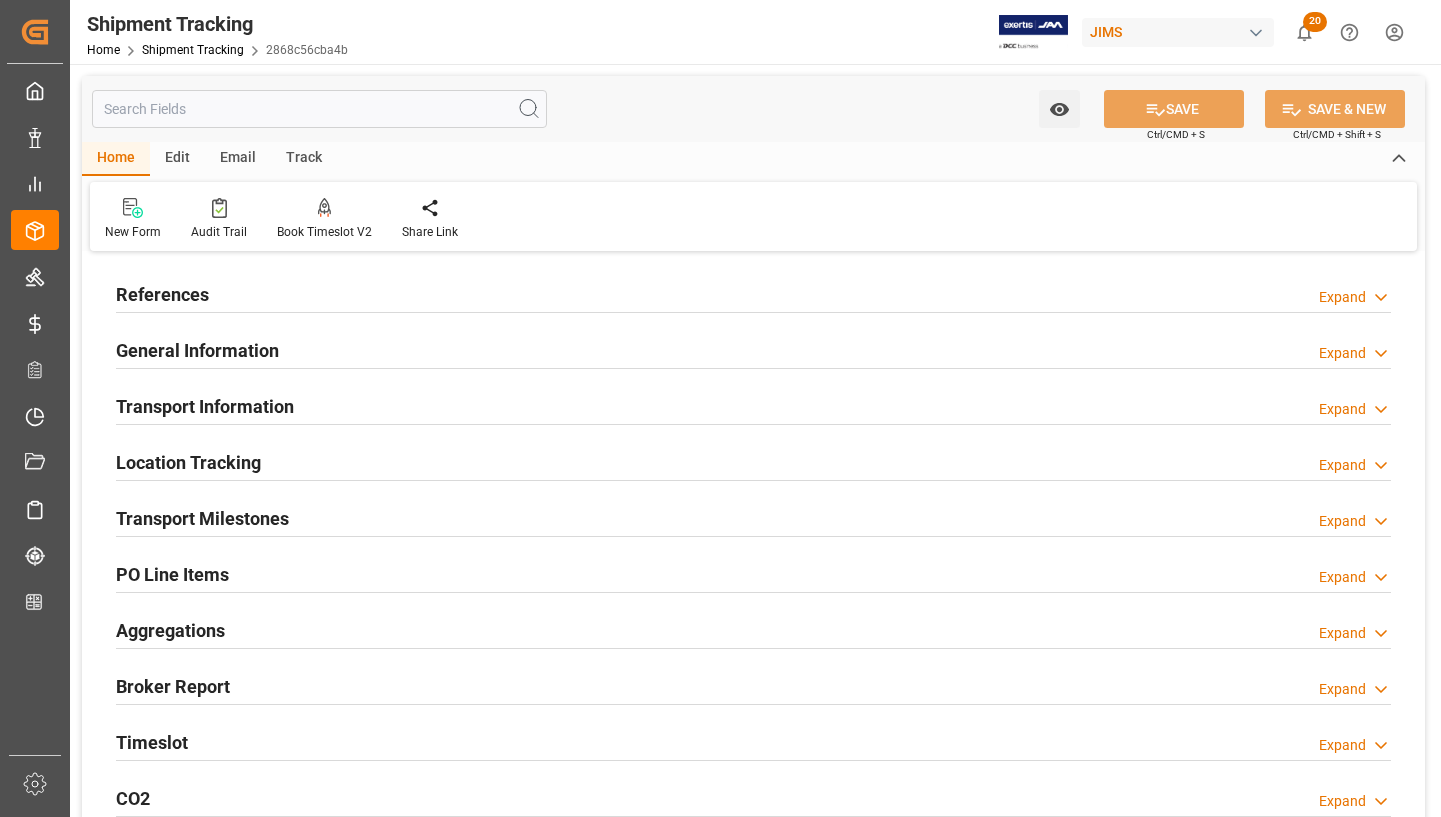 click on "Transport Milestones" at bounding box center (202, 518) 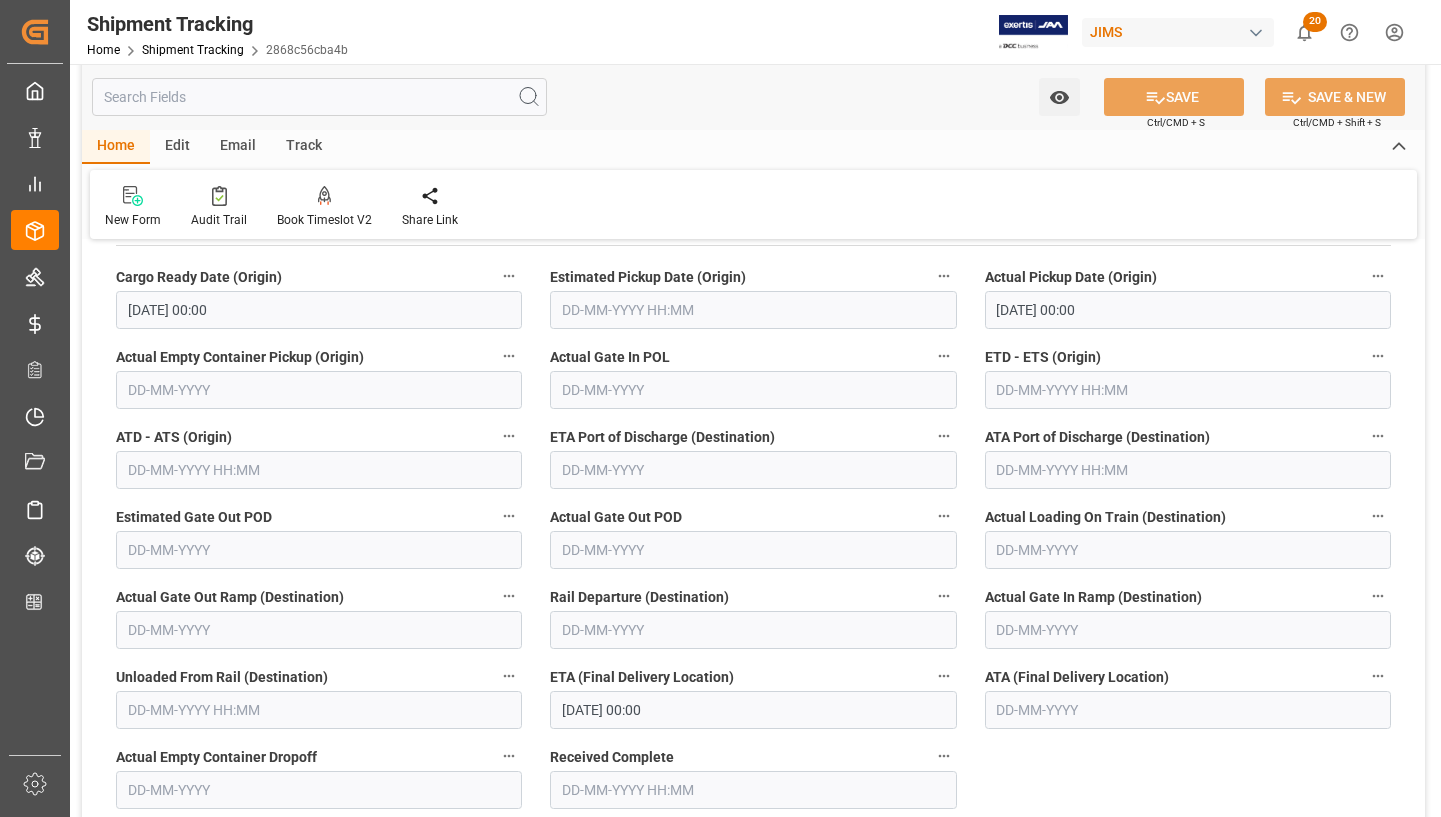 scroll, scrollTop: 300, scrollLeft: 0, axis: vertical 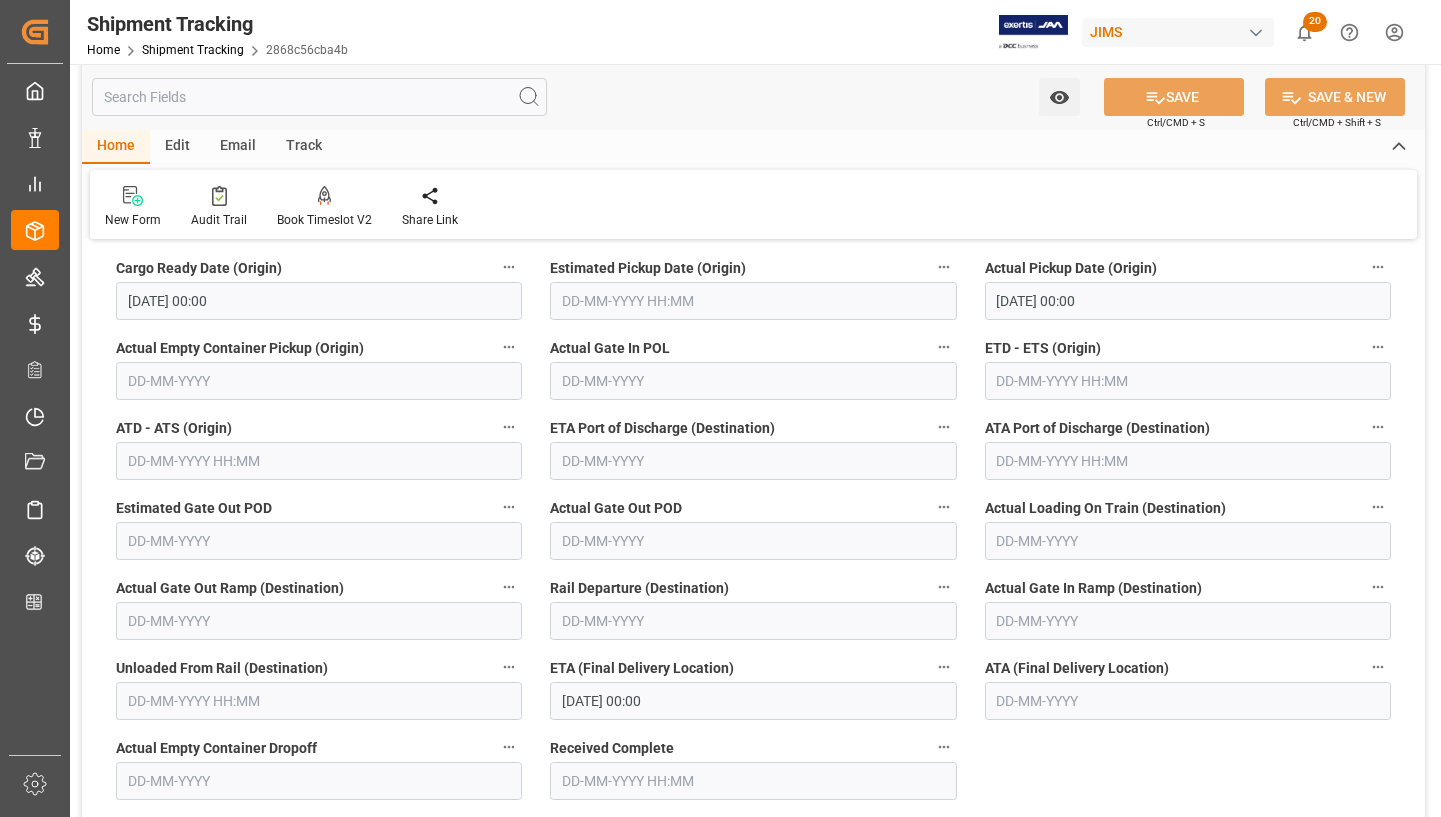 click on "[DATE] 00:00" at bounding box center [753, 701] 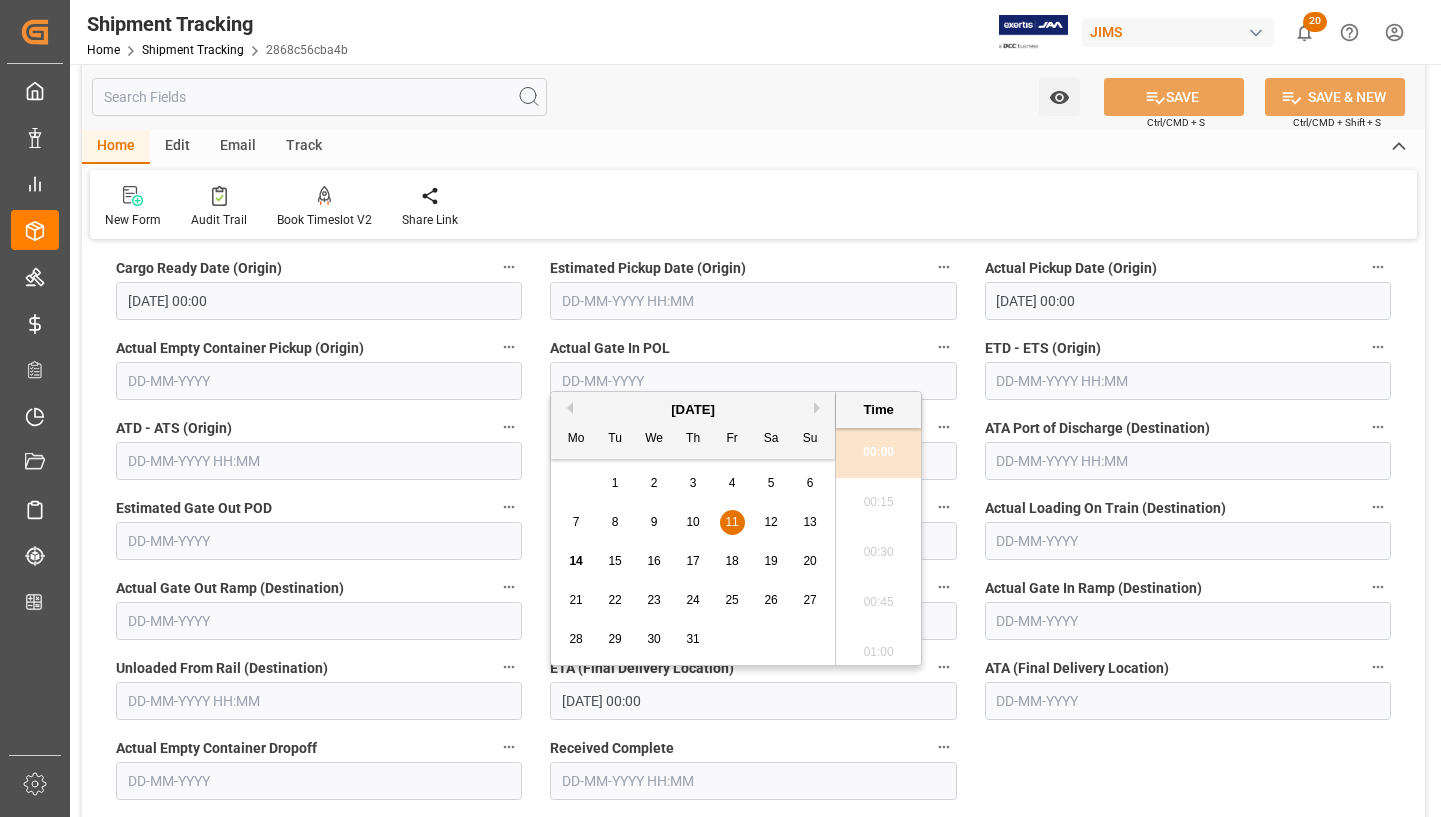 click on "New Form Audit Trail Book Timeslot V2 Book a Timeslot for the shipment Share Link" at bounding box center [753, 204] 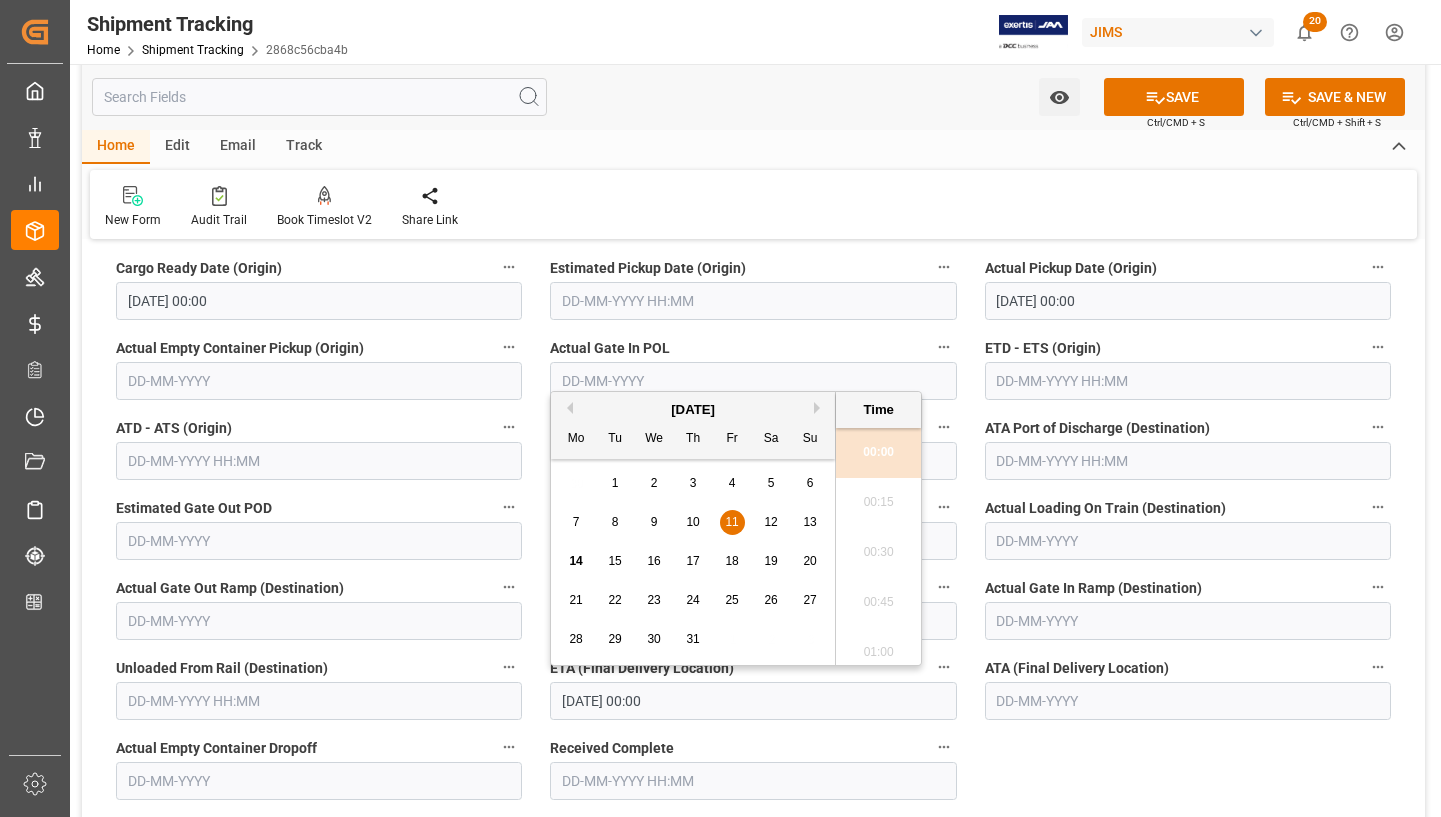 click on "[DATE] 00:00" at bounding box center [753, 701] 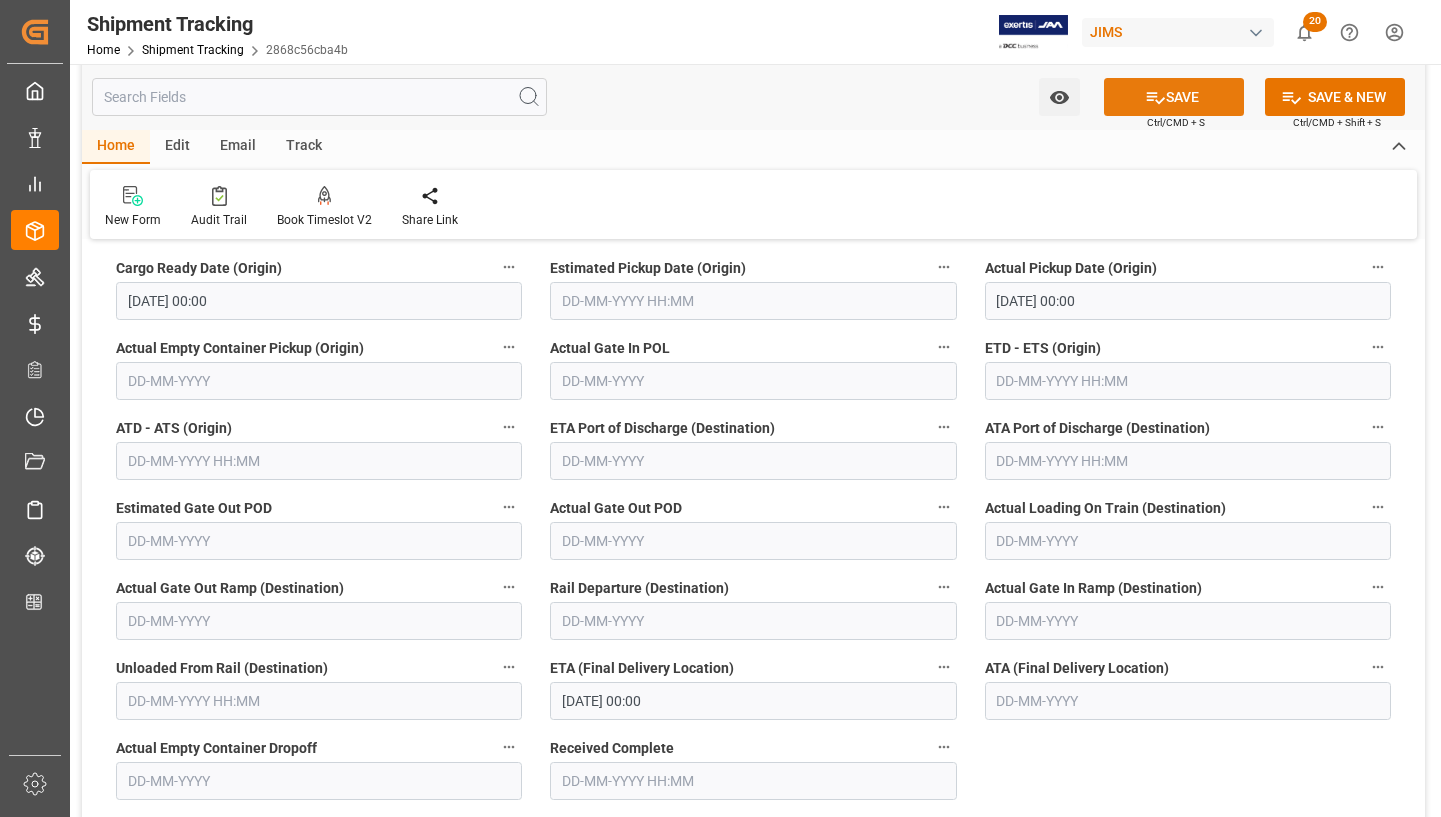 click on "SAVE" at bounding box center (1174, 97) 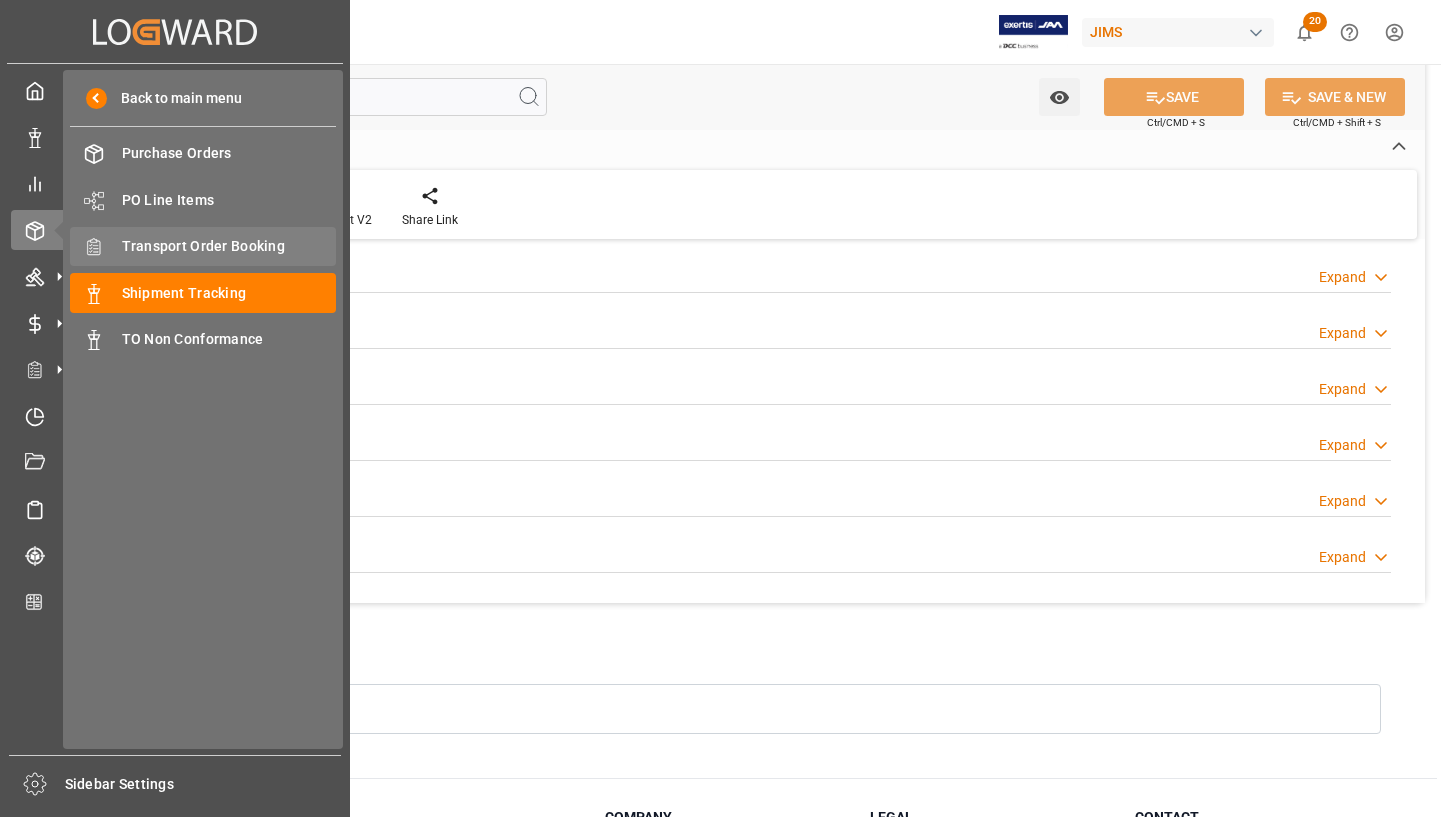 click on "Transport Order Booking" at bounding box center [229, 246] 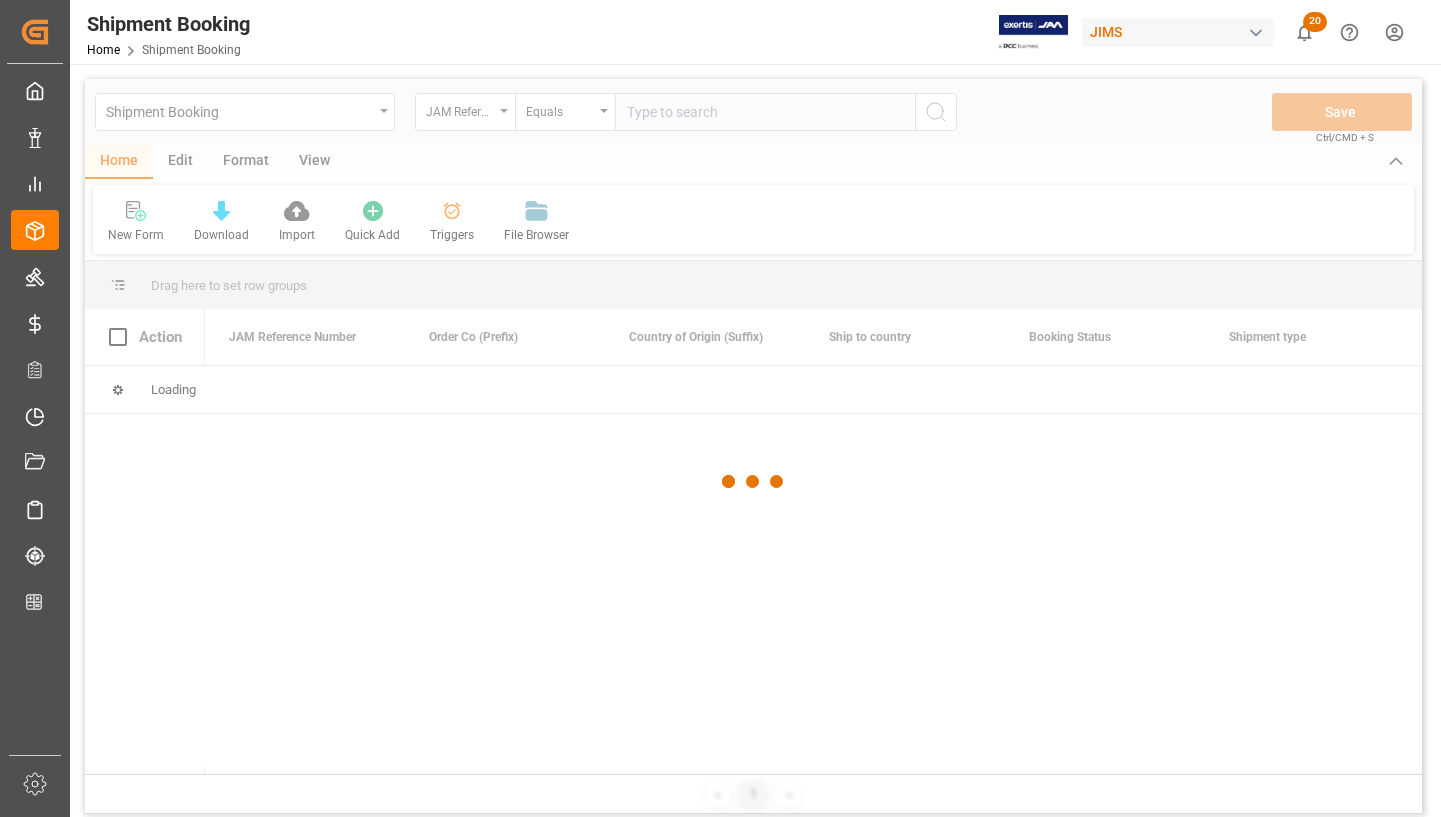 click at bounding box center (753, 481) 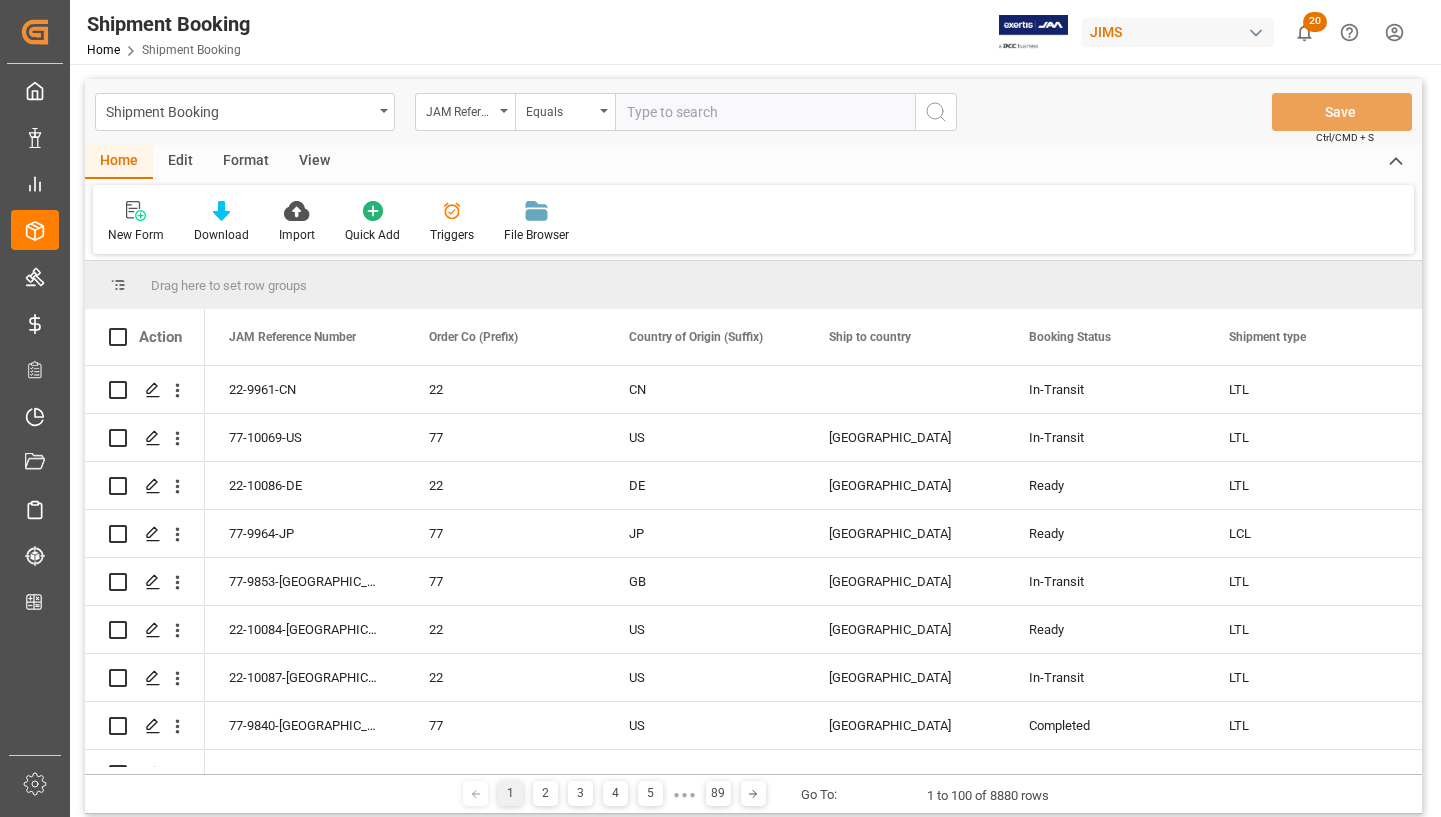 click at bounding box center (765, 112) 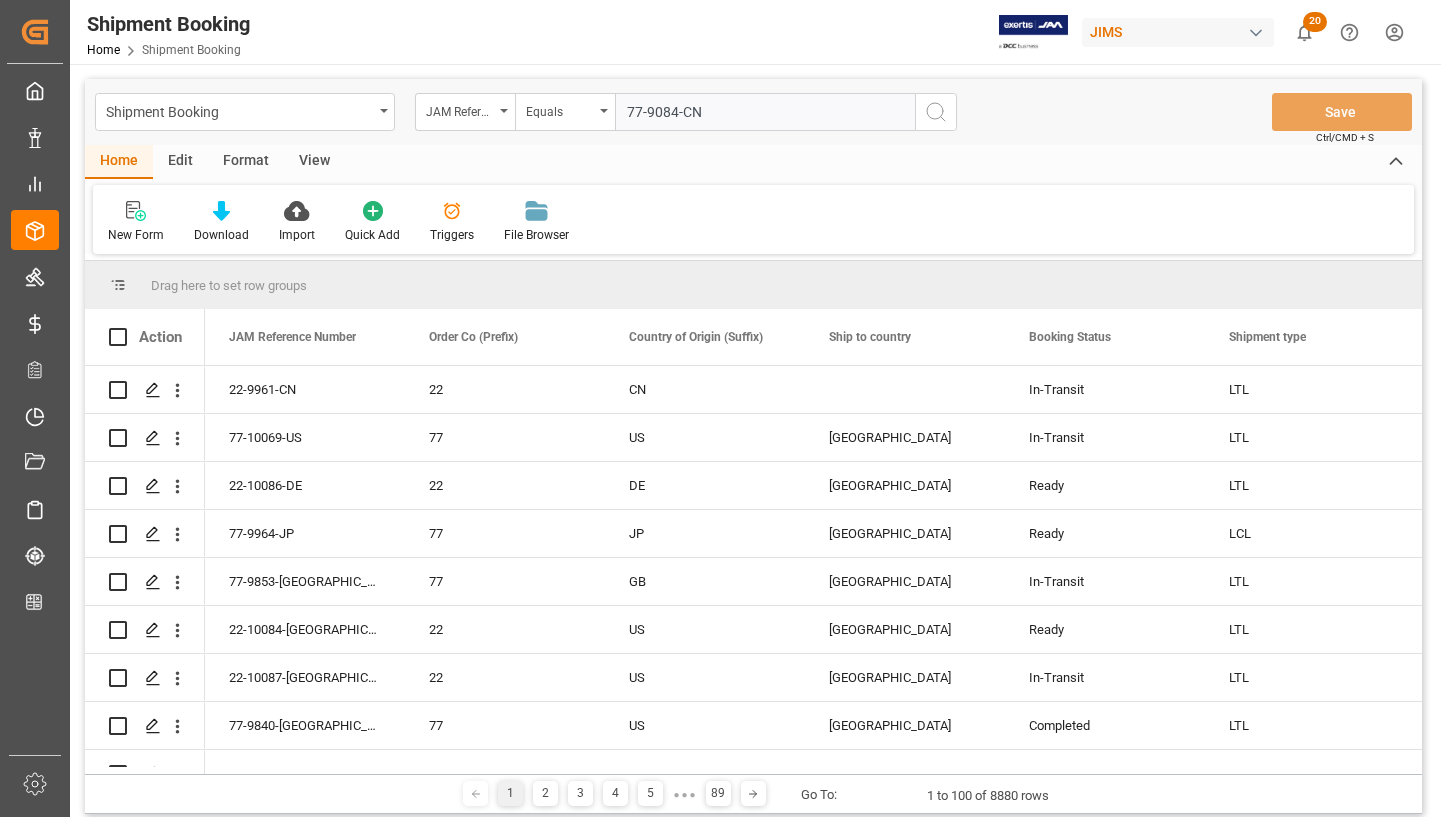 type on "77-9084-CN" 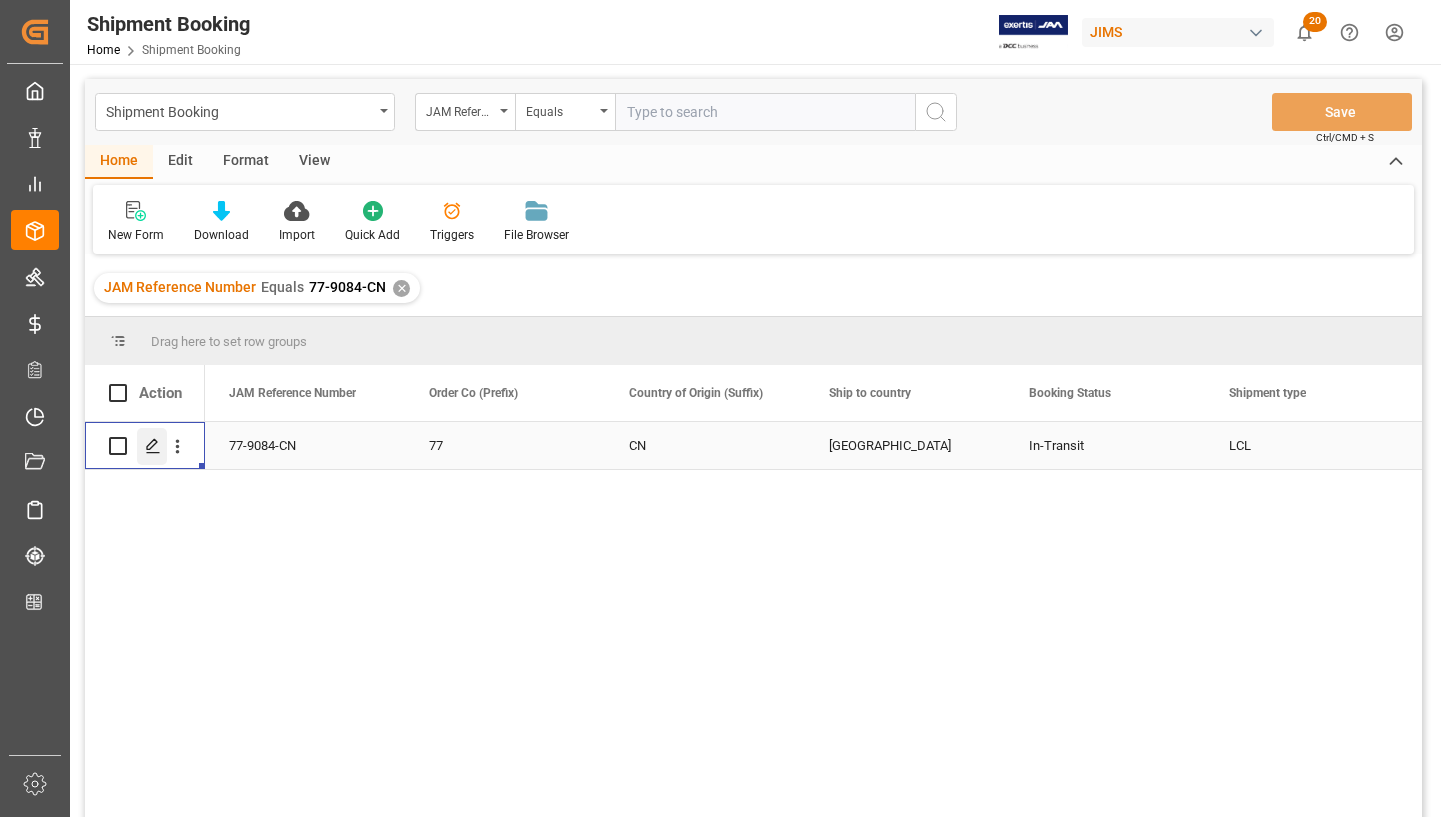 click 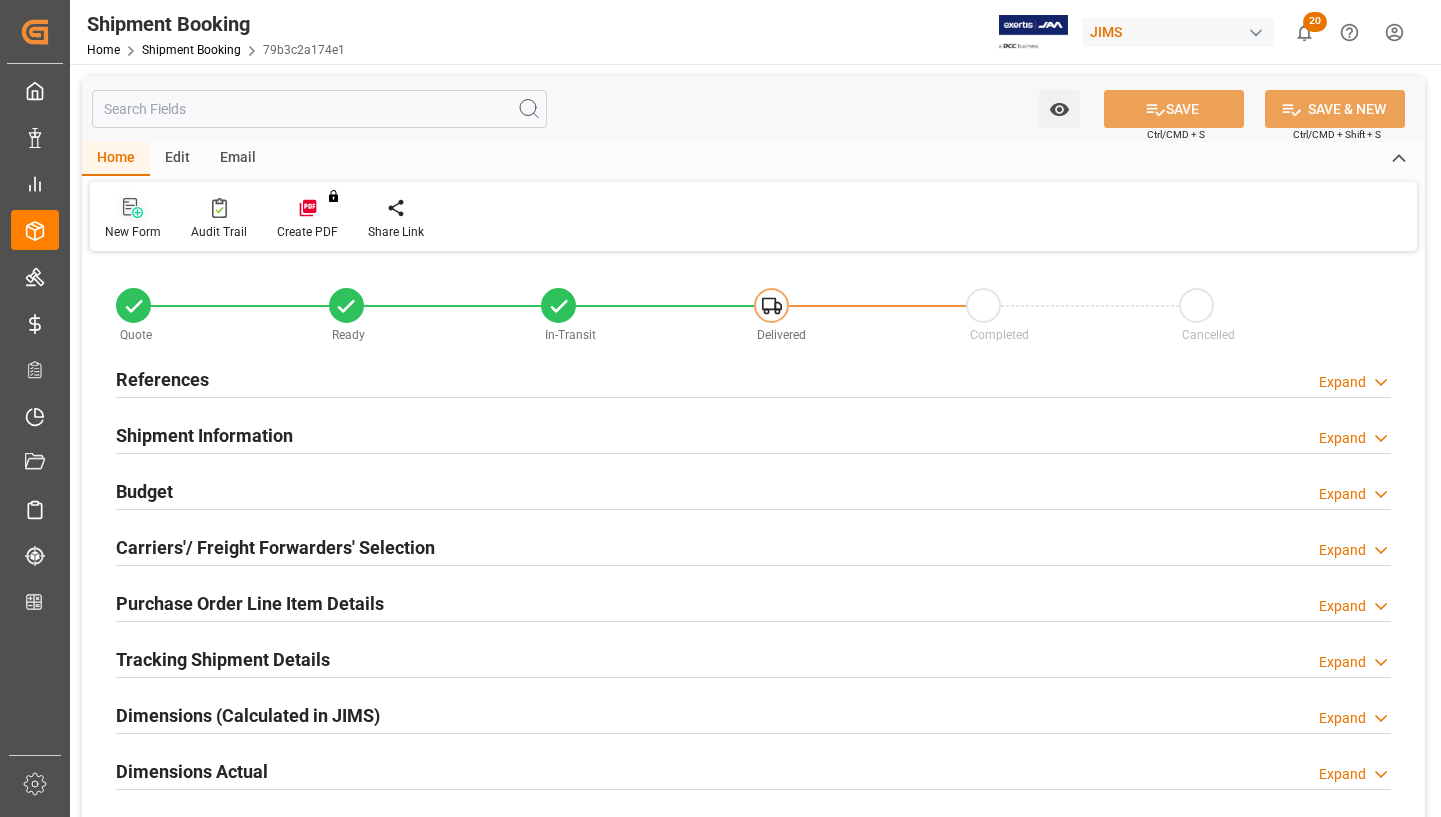 type on "0" 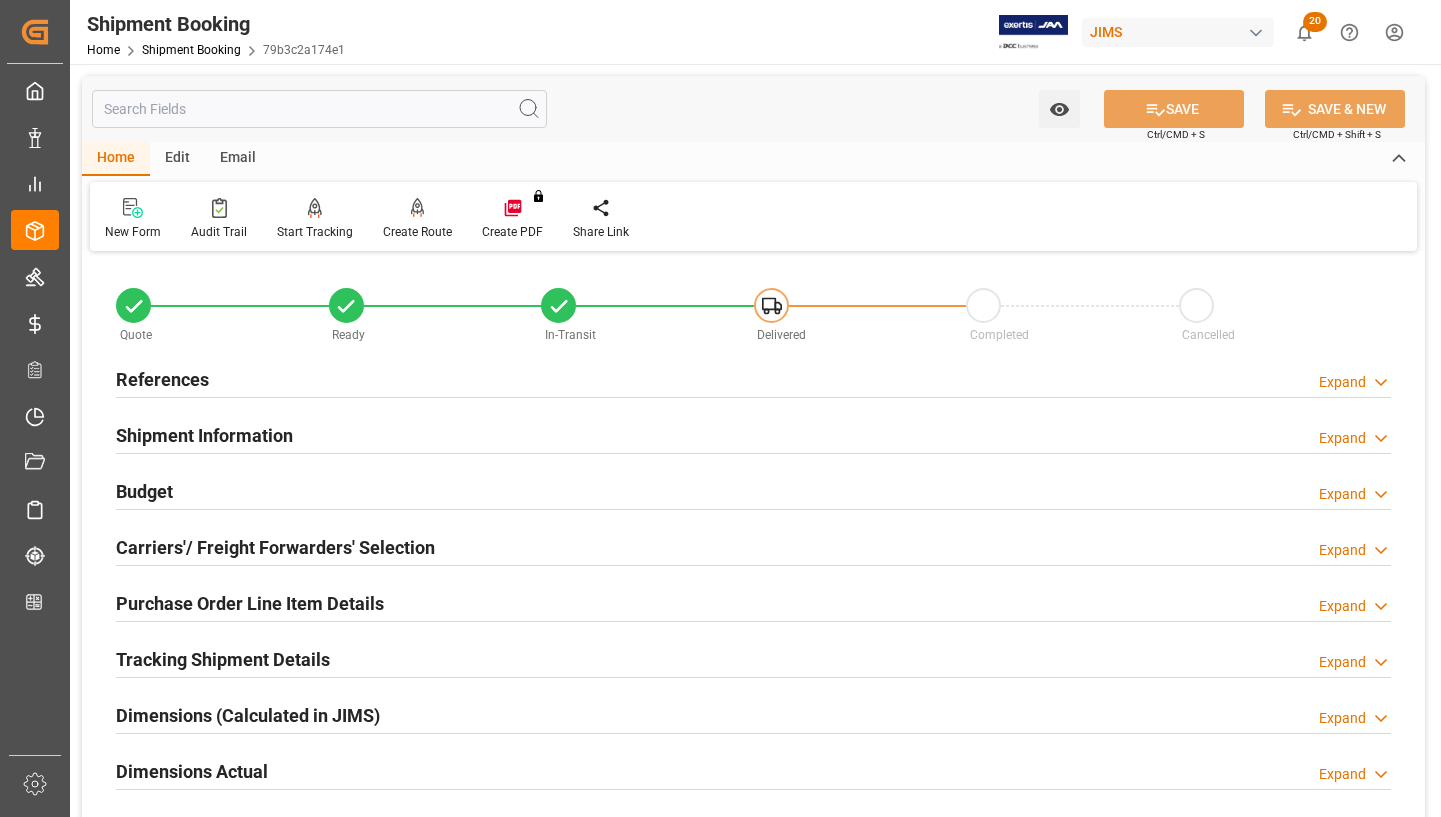 type on "[DATE]" 